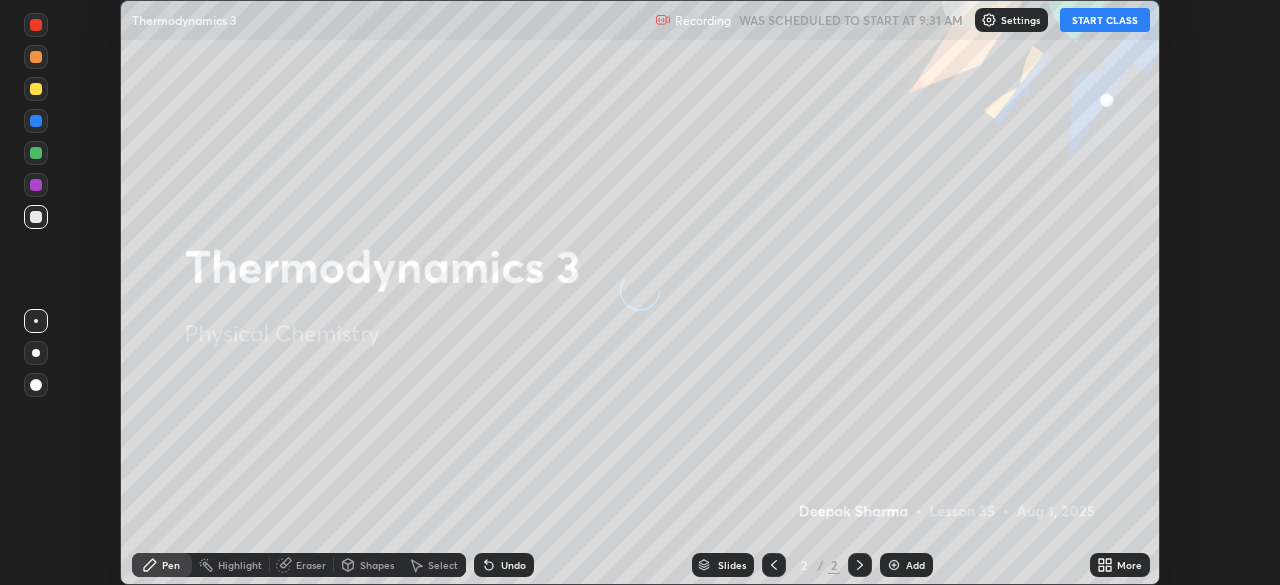 scroll, scrollTop: 0, scrollLeft: 0, axis: both 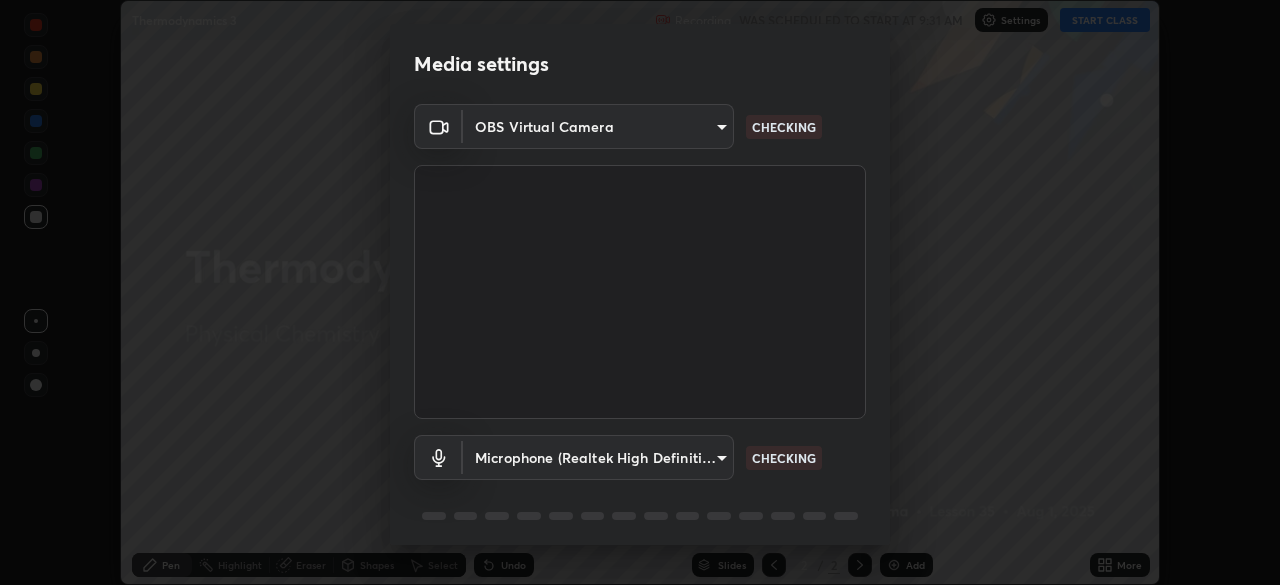 type on "c32f2d133d2fe4ebed6028c3ab396e6b2dbe6072f46fd66d39e62de35b14fd4d" 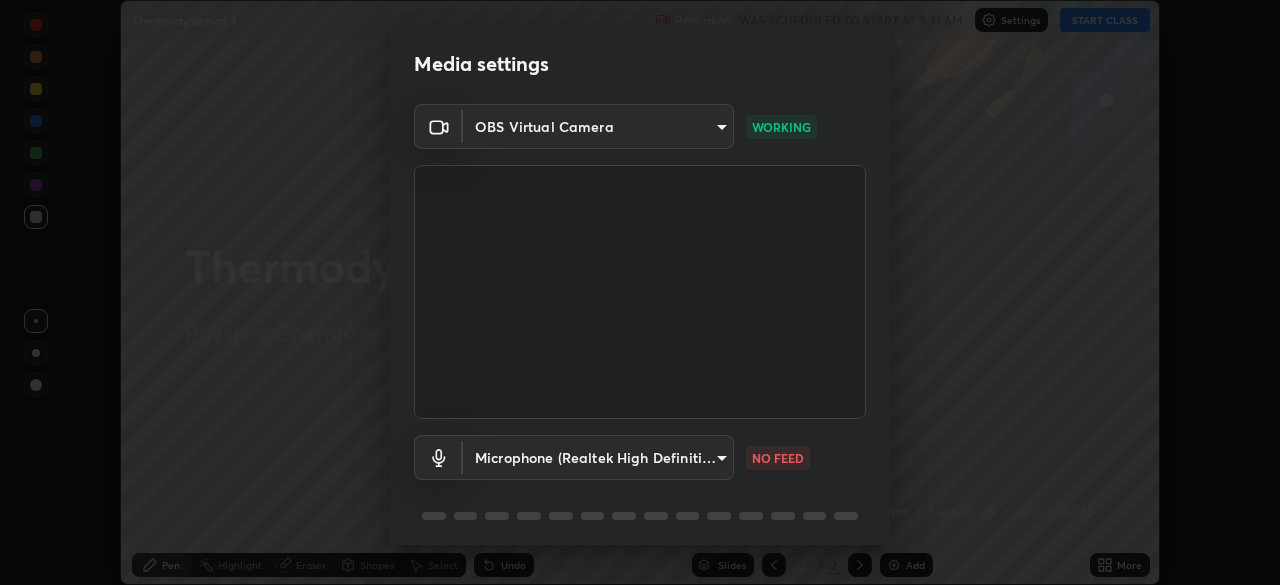 scroll, scrollTop: 71, scrollLeft: 0, axis: vertical 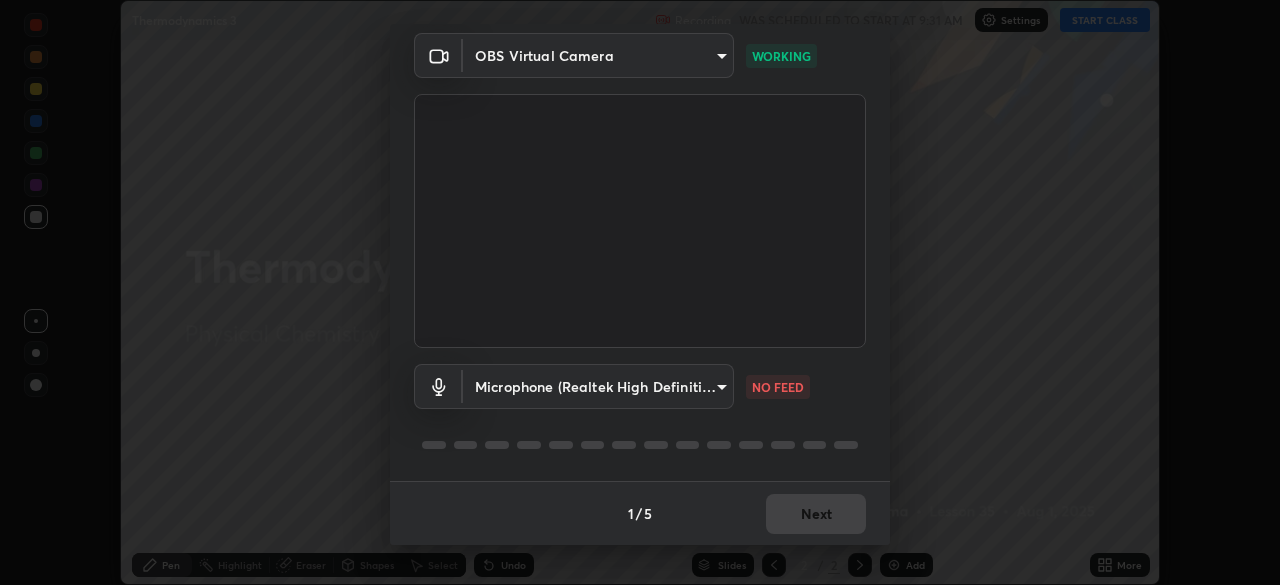 click on "Erase all Thermodynamics 3 Recording WAS SCHEDULED TO START AT 9:31 AM Settings START CLASS Setting up your live class Thermodynamics 3 • L35 of Physical Chemistry [FIRST] [LAST] Pen Highlight Eraser Shapes Select Undo Slides 2 / 2 Add More No doubts shared Encourage your learners to ask a doubt for better clarity Report an issue Reason for reporting Buffering Chat not working Audio - Video sync issue Educator video quality low ​ Attach an image Report Media settings OBS Virtual Camera [HASH] WORKING Microphone (Realtek High Definition Audio) [HASH] NO FEED 1 / 5 Next" at bounding box center (640, 292) 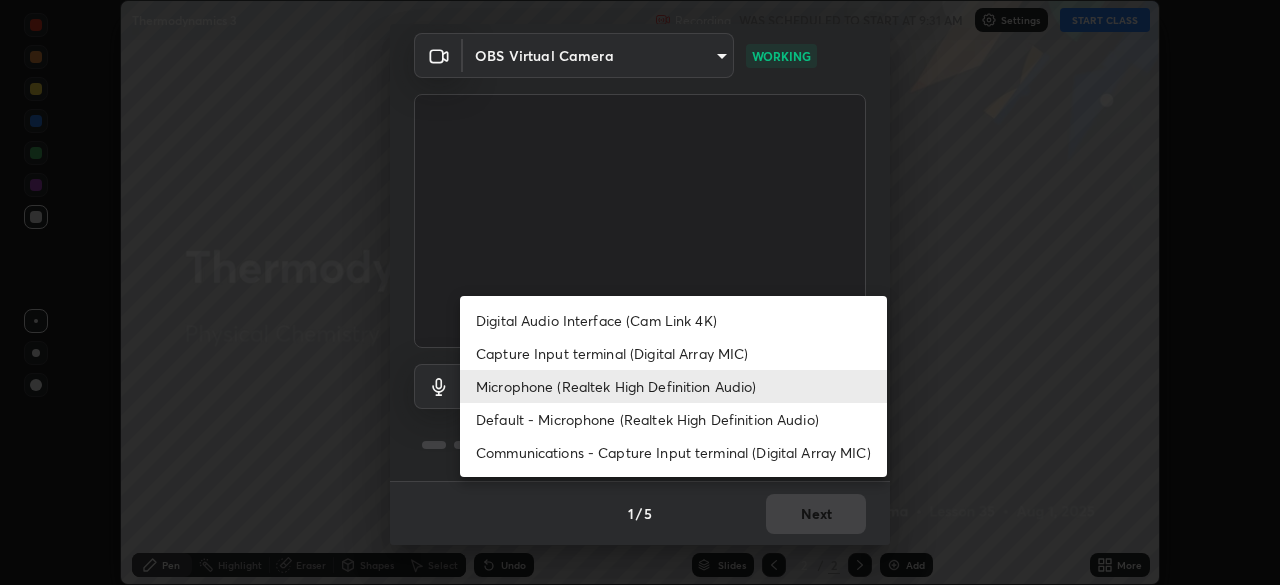 click on "Capture Input terminal (Digital Array MIC)" at bounding box center (673, 353) 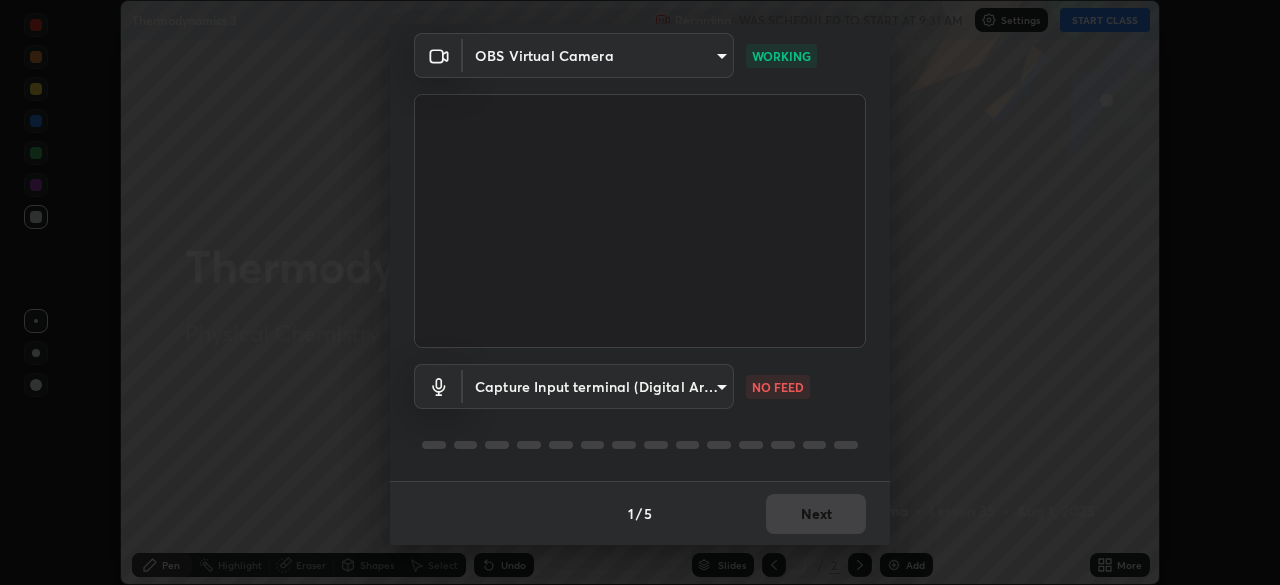 click on "Erase all Thermodynamics 3 Recording WAS SCHEDULED TO START AT 9:31 AM Settings START CLASS Setting up your live class Thermodynamics 3 • L35 of Physical Chemistry [FIRST] [LAST] Pen Highlight Eraser Shapes Select Undo Slides 2 / 2 Add More No doubts shared Encourage your learners to ask a doubt for better clarity Report an issue Reason for reporting Buffering Chat not working Audio - Video sync issue Educator video quality low ​ Attach an image Report Media settings OBS Virtual Camera [HASH] WORKING Capture Input terminal (Digital Array MIC) [HASH] NO FEED 1 / 5 Next" at bounding box center [640, 292] 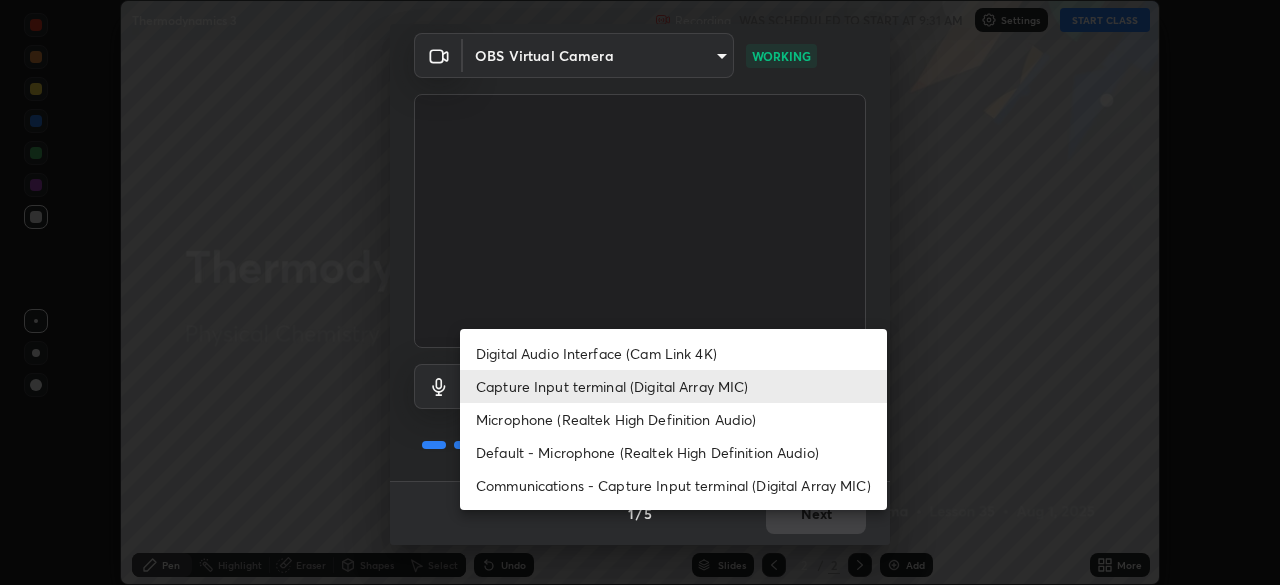 click on "Microphone (Realtek High Definition Audio)" at bounding box center (673, 419) 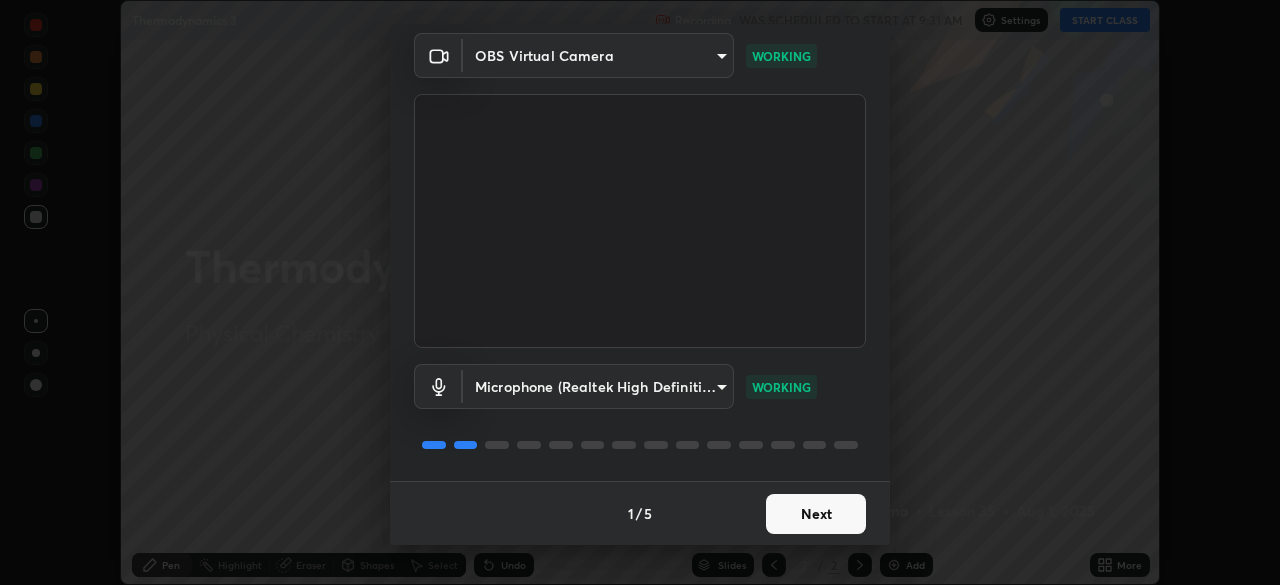 click on "Next" at bounding box center [816, 514] 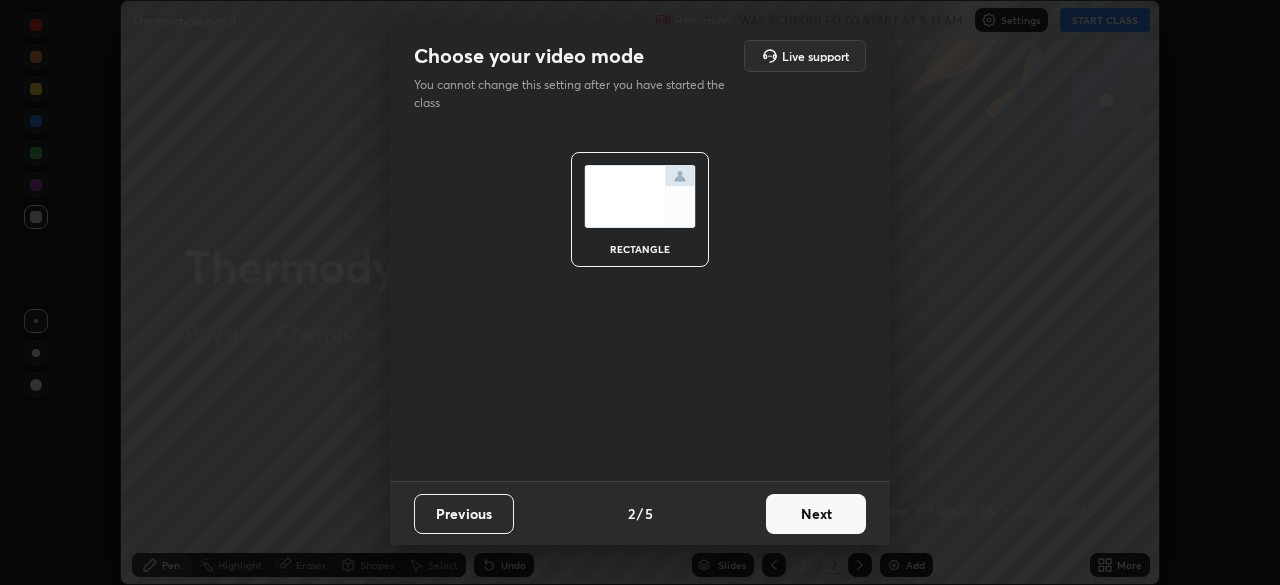 scroll, scrollTop: 0, scrollLeft: 0, axis: both 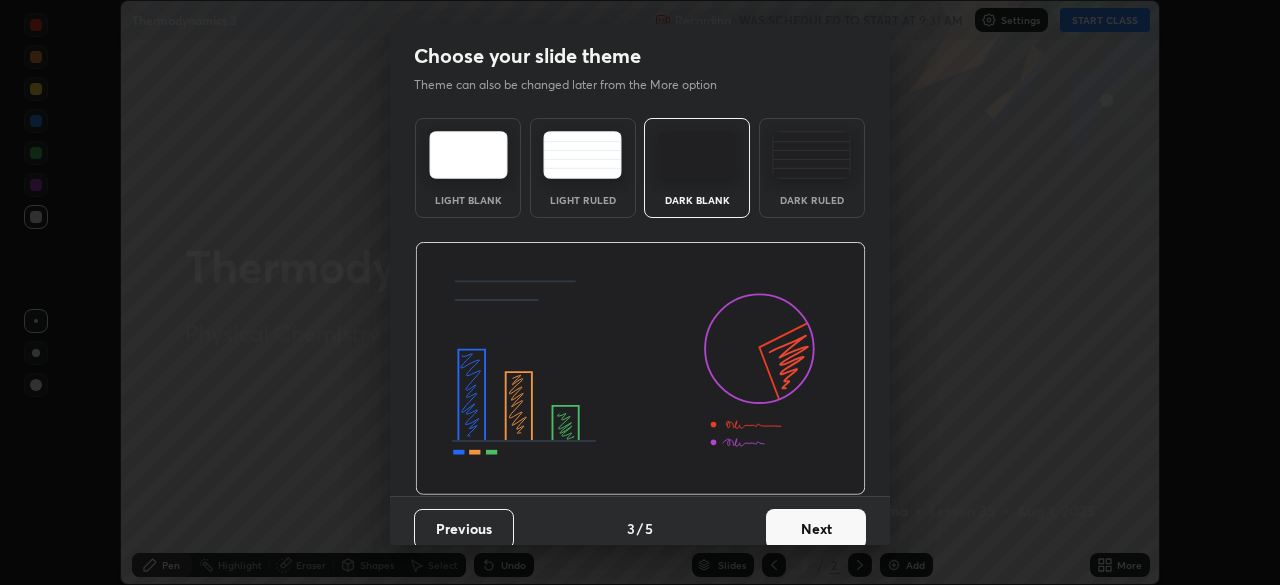 click on "Next" at bounding box center [816, 529] 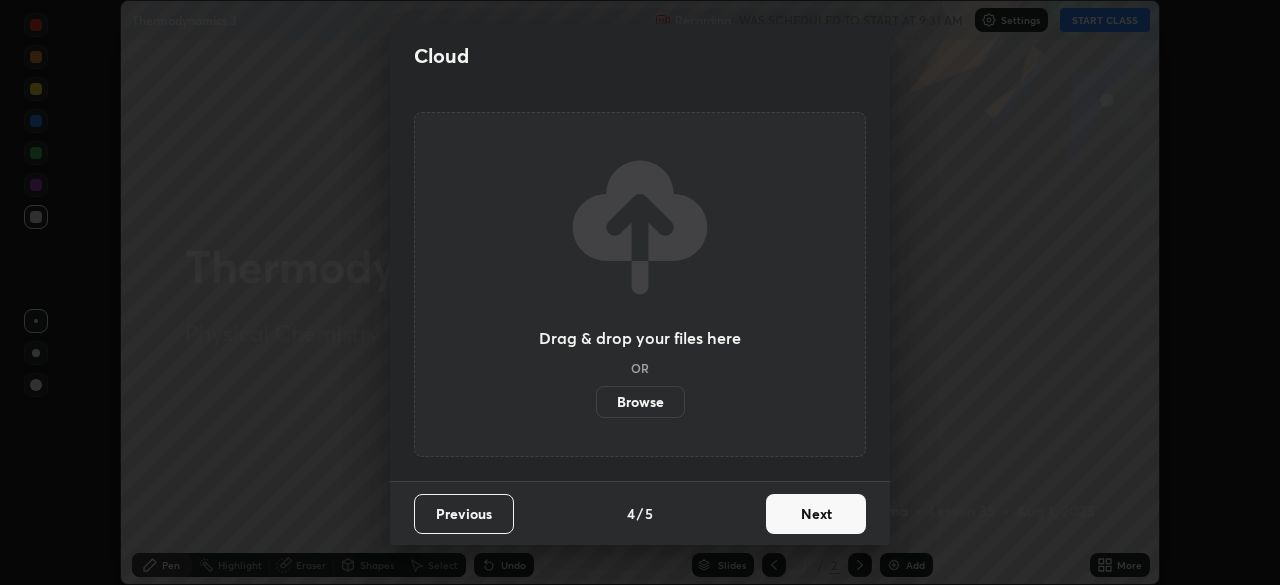 click on "Next" at bounding box center (816, 514) 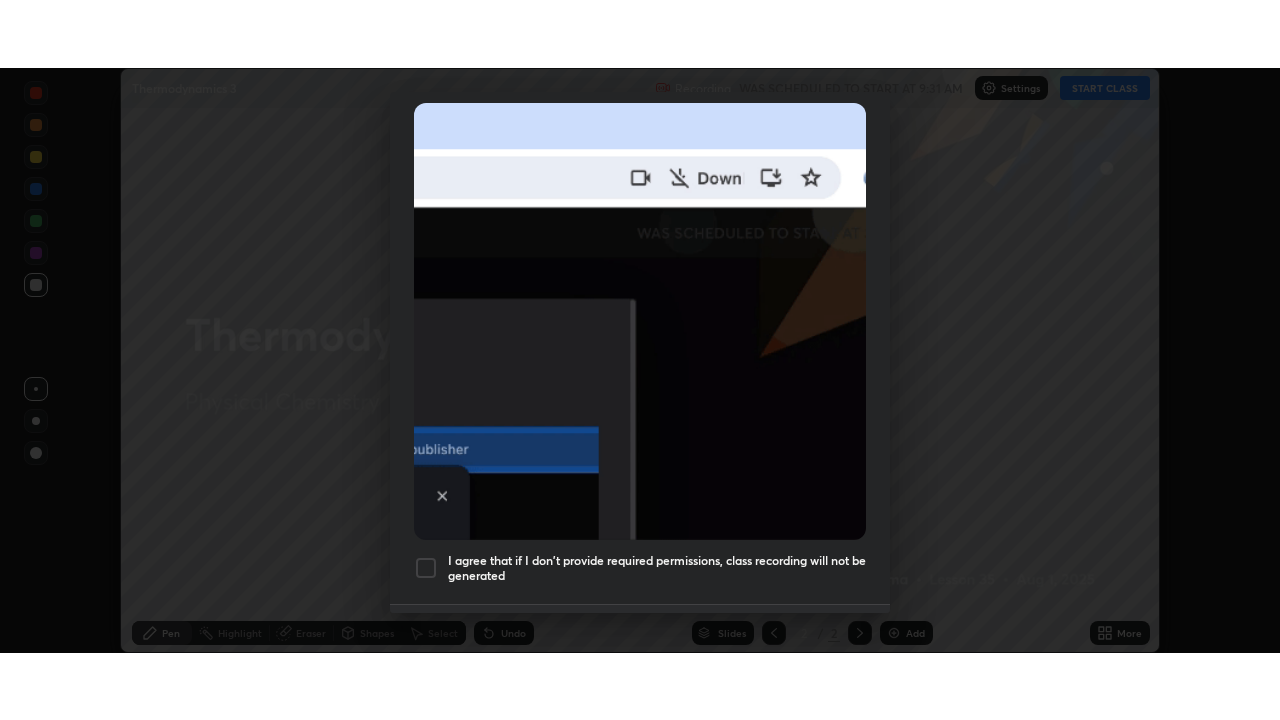 scroll, scrollTop: 479, scrollLeft: 0, axis: vertical 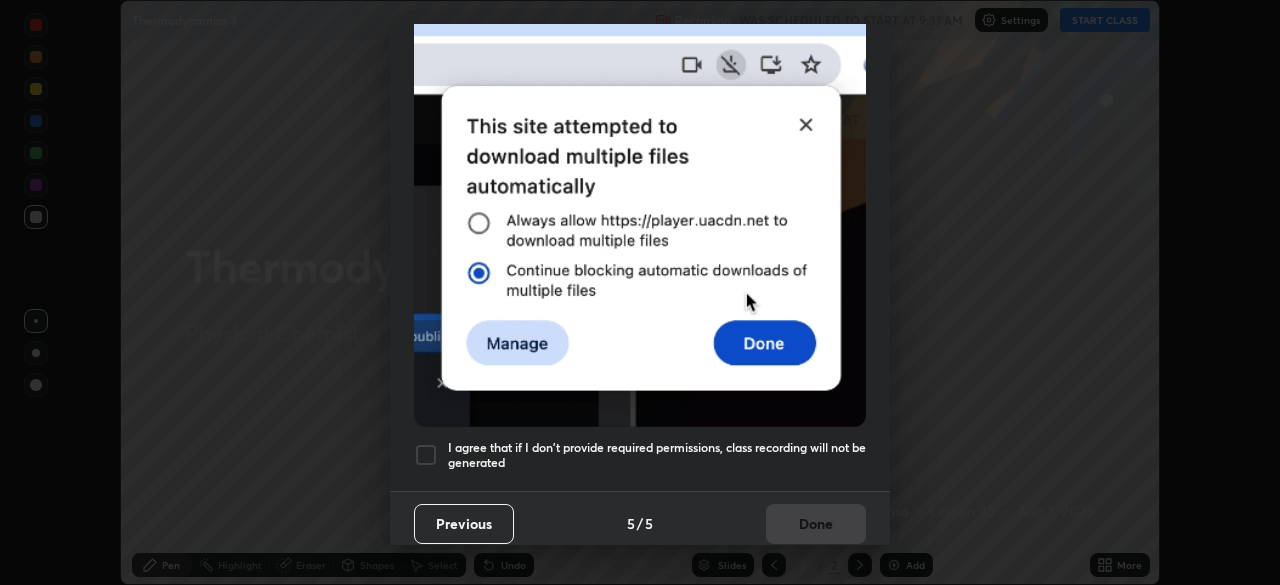 click on "I agree that if I don't provide required permissions, class recording will not be generated" at bounding box center [657, 455] 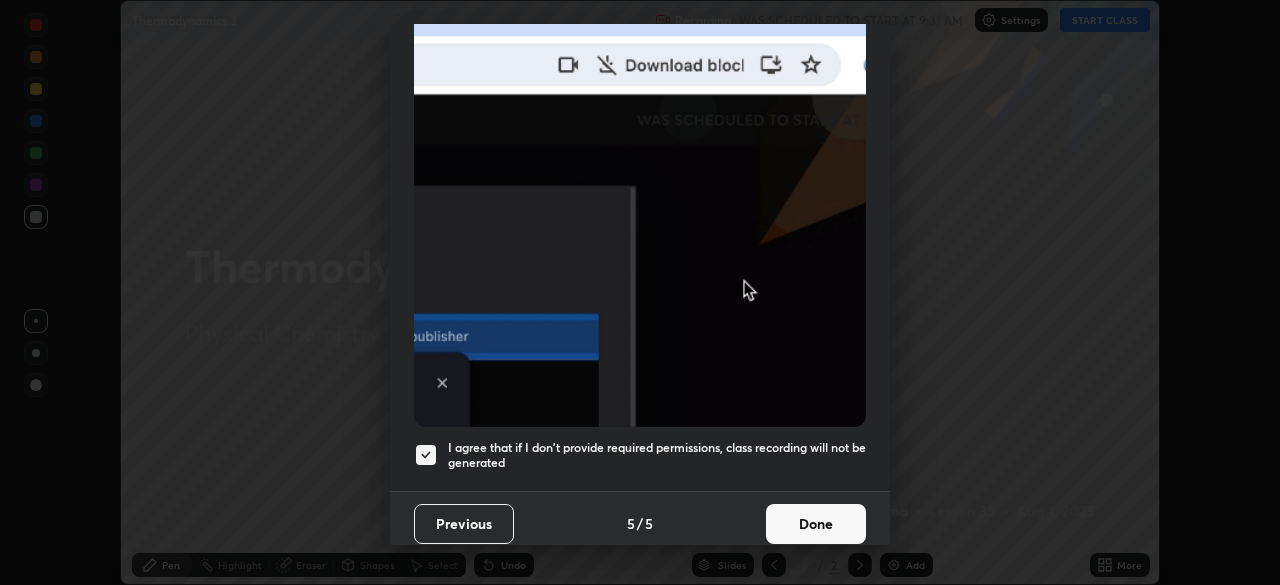 click on "Done" at bounding box center (816, 524) 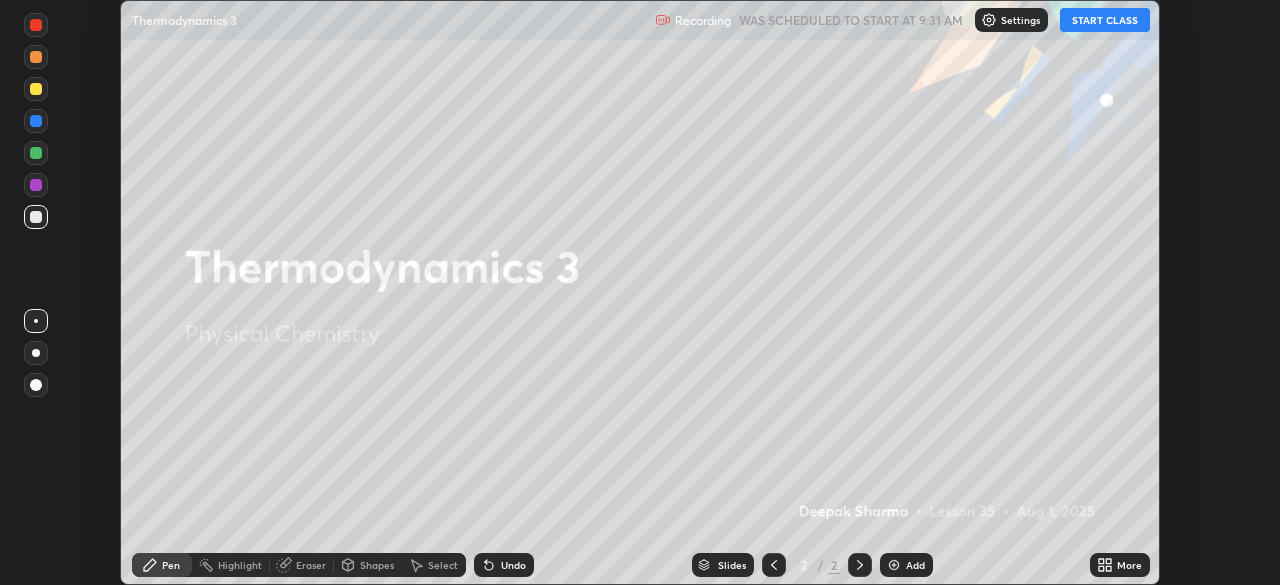click on "START CLASS" at bounding box center (1105, 20) 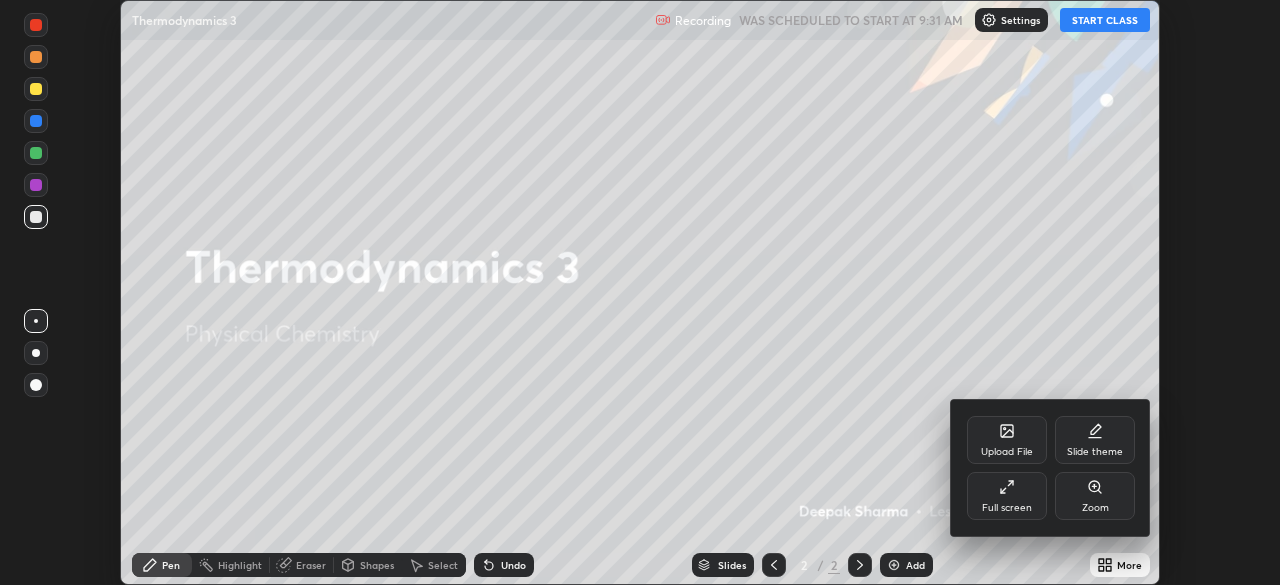 click on "Full screen" at bounding box center (1007, 508) 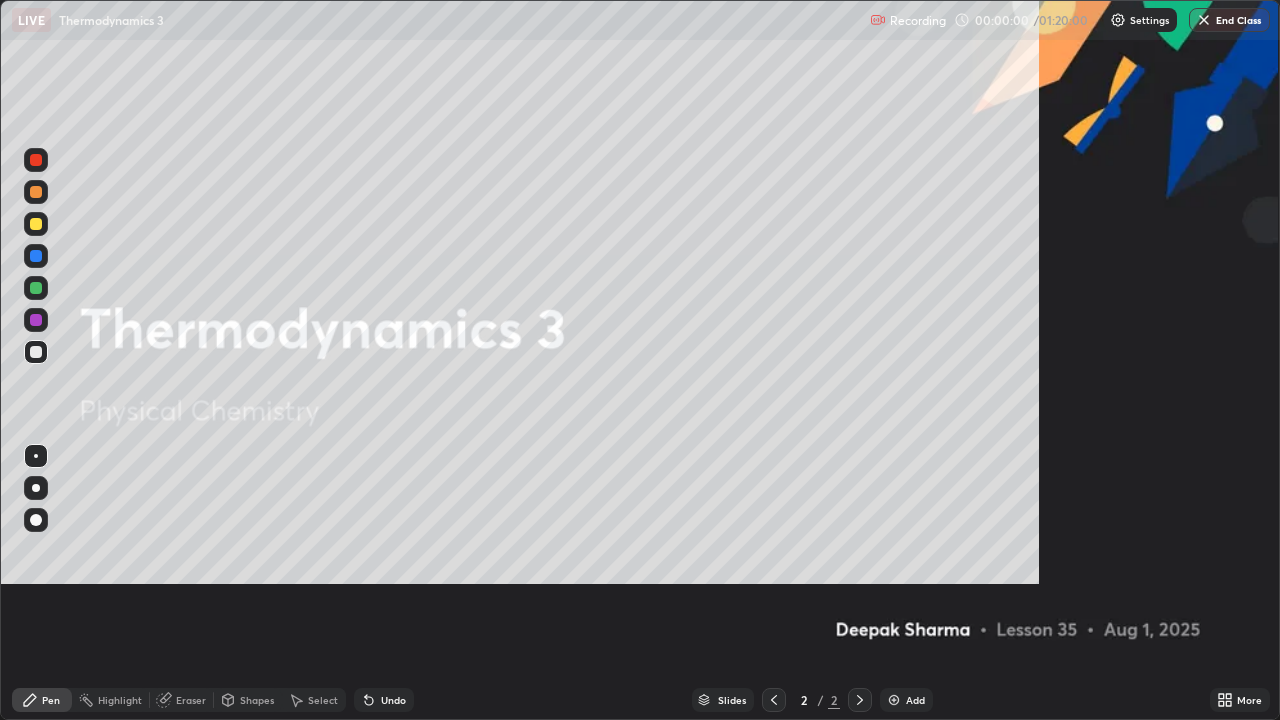 click on "Add" at bounding box center [906, 700] 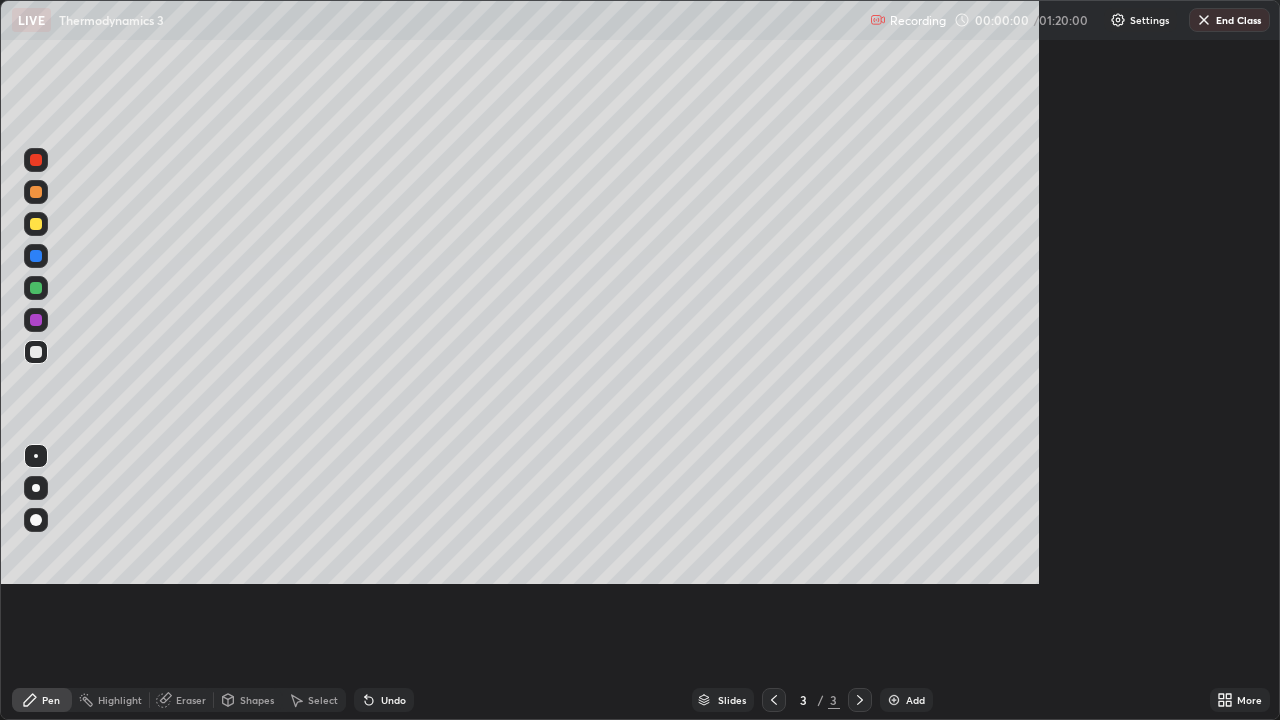 scroll, scrollTop: 99280, scrollLeft: 98720, axis: both 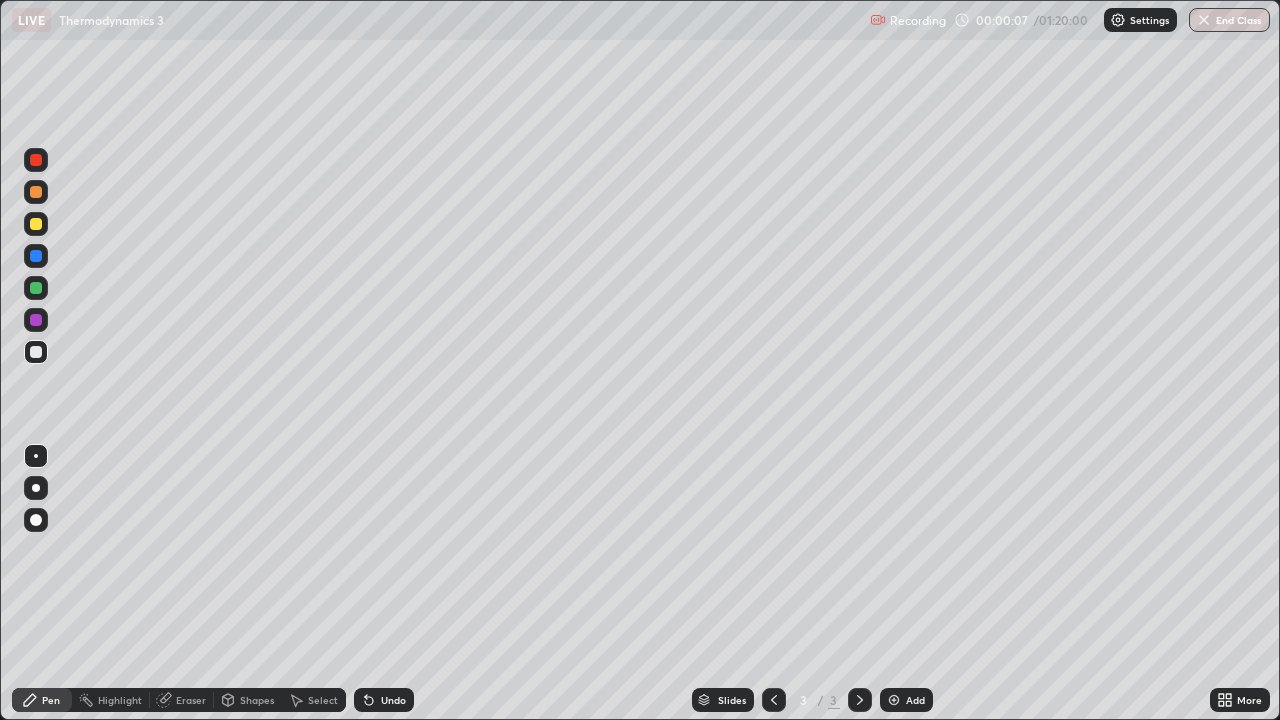 click at bounding box center [36, 224] 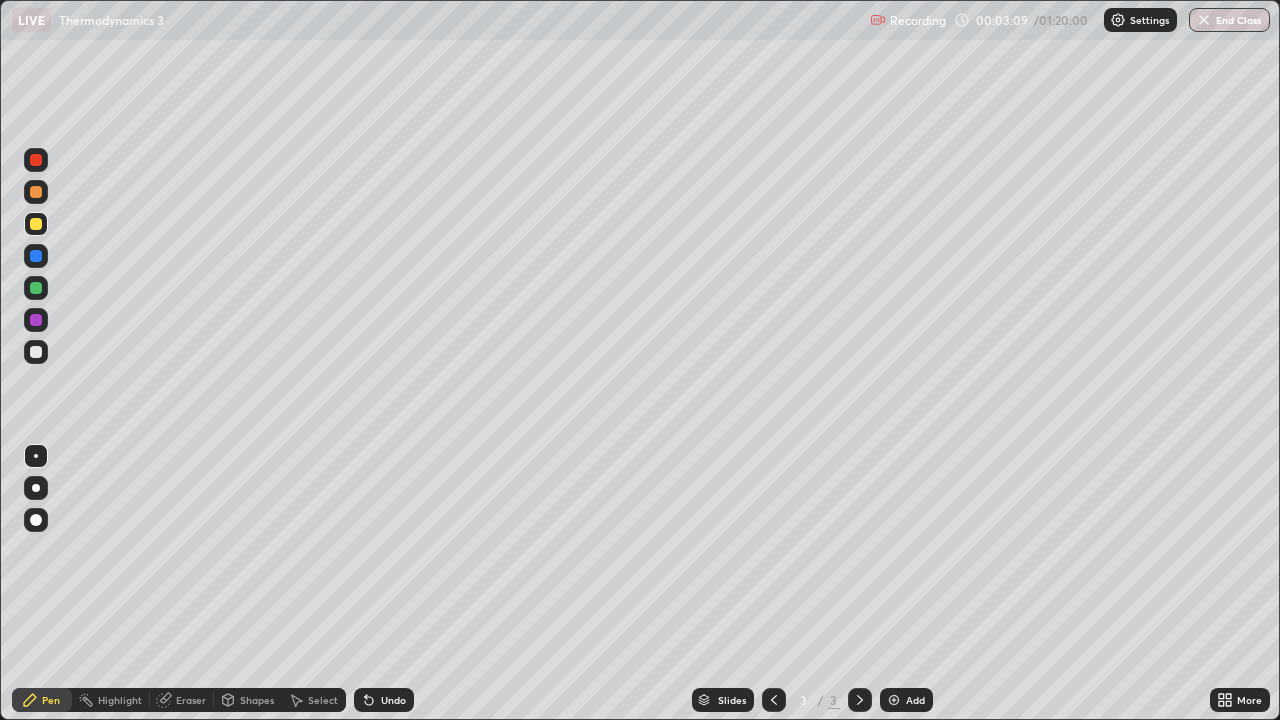 click on "Add" at bounding box center (906, 700) 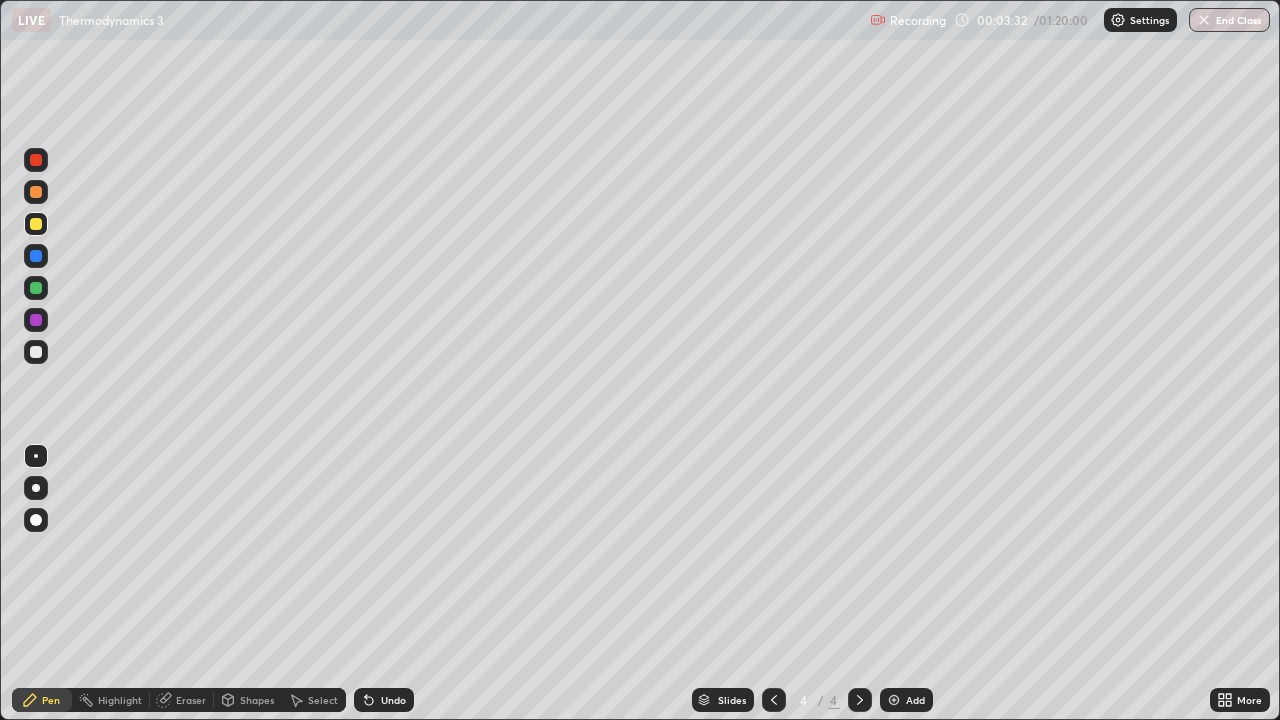 click on "Add" at bounding box center [915, 700] 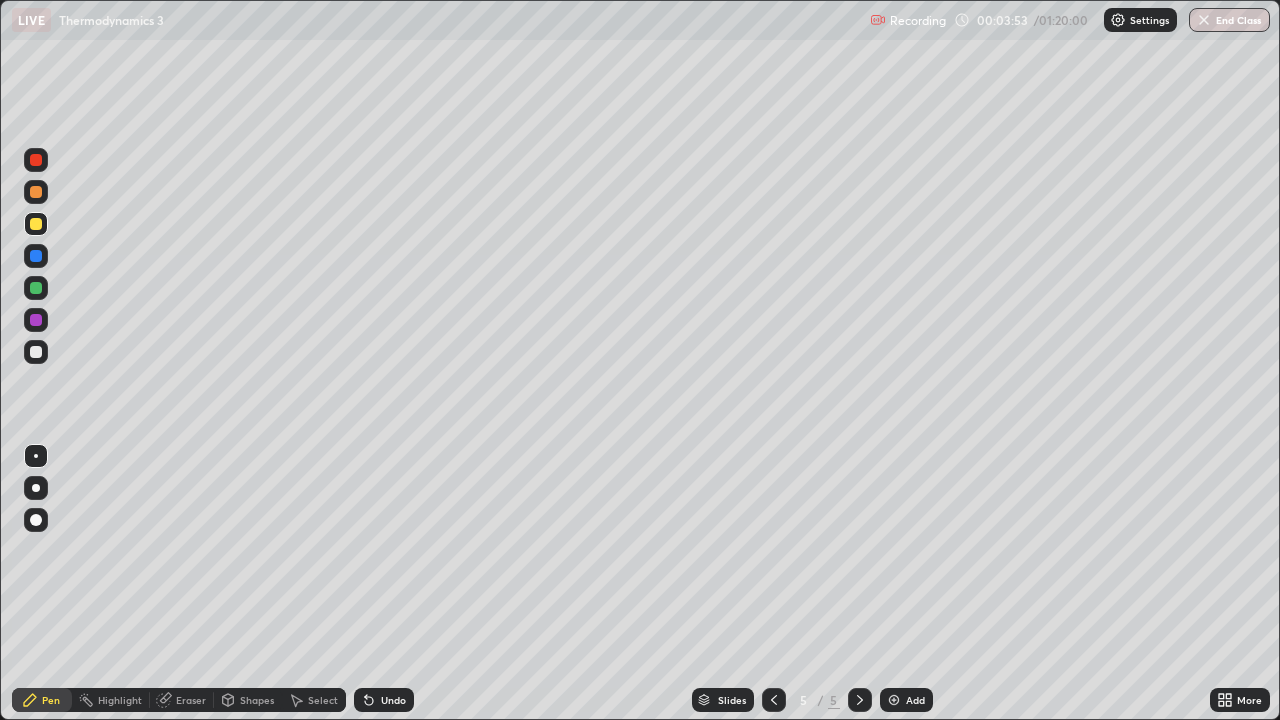click at bounding box center [36, 352] 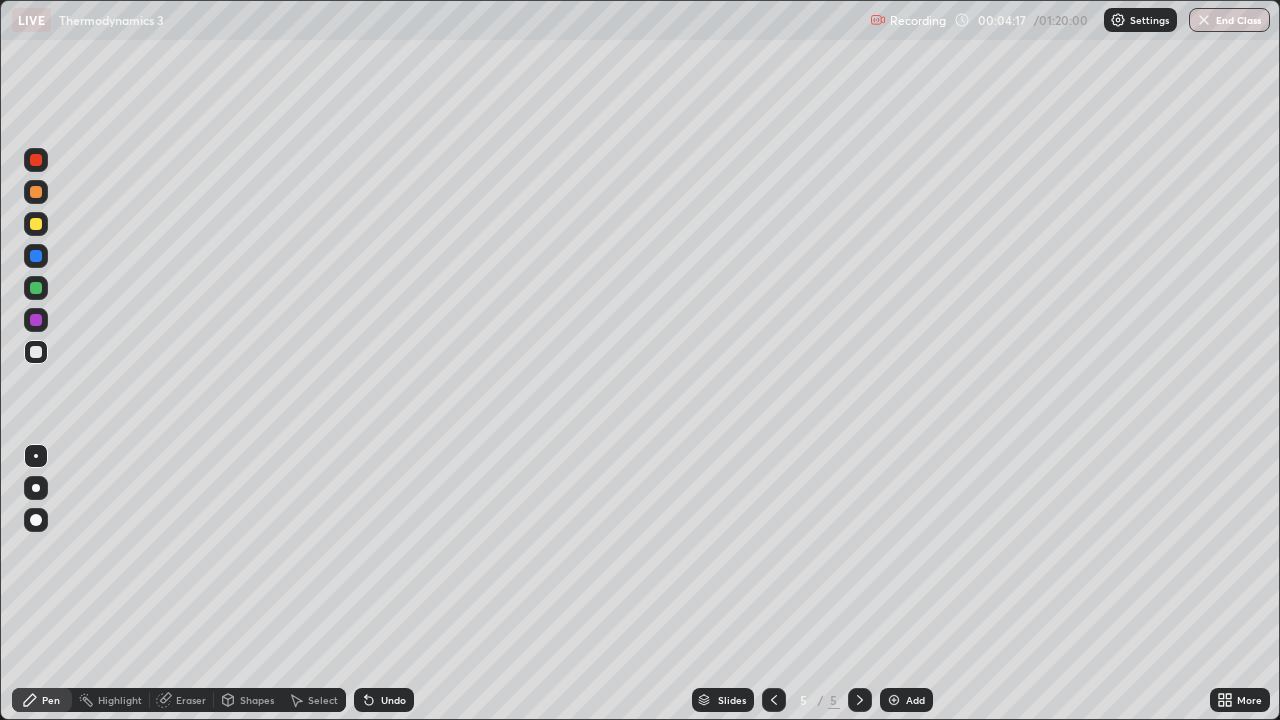 click 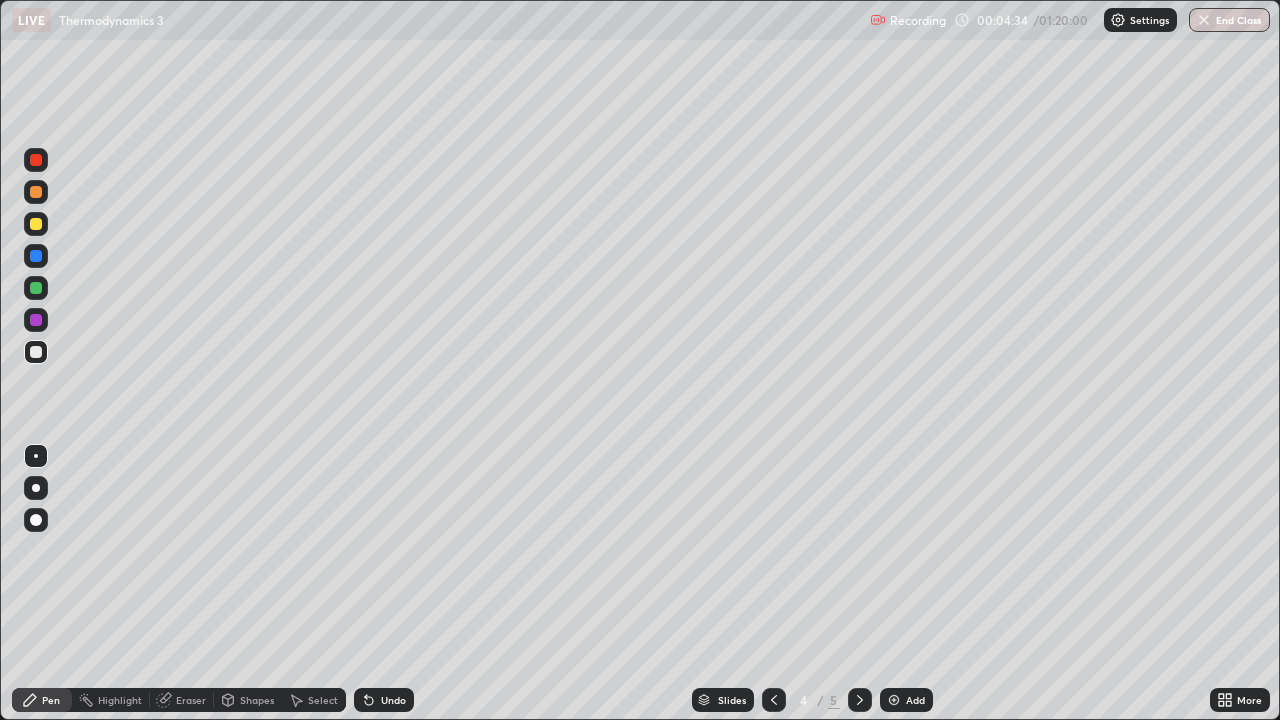 click 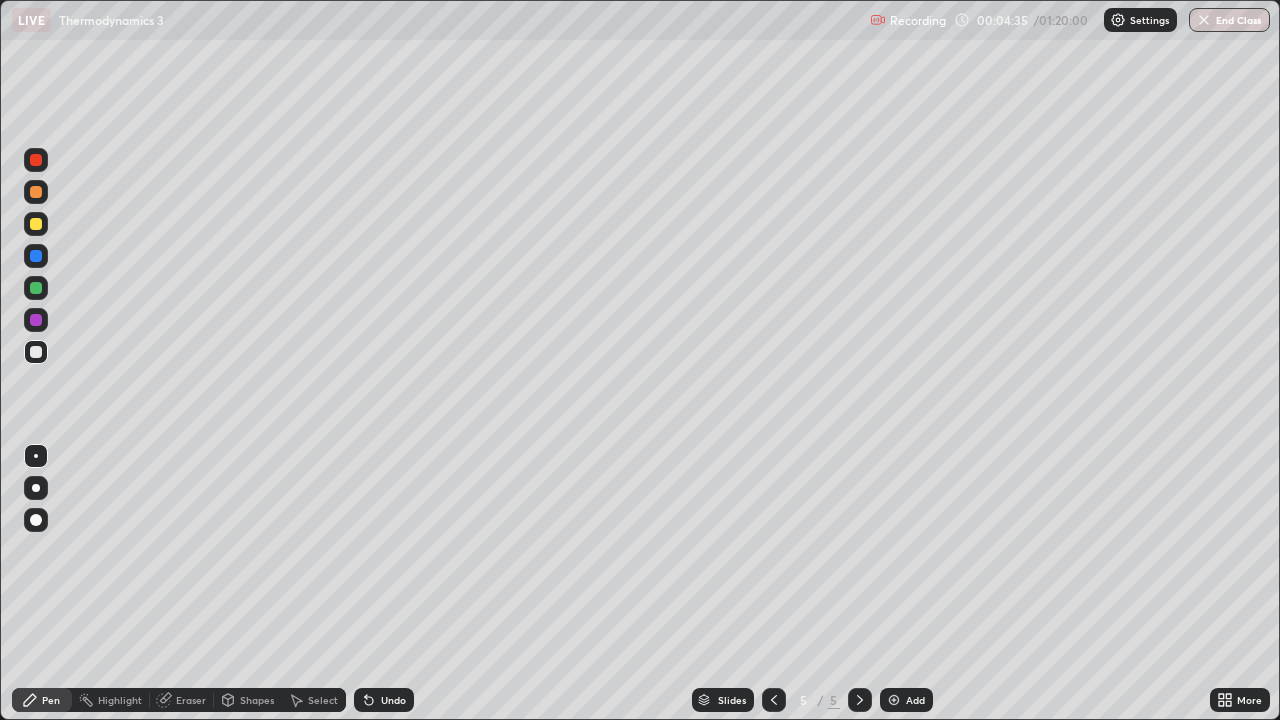 click 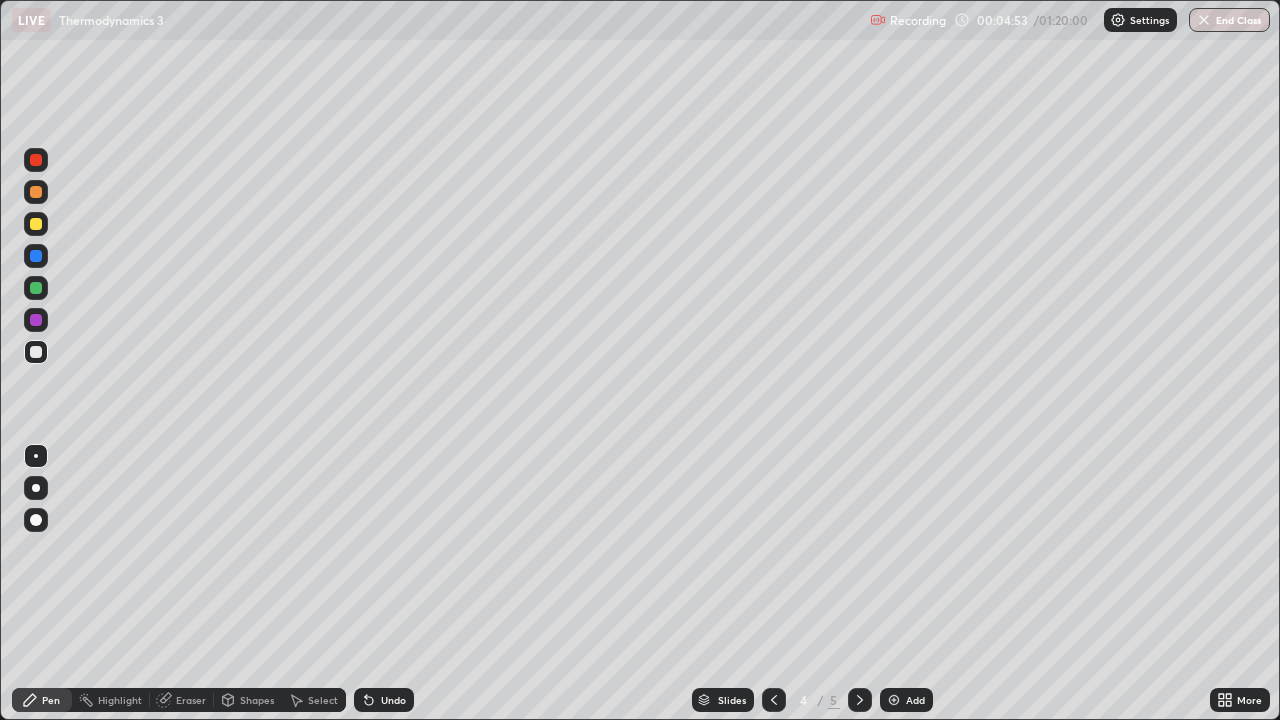 click at bounding box center (36, 288) 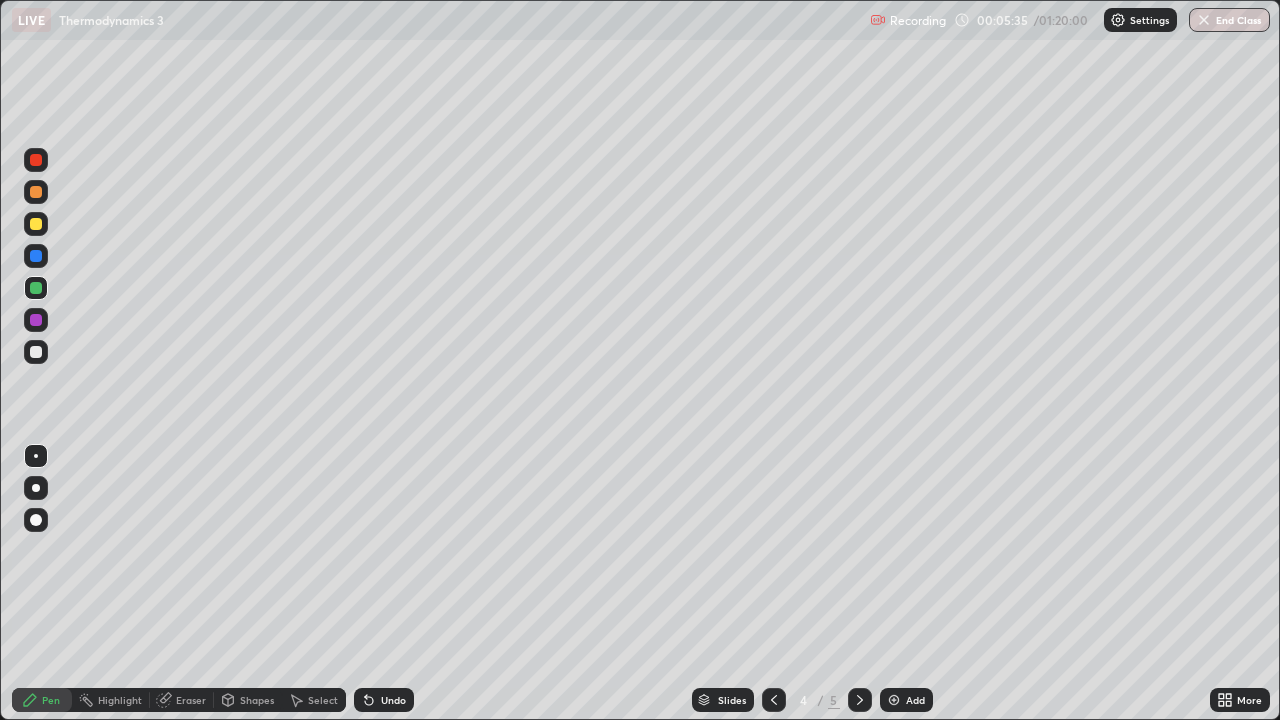 click 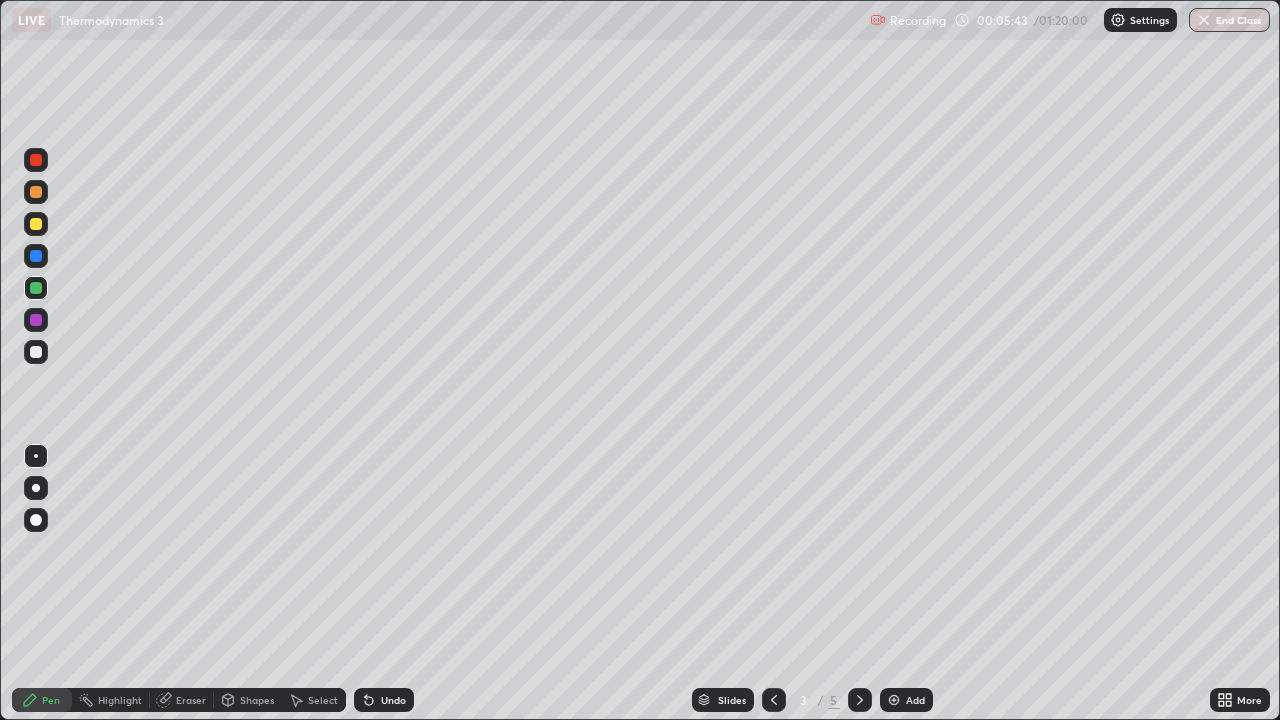 click 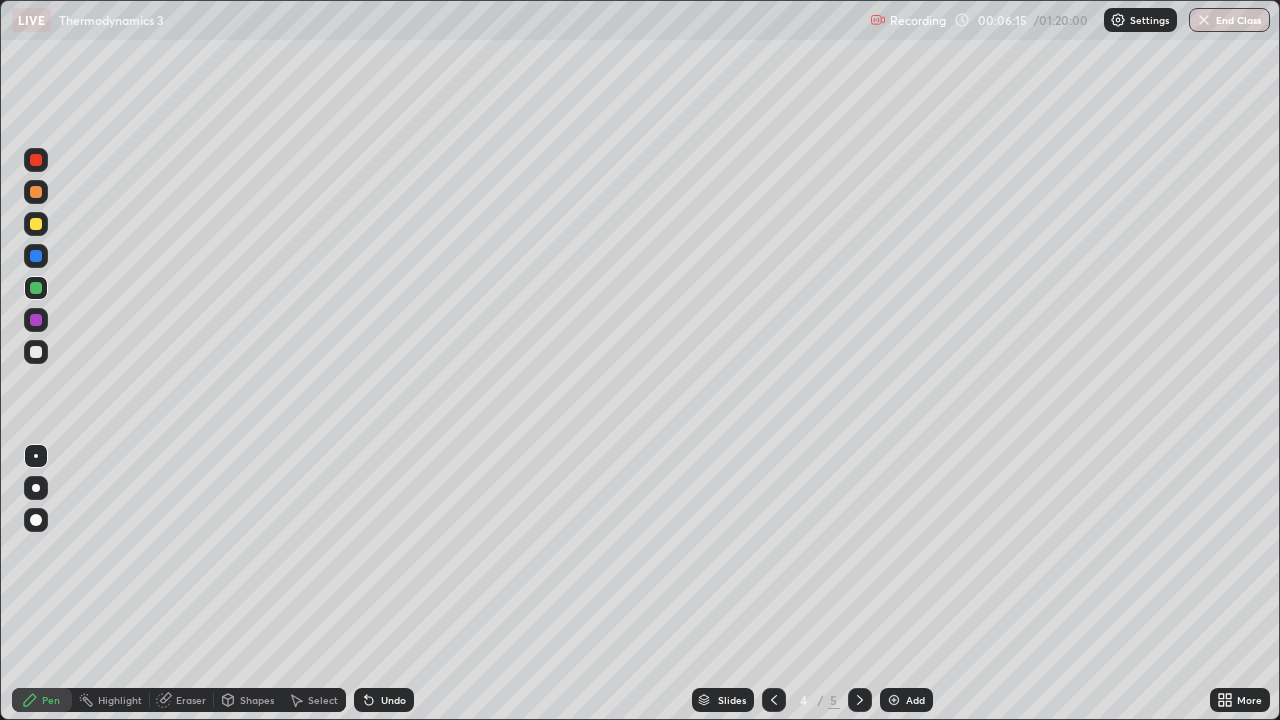 click on "Add" at bounding box center (906, 700) 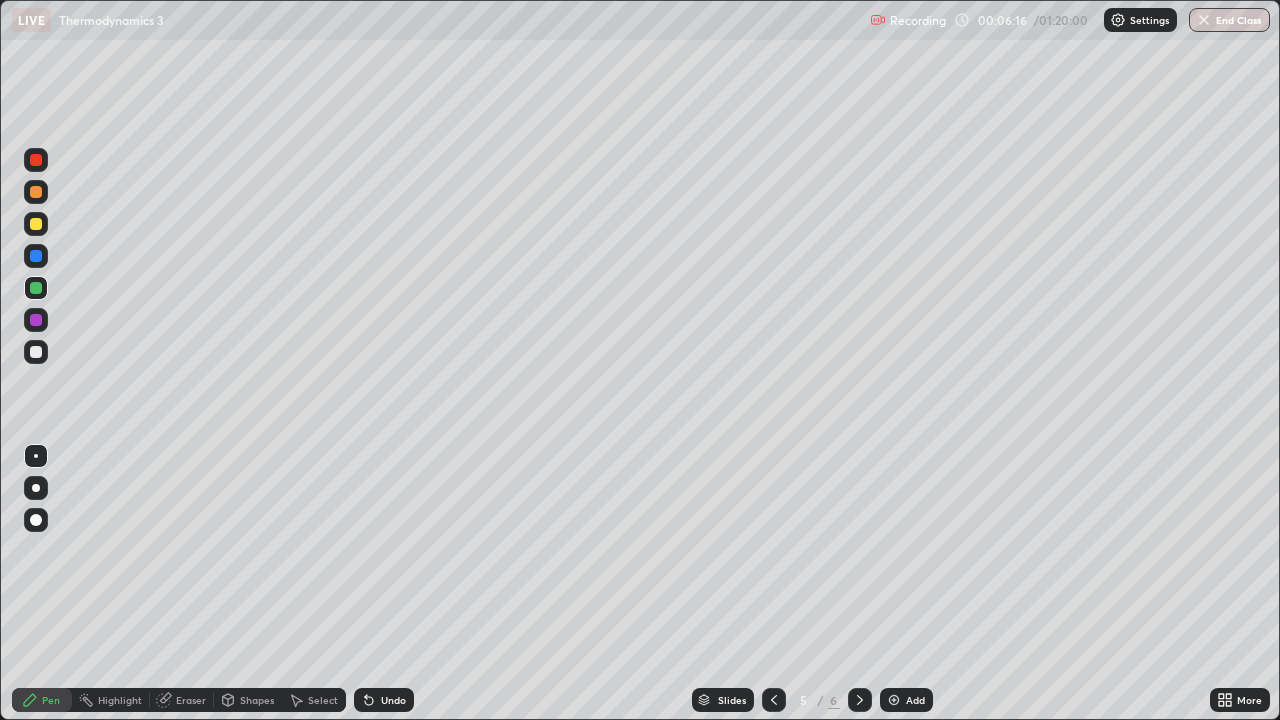click at bounding box center [36, 352] 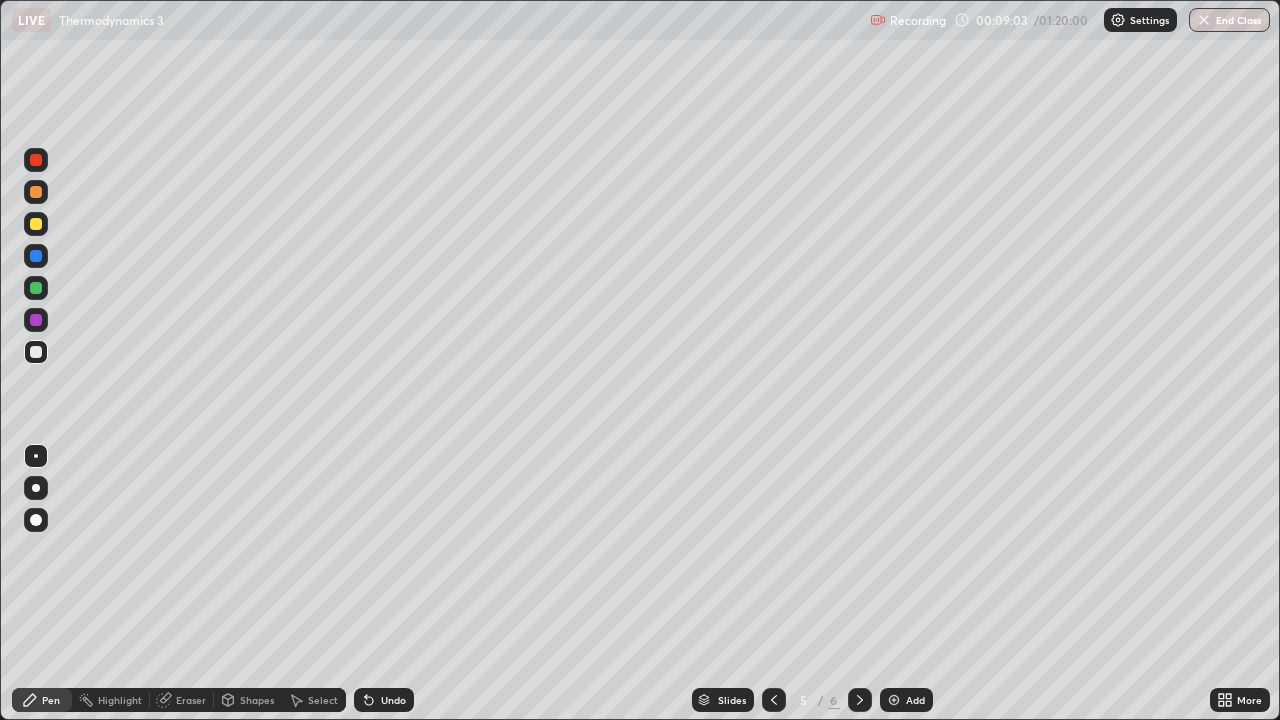 click on "Add" at bounding box center [915, 700] 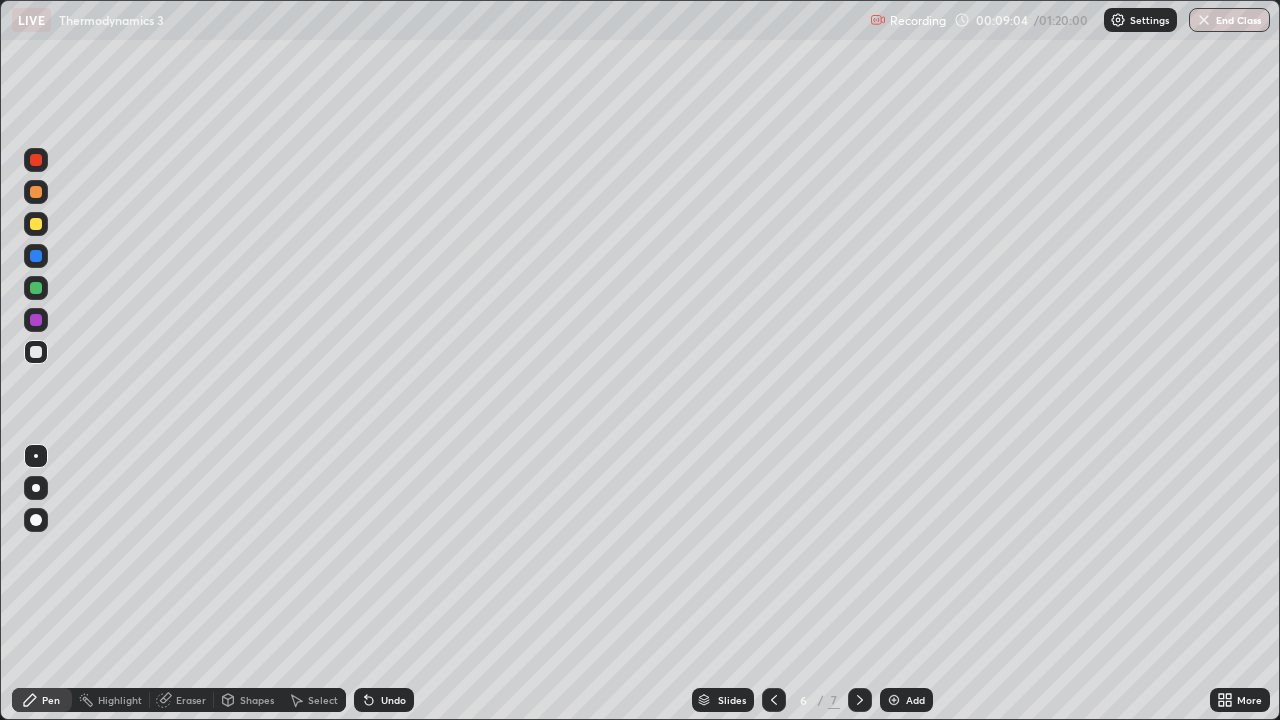 click at bounding box center [36, 224] 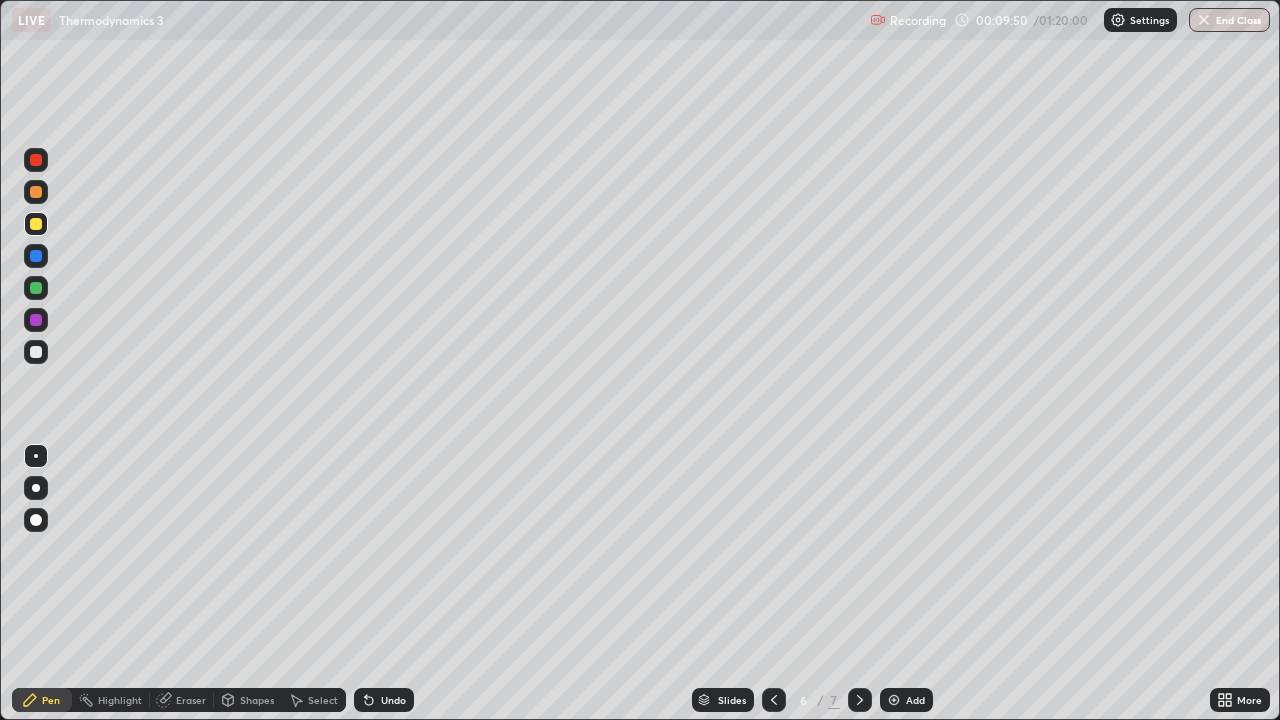 click on "Add" at bounding box center (906, 700) 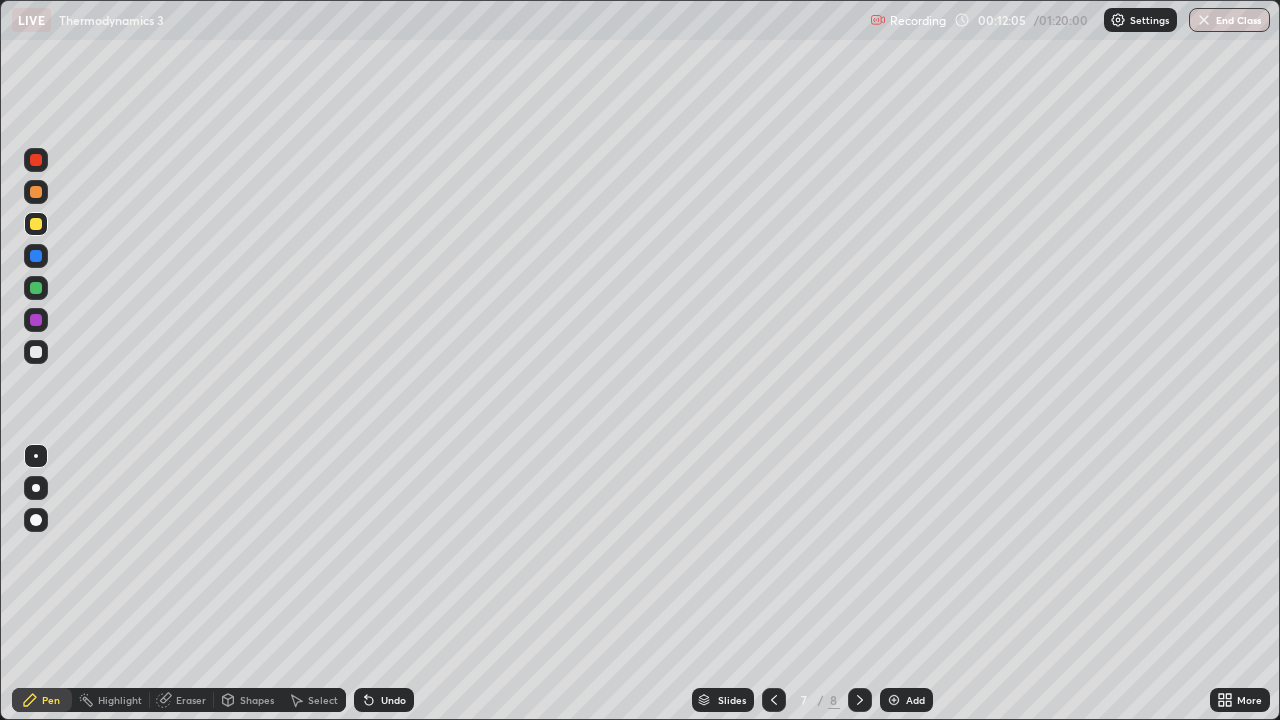 click 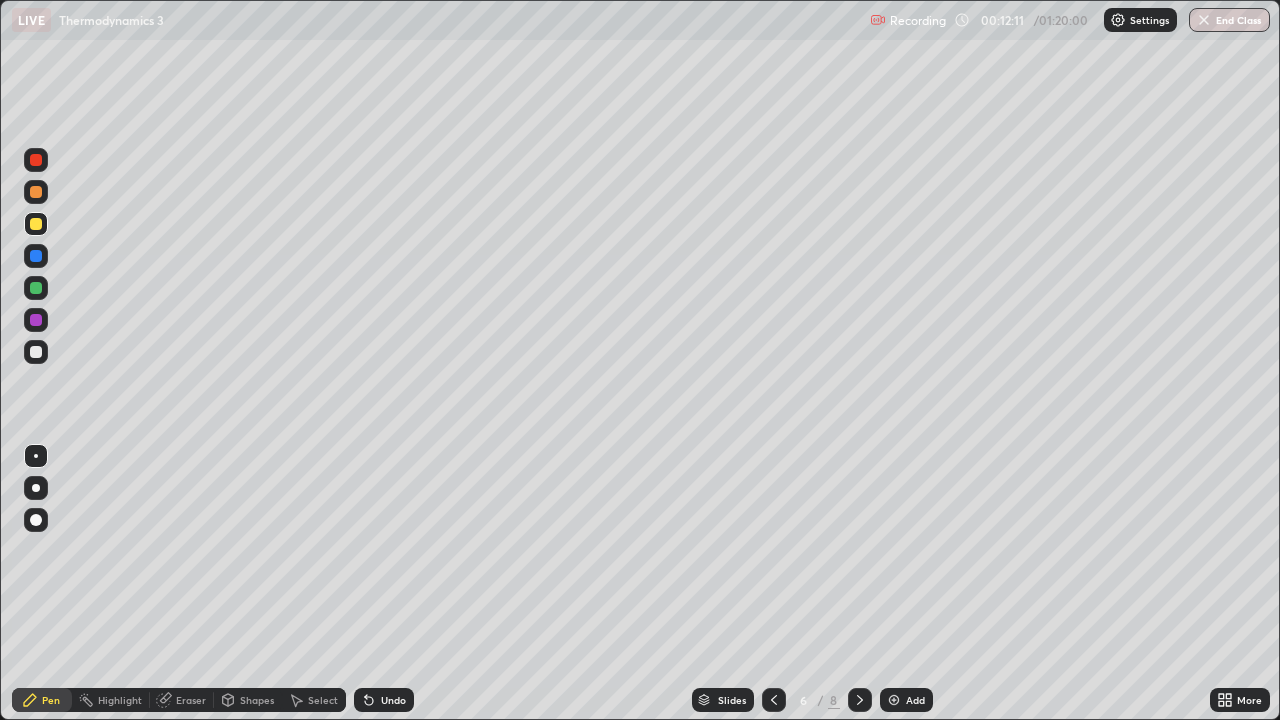 click at bounding box center (36, 288) 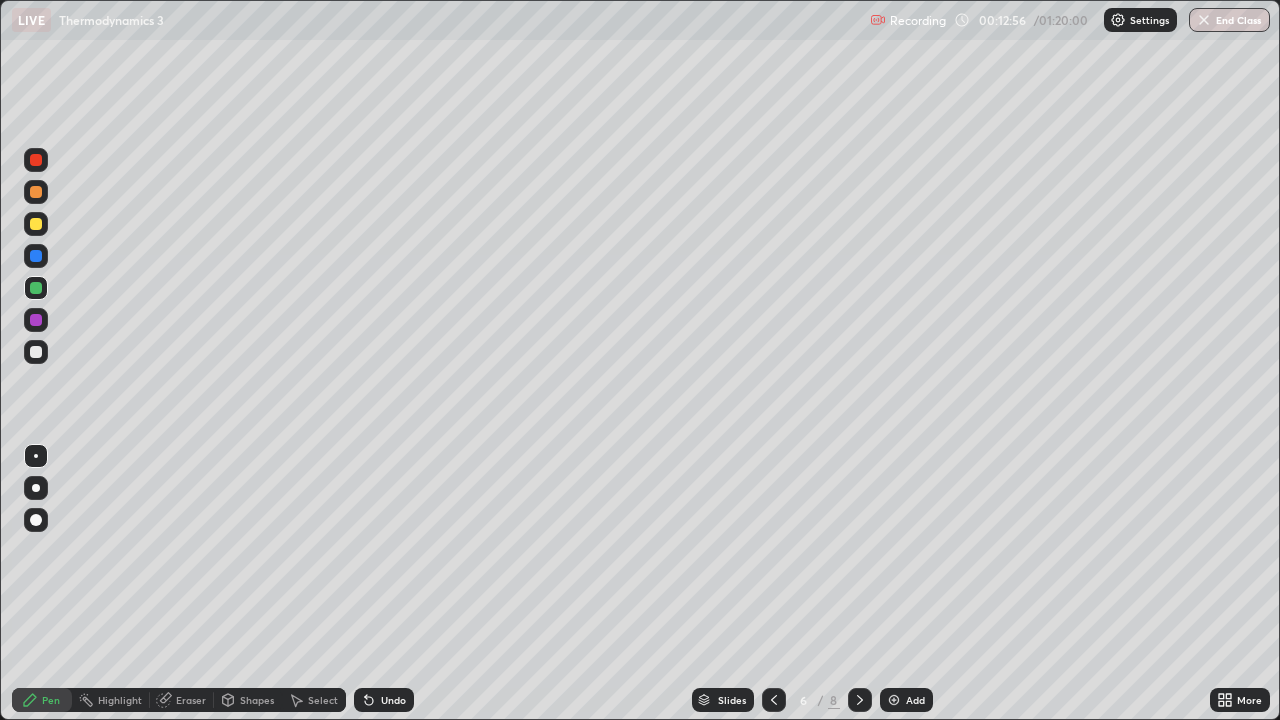 click at bounding box center [36, 352] 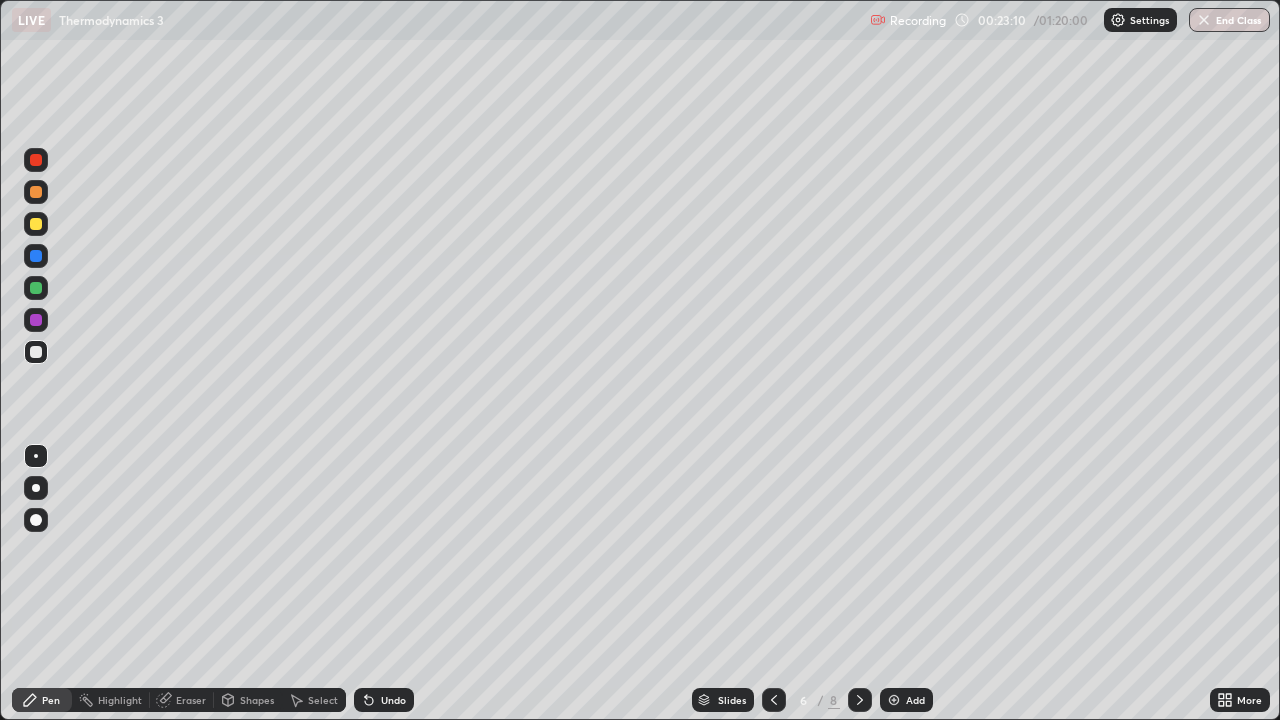 click on "Add" at bounding box center (906, 700) 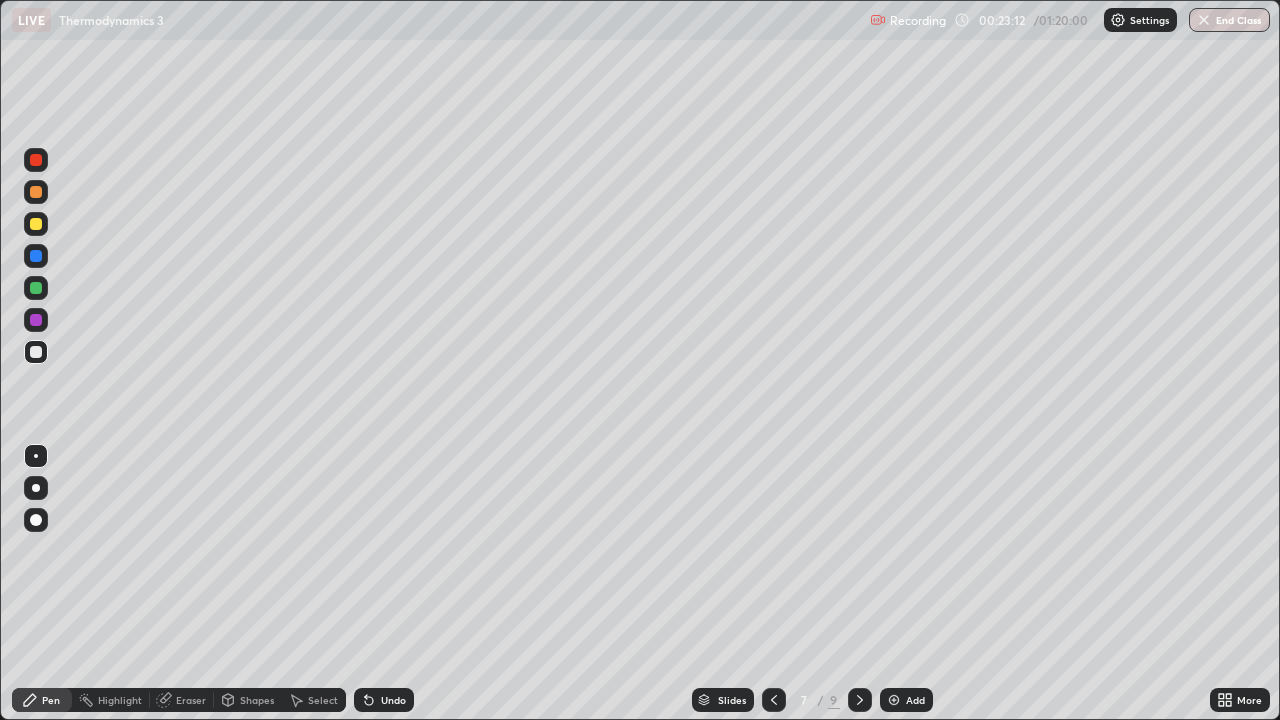 click at bounding box center [36, 224] 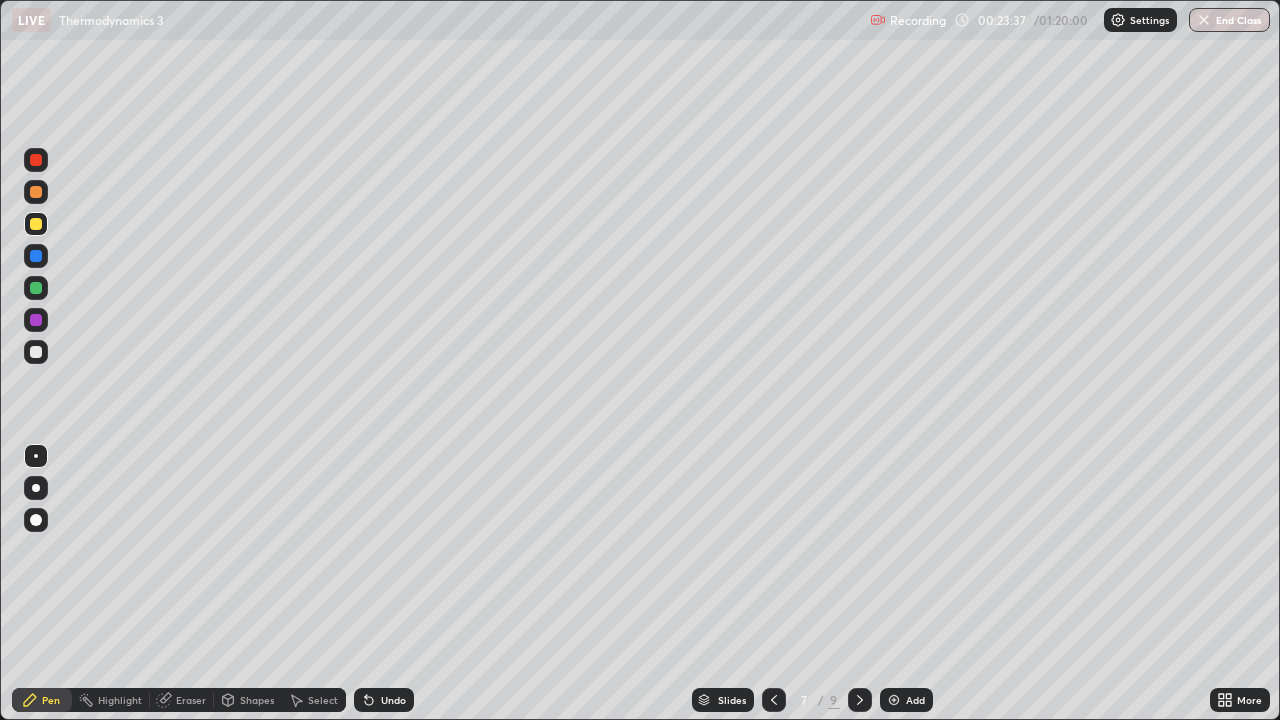 click on "Shapes" at bounding box center [257, 700] 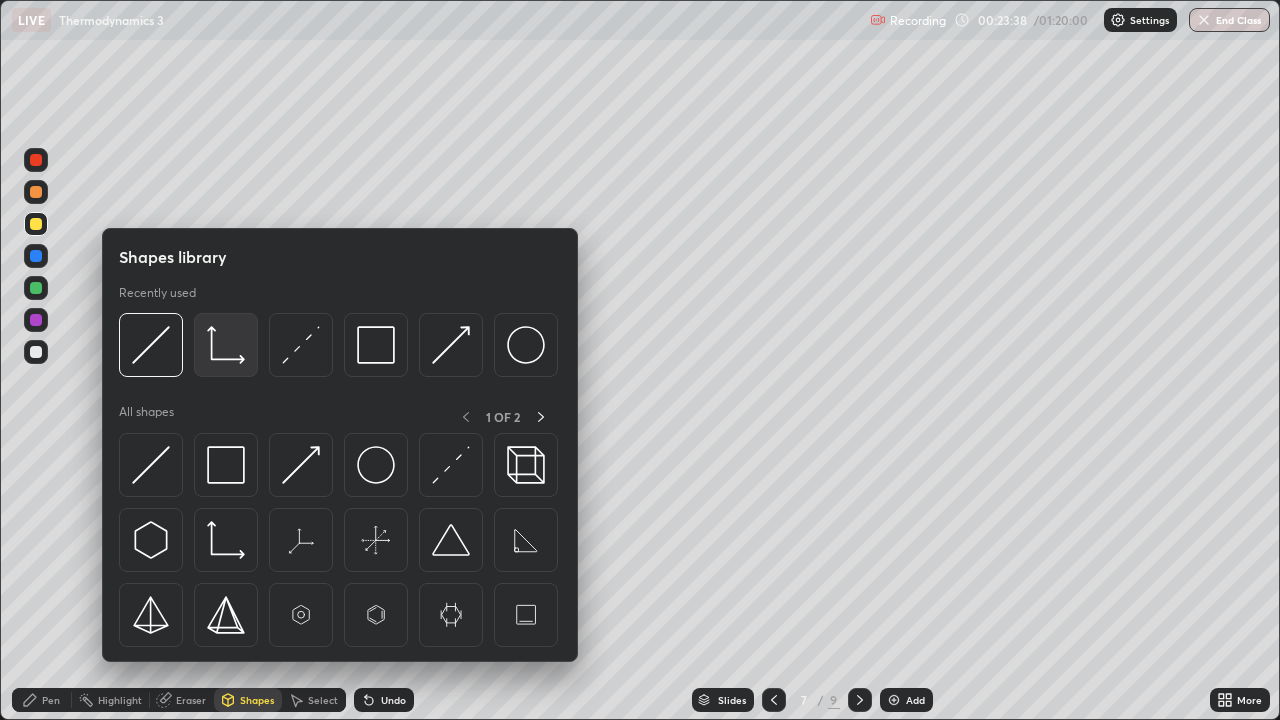 click at bounding box center (226, 345) 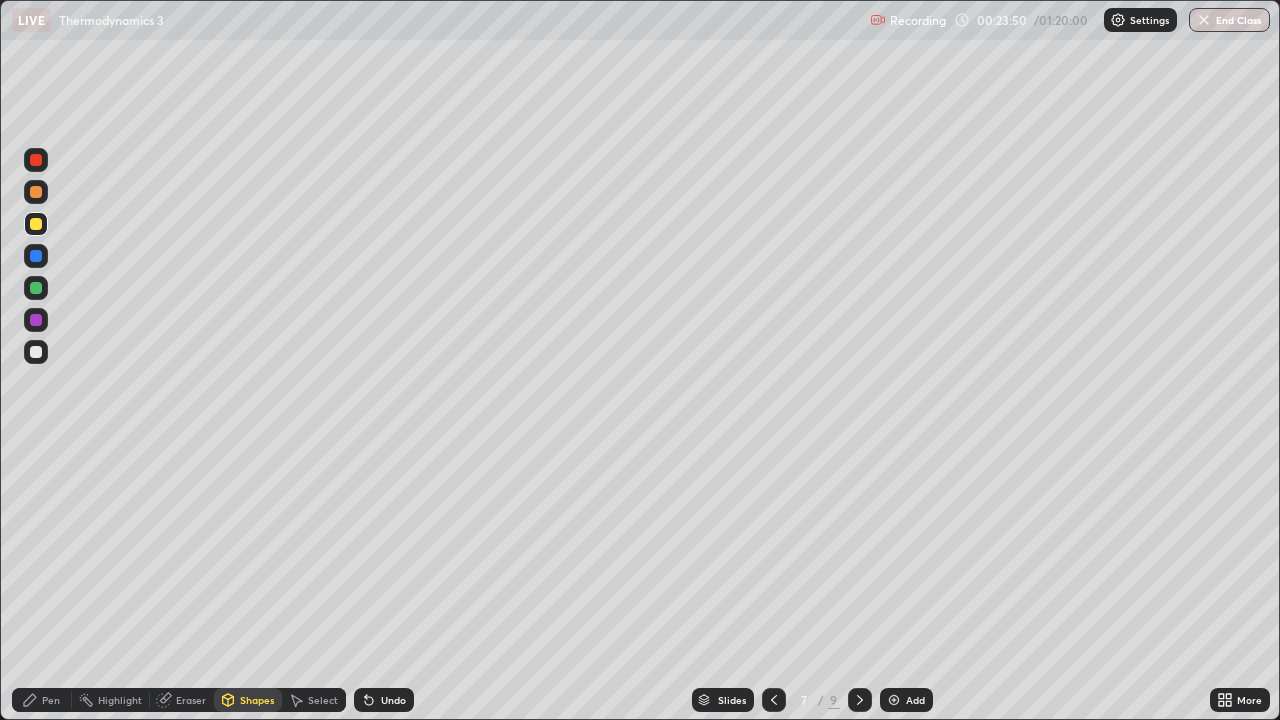 click on "Undo" at bounding box center [384, 700] 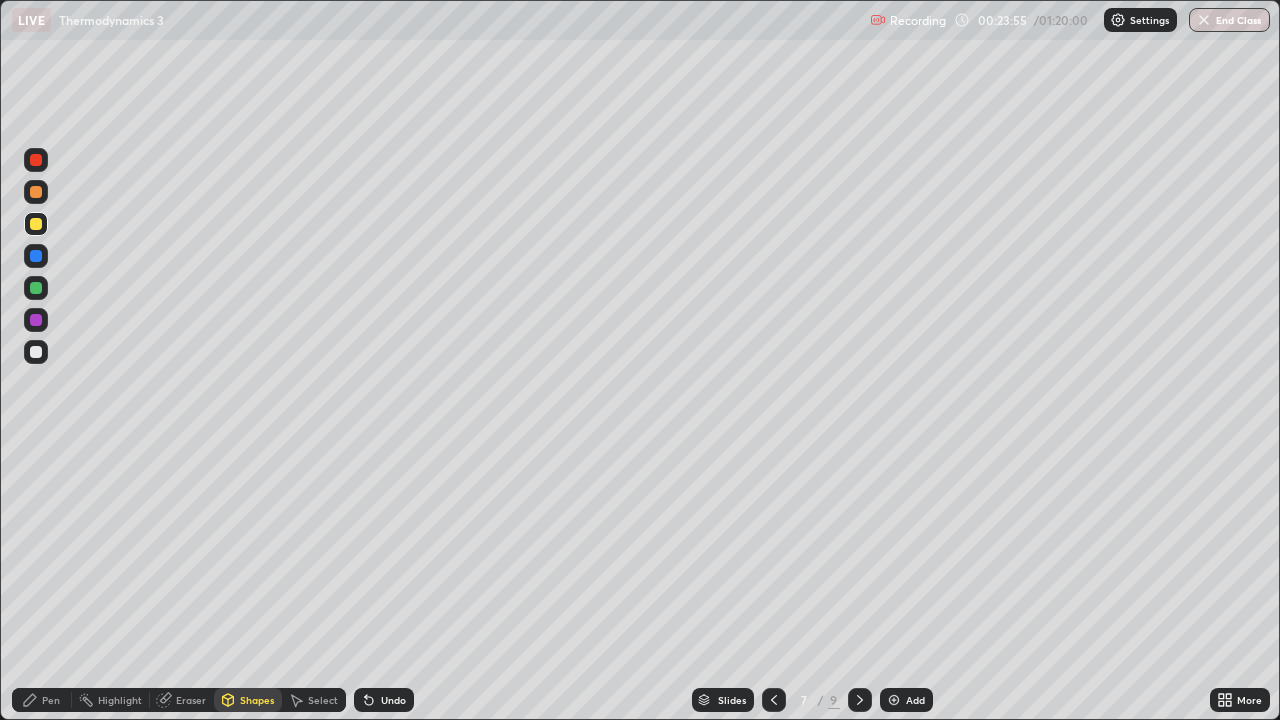click on "Pen" at bounding box center [51, 700] 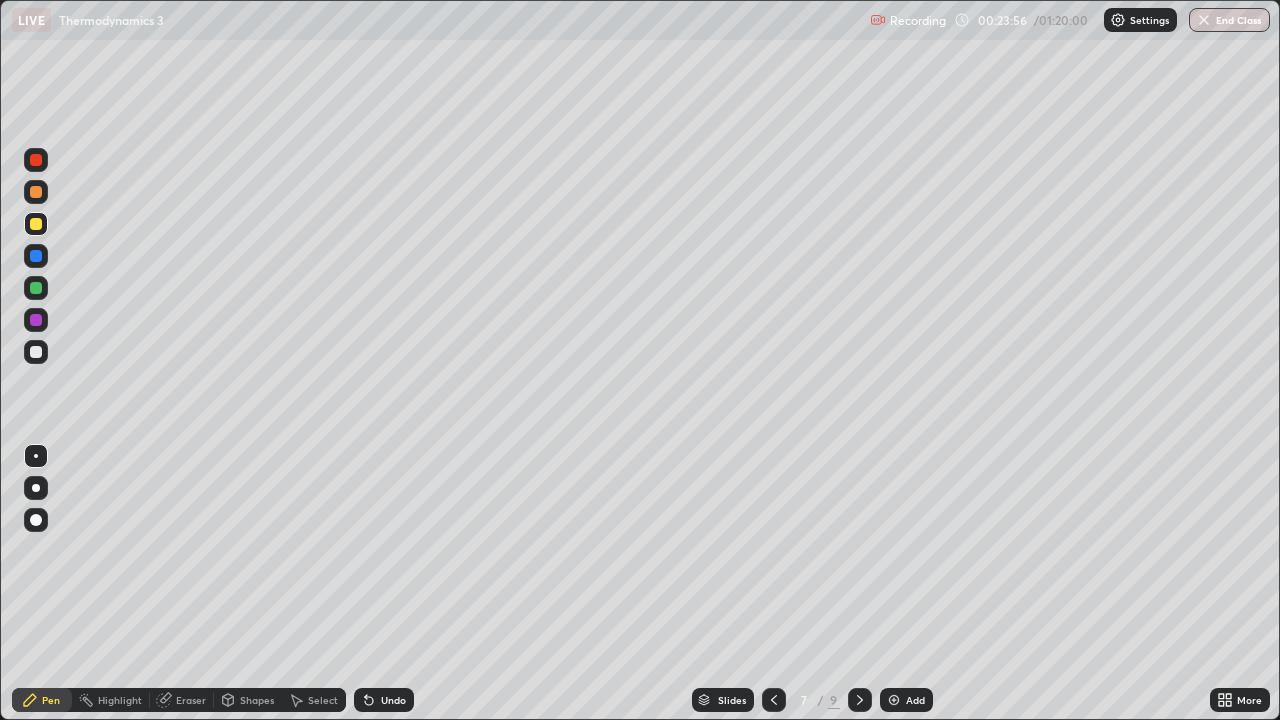 click at bounding box center (36, 288) 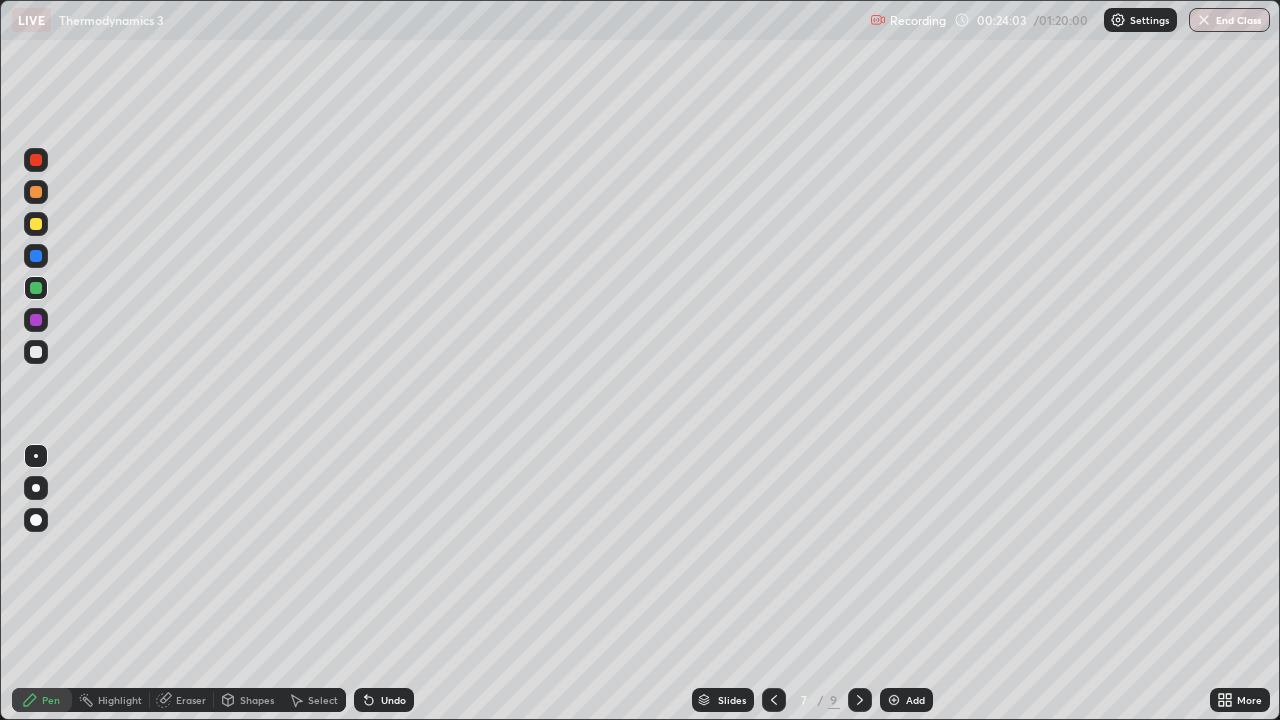 click on "Eraser" at bounding box center [191, 700] 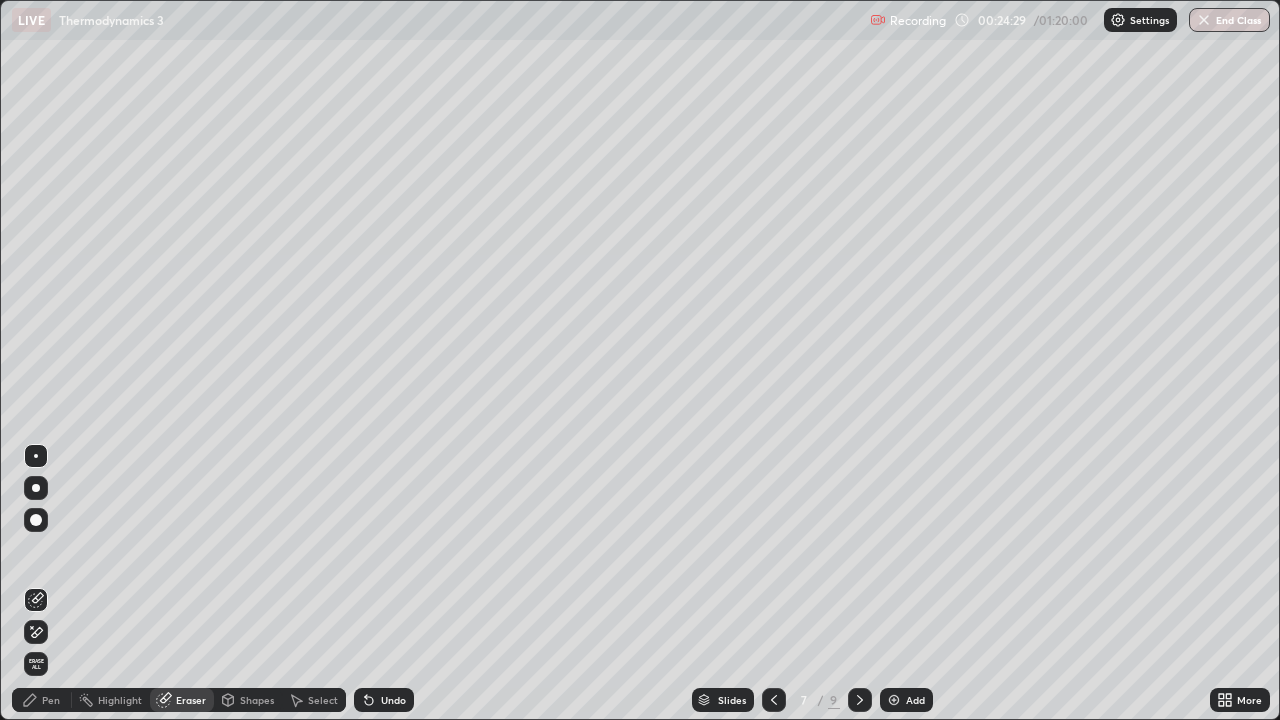 click on "Pen" at bounding box center (51, 700) 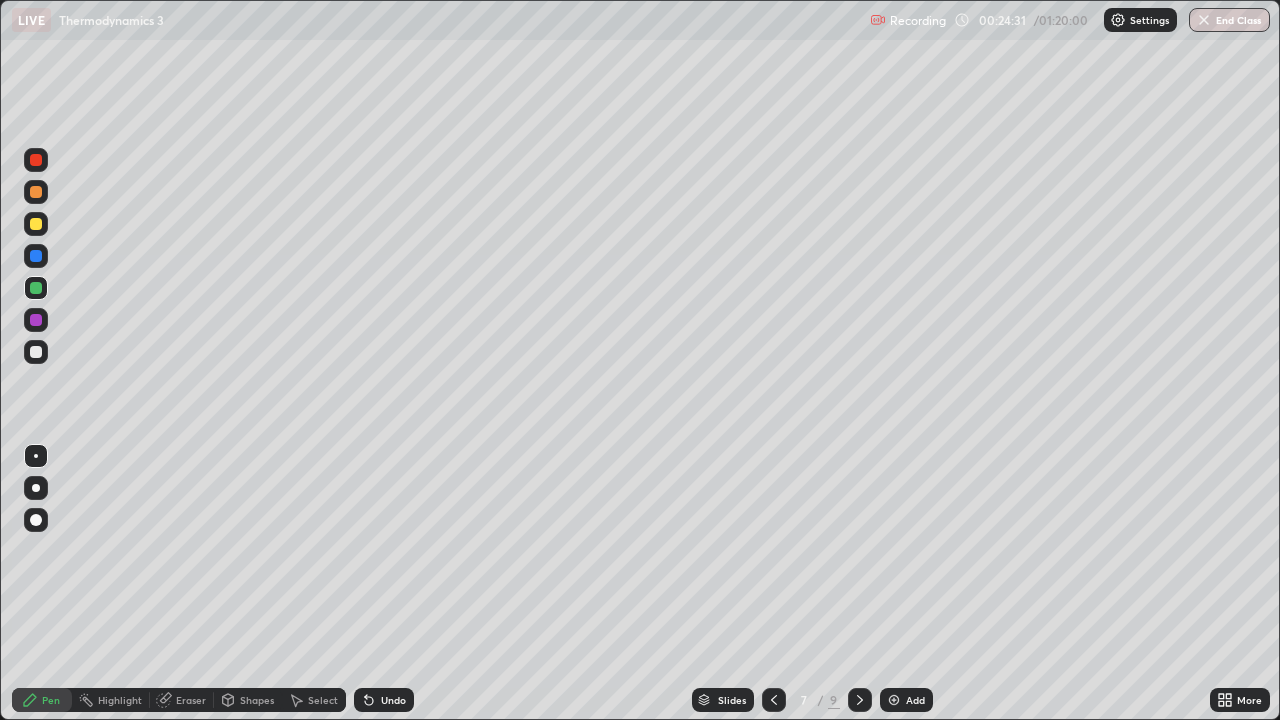 click at bounding box center [36, 224] 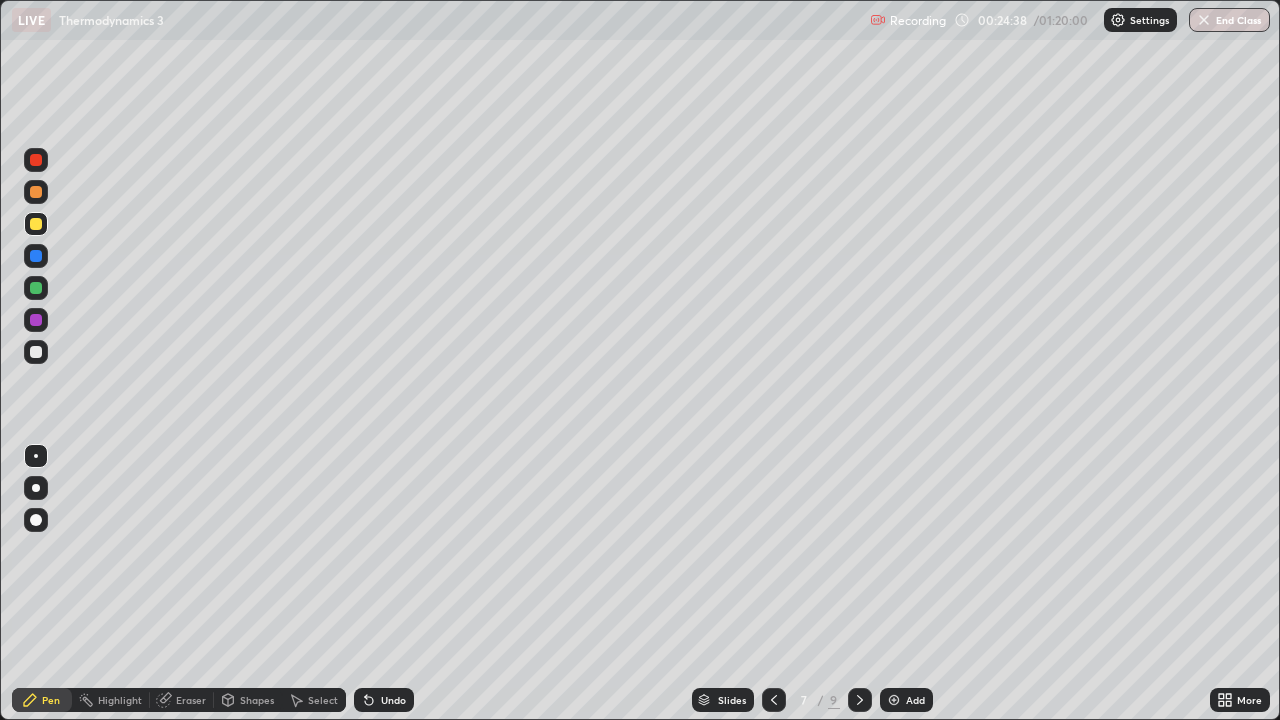 click at bounding box center (36, 288) 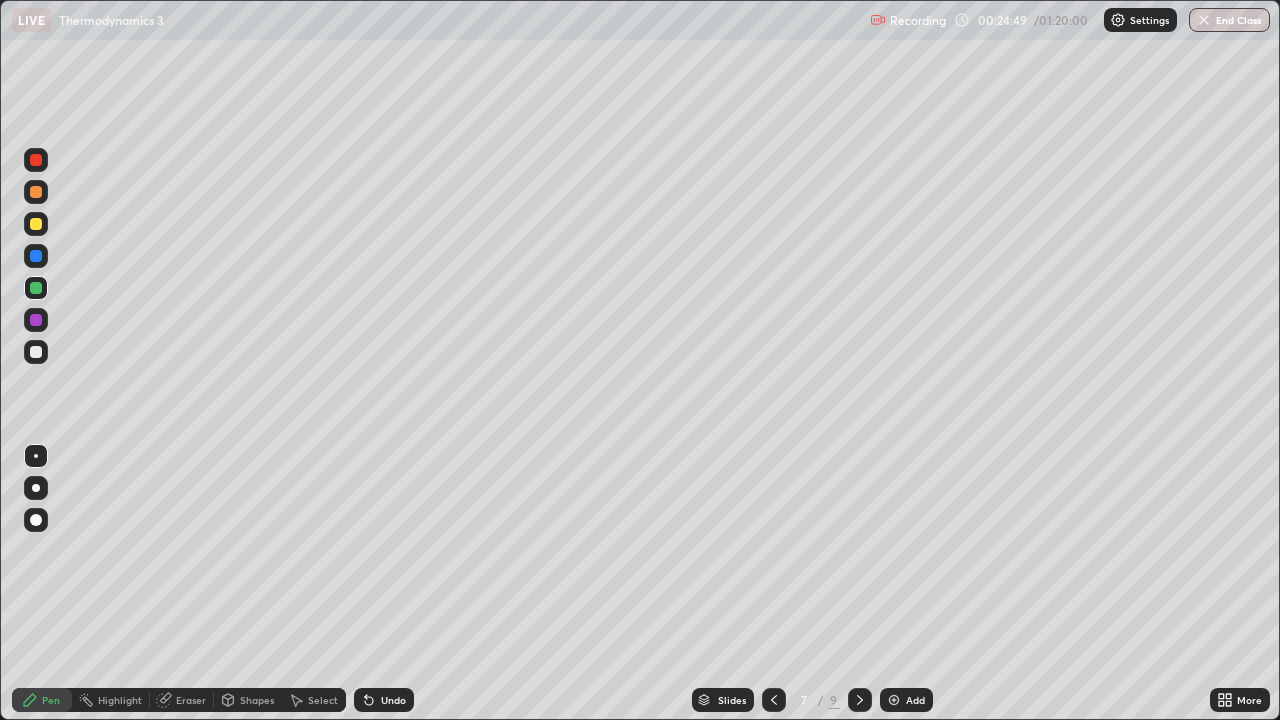 click at bounding box center [36, 192] 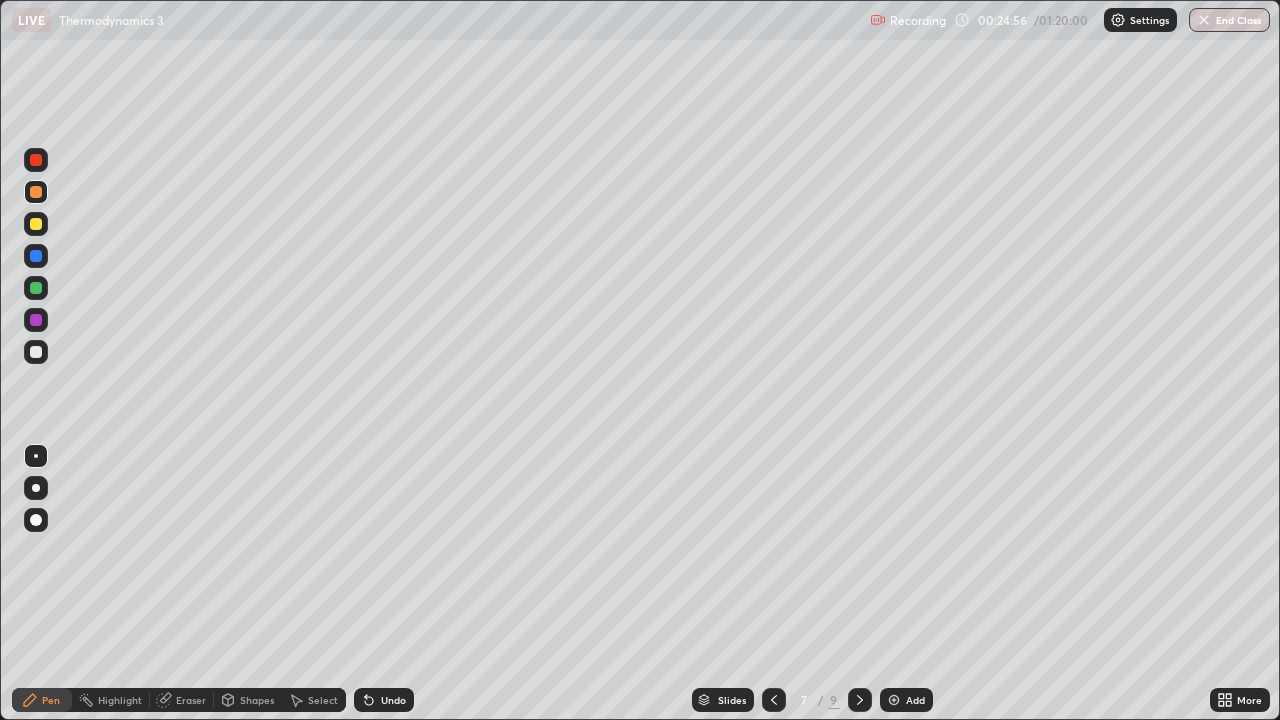 click on "Undo" at bounding box center (393, 700) 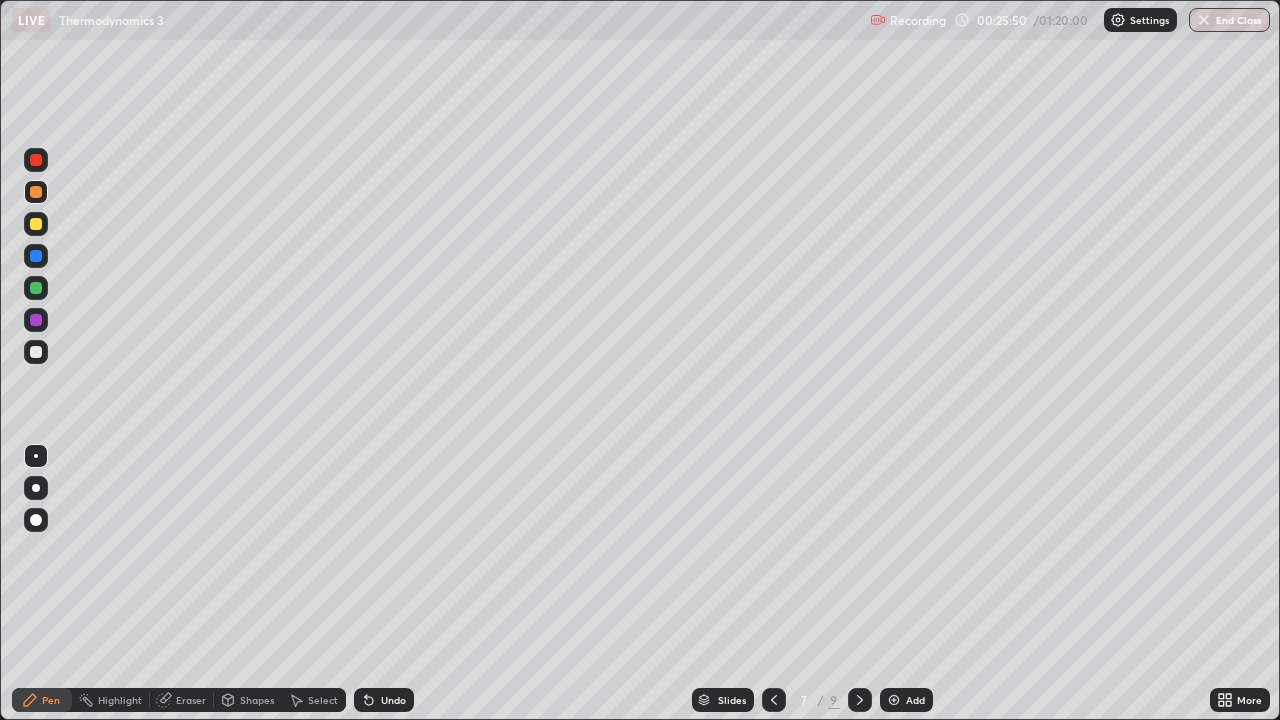 click at bounding box center (36, 352) 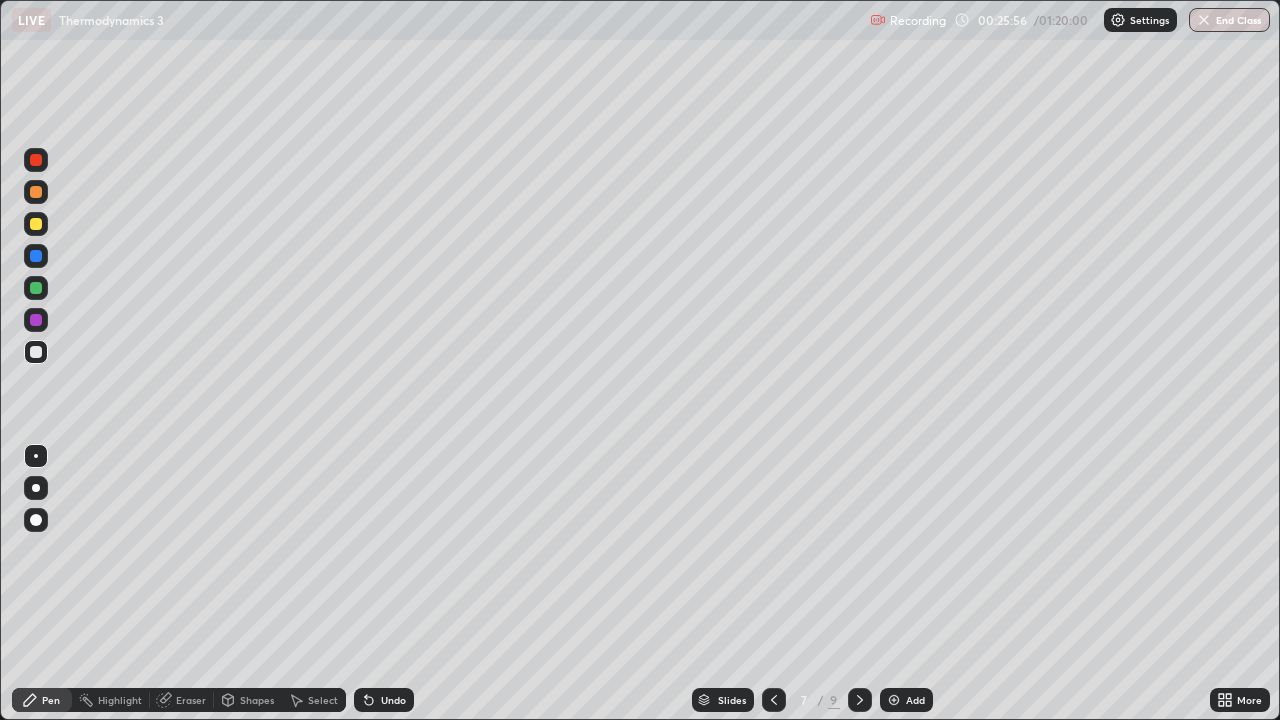 click on "Undo" at bounding box center [393, 700] 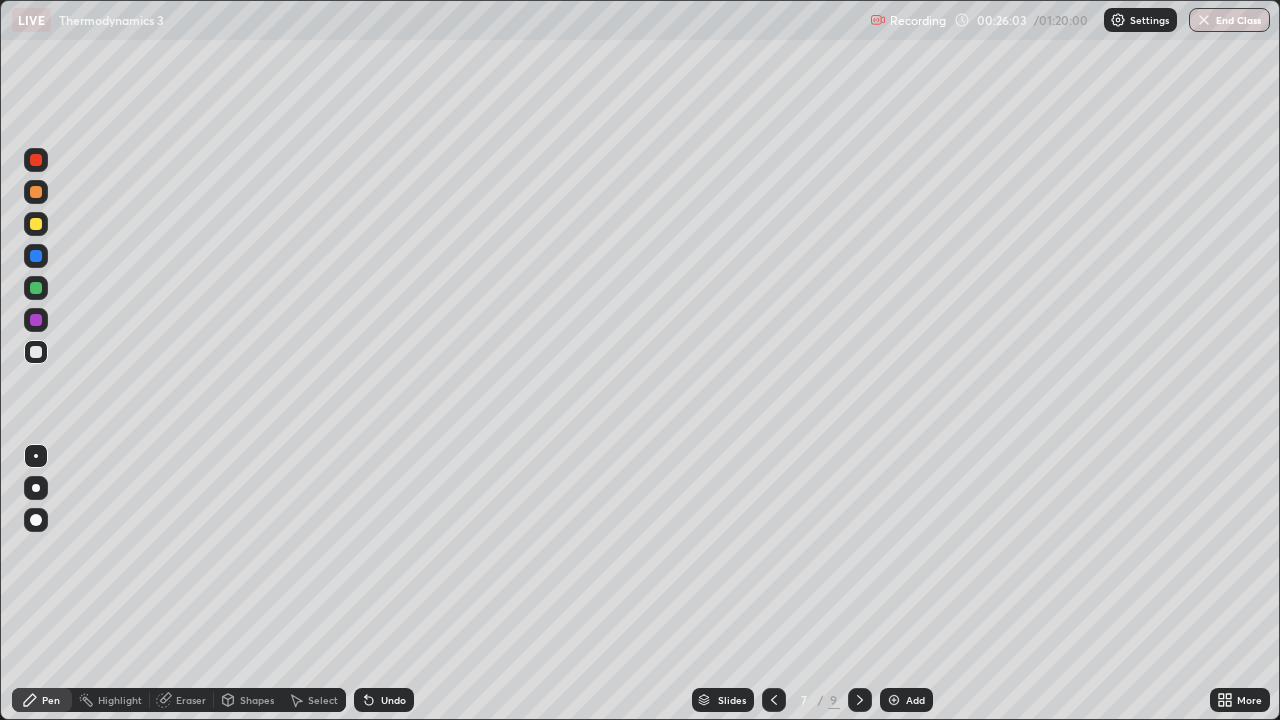 click 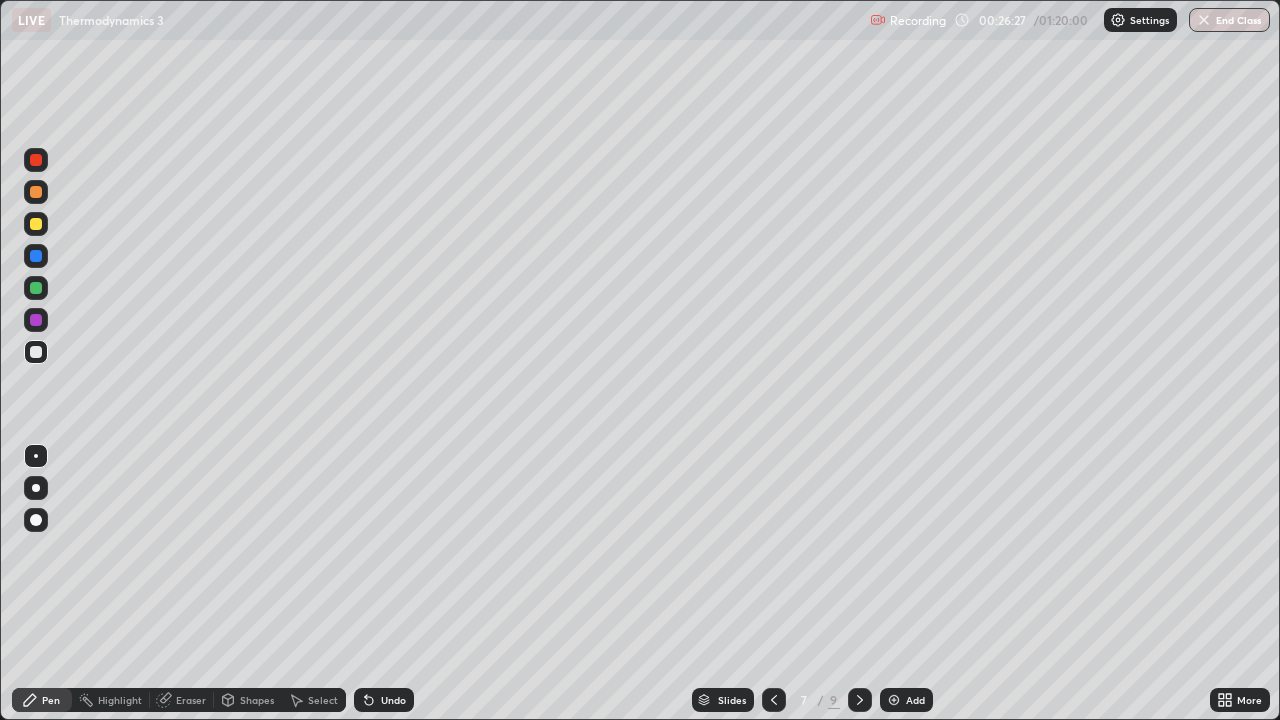 click on "Shapes" at bounding box center (257, 700) 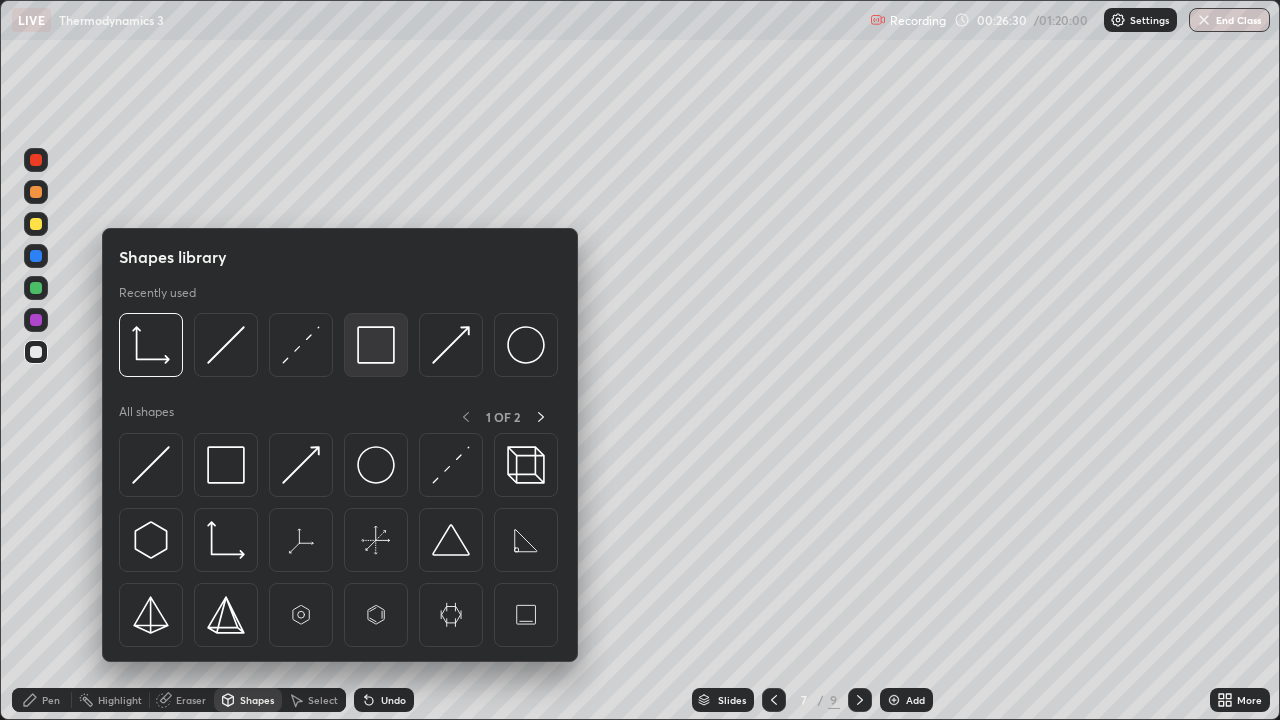 click at bounding box center (376, 345) 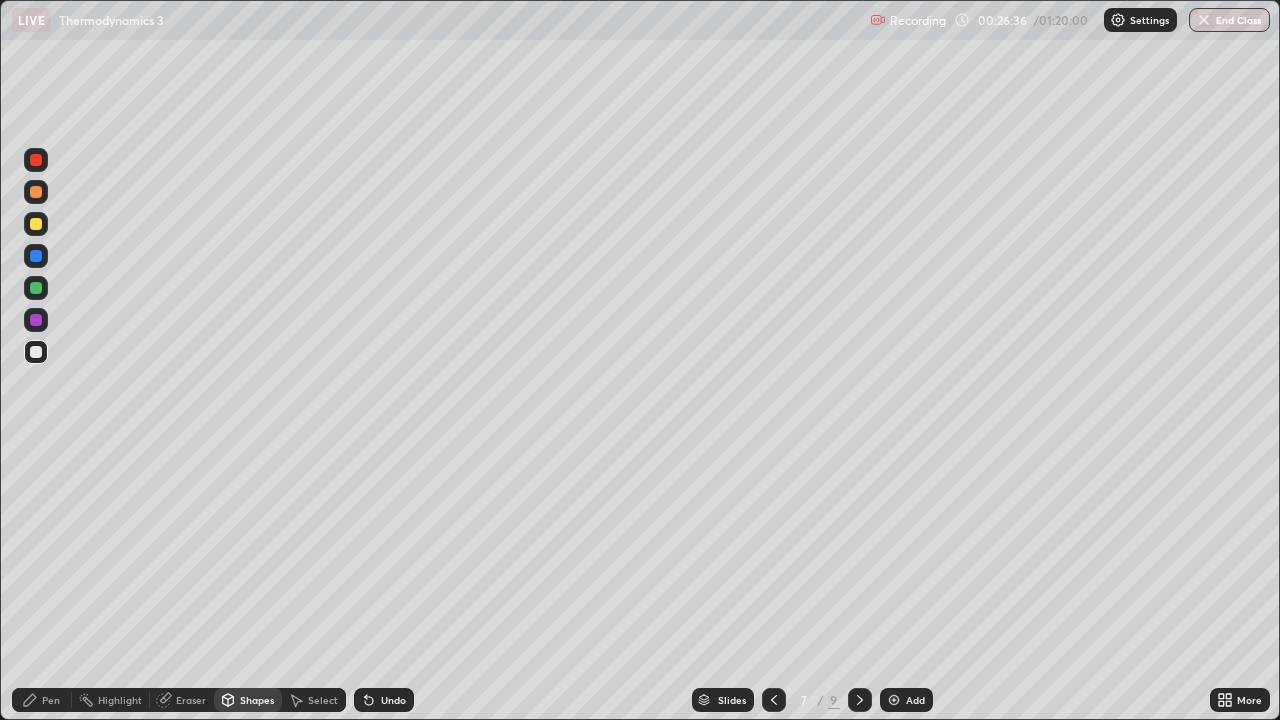 click on "Undo" at bounding box center [384, 700] 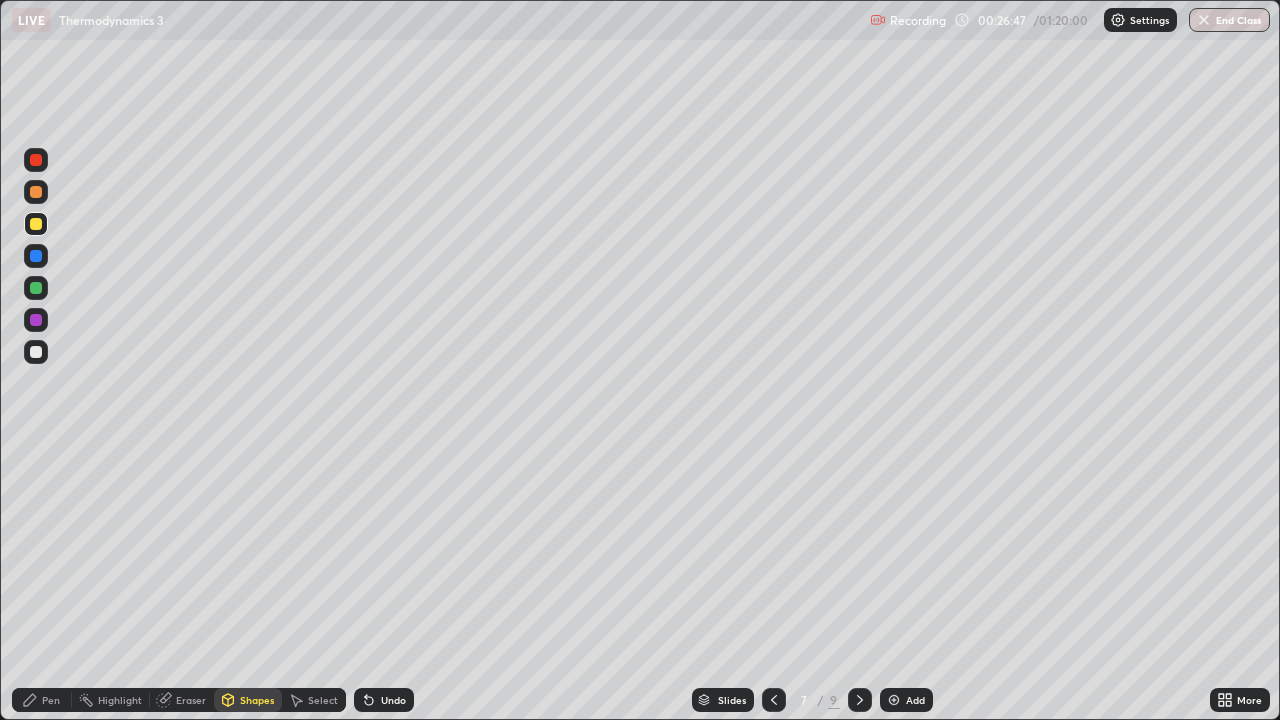 click on "Undo" at bounding box center (393, 700) 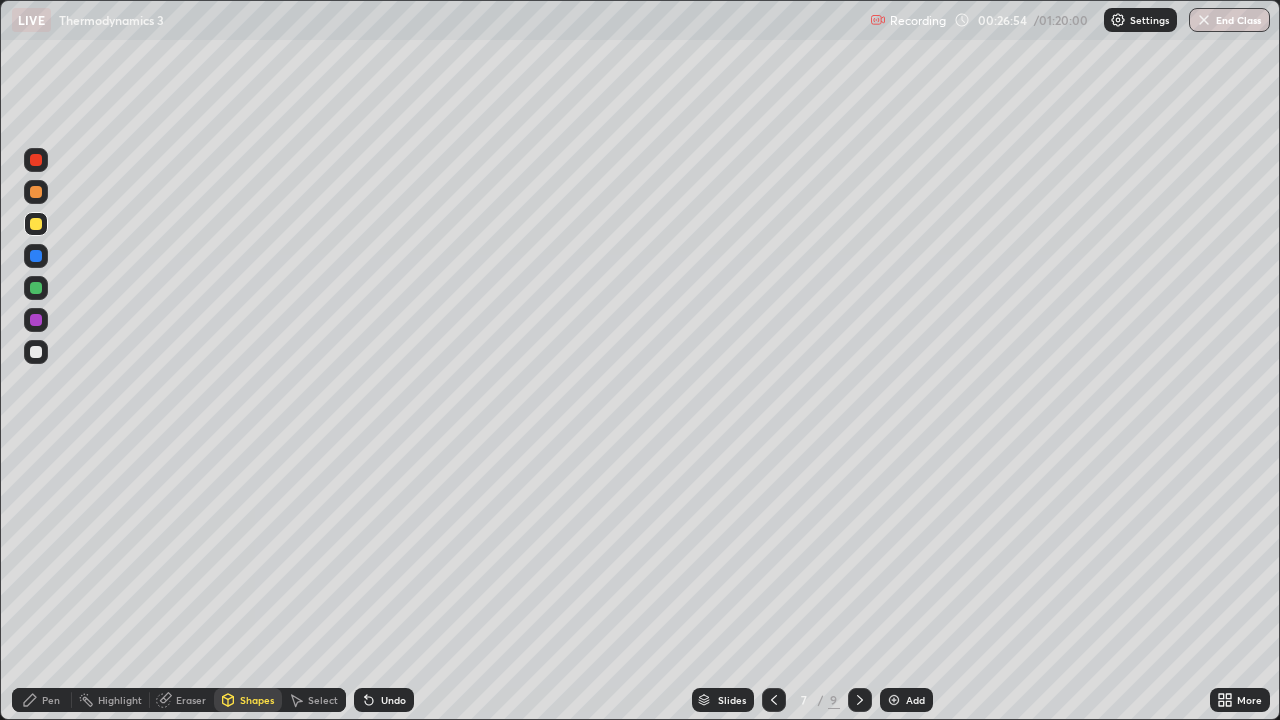 click on "Add" at bounding box center [915, 700] 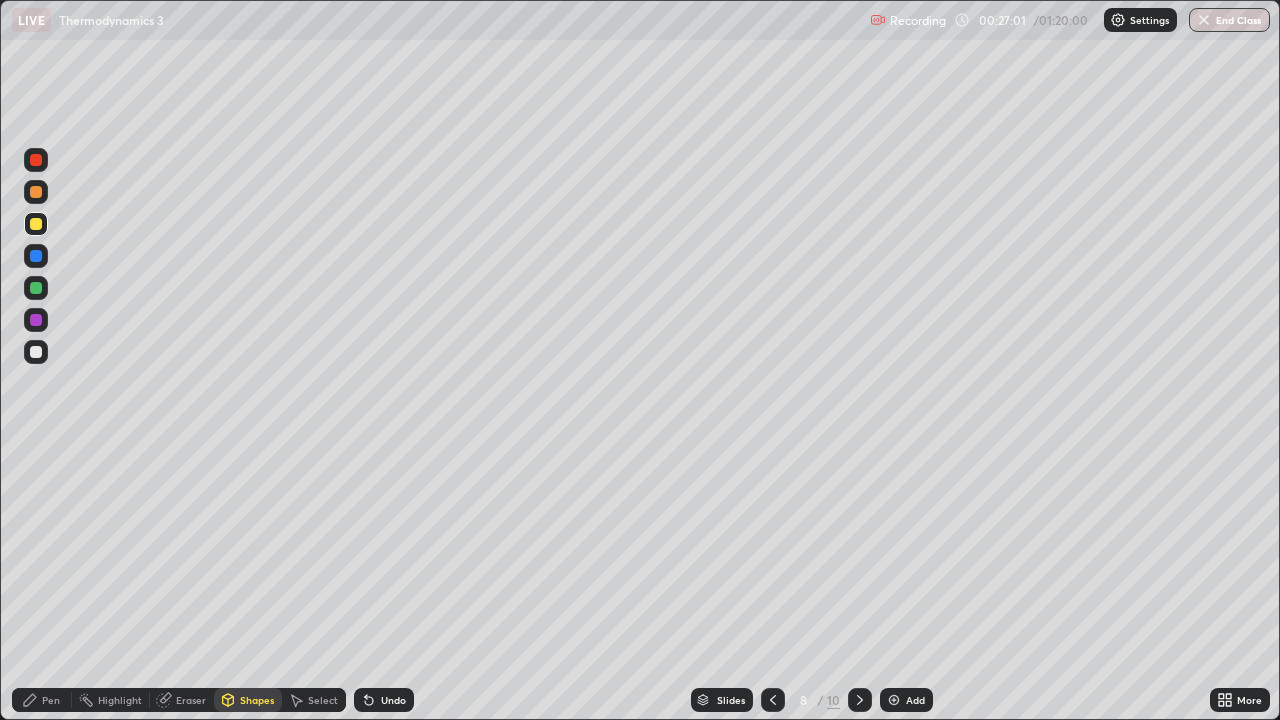 click on "Shapes" at bounding box center [248, 700] 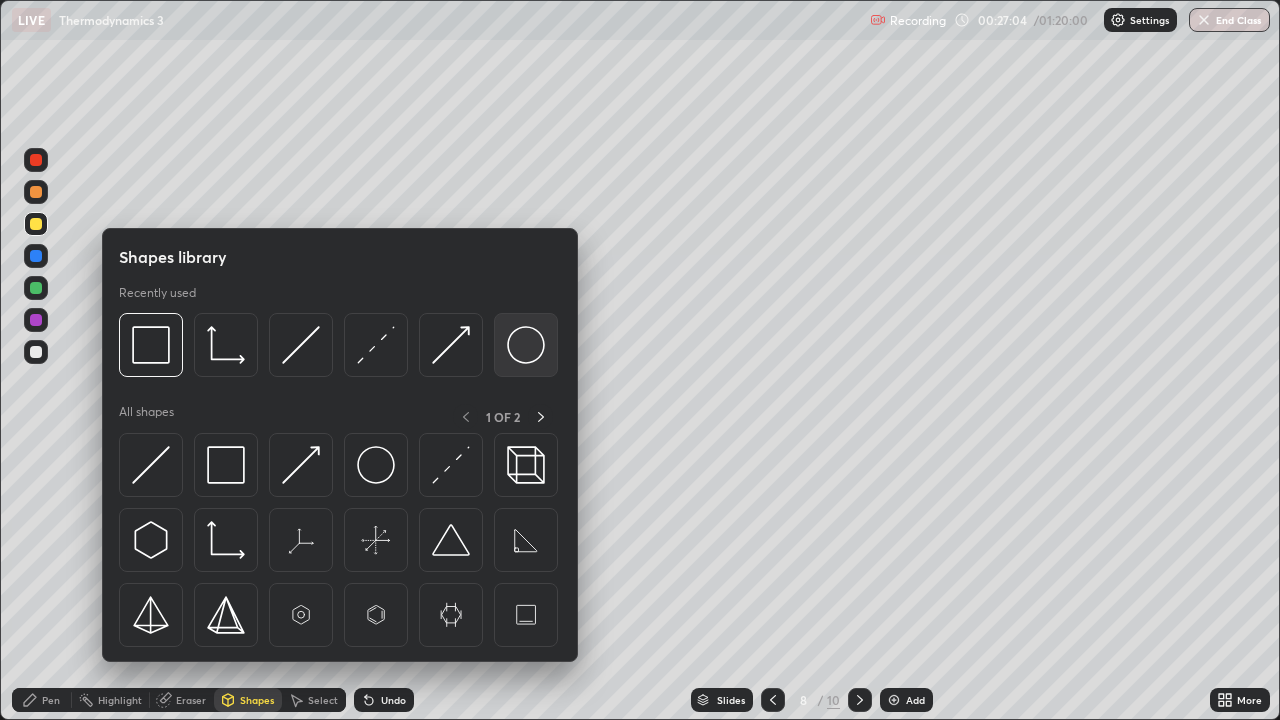click at bounding box center (526, 345) 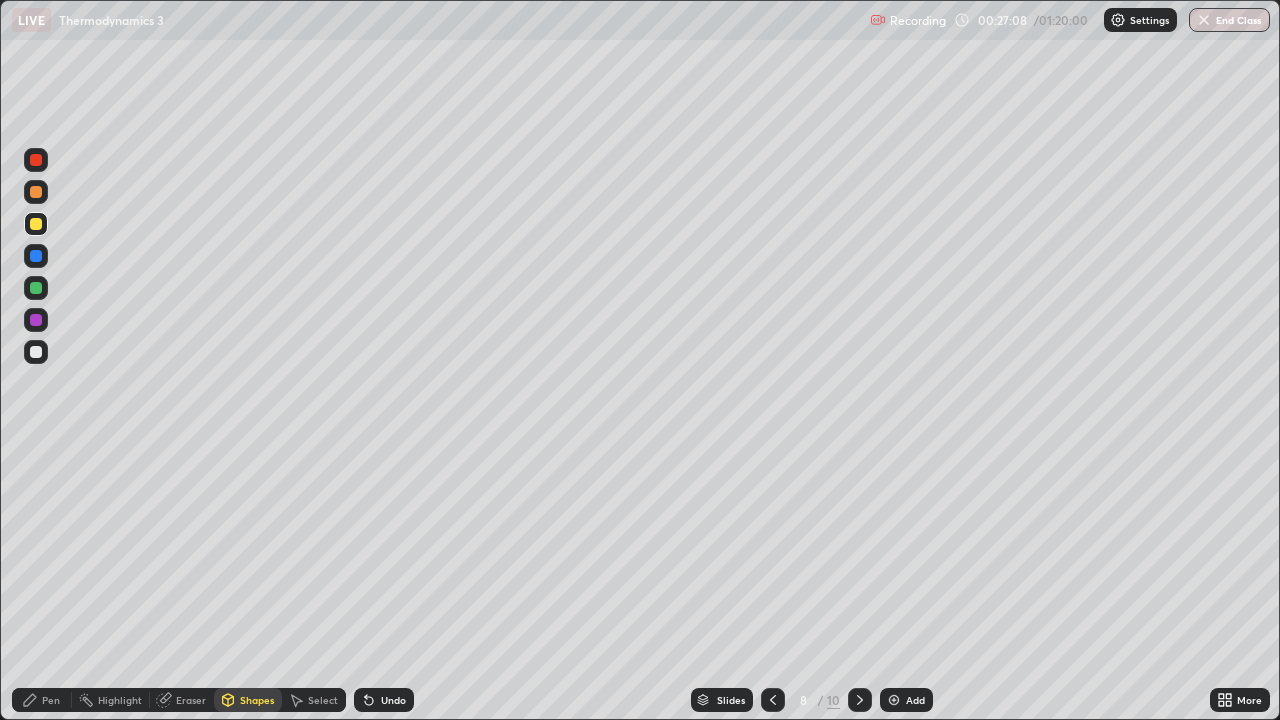 click on "Pen" at bounding box center (51, 700) 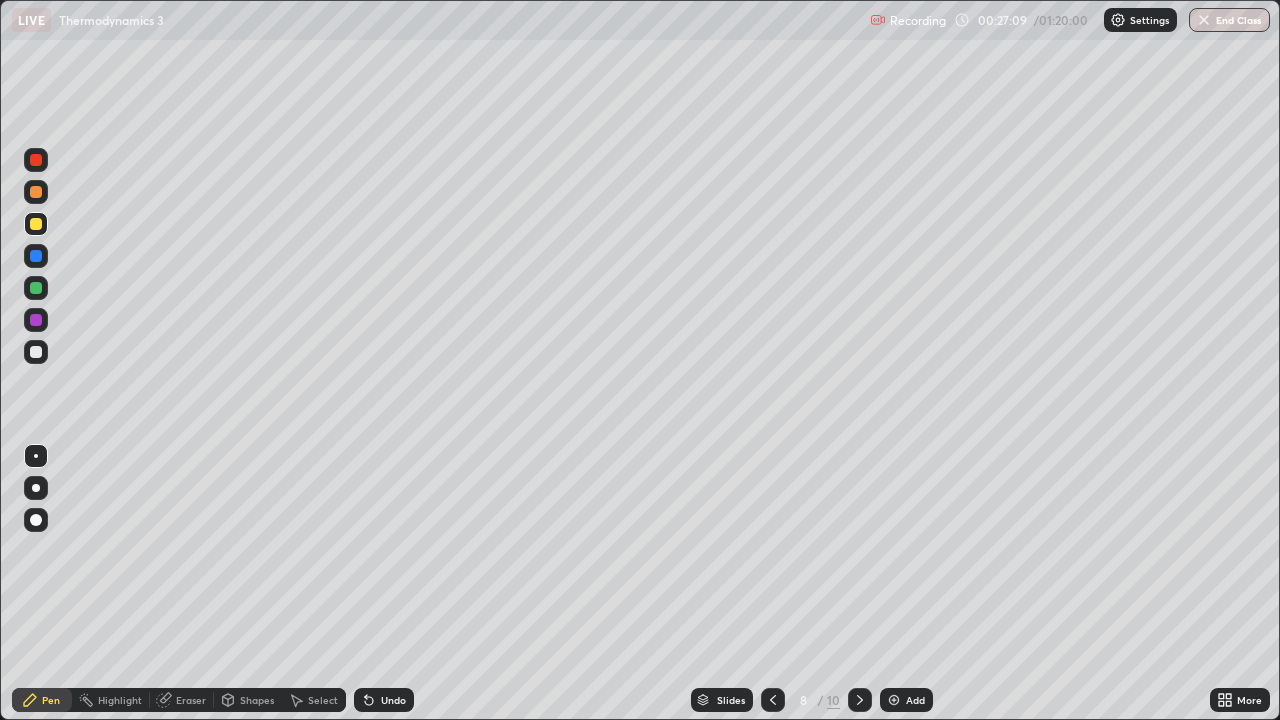 click on "Eraser" at bounding box center (191, 700) 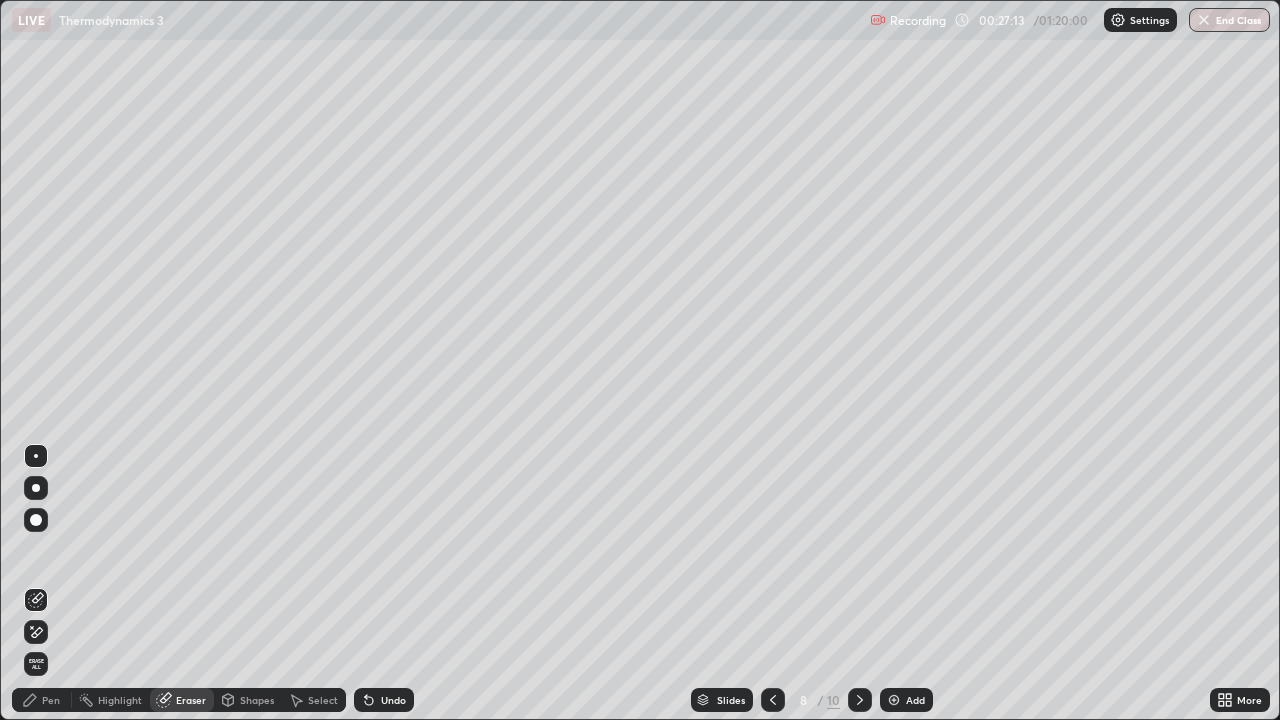 click on "Pen" at bounding box center [51, 700] 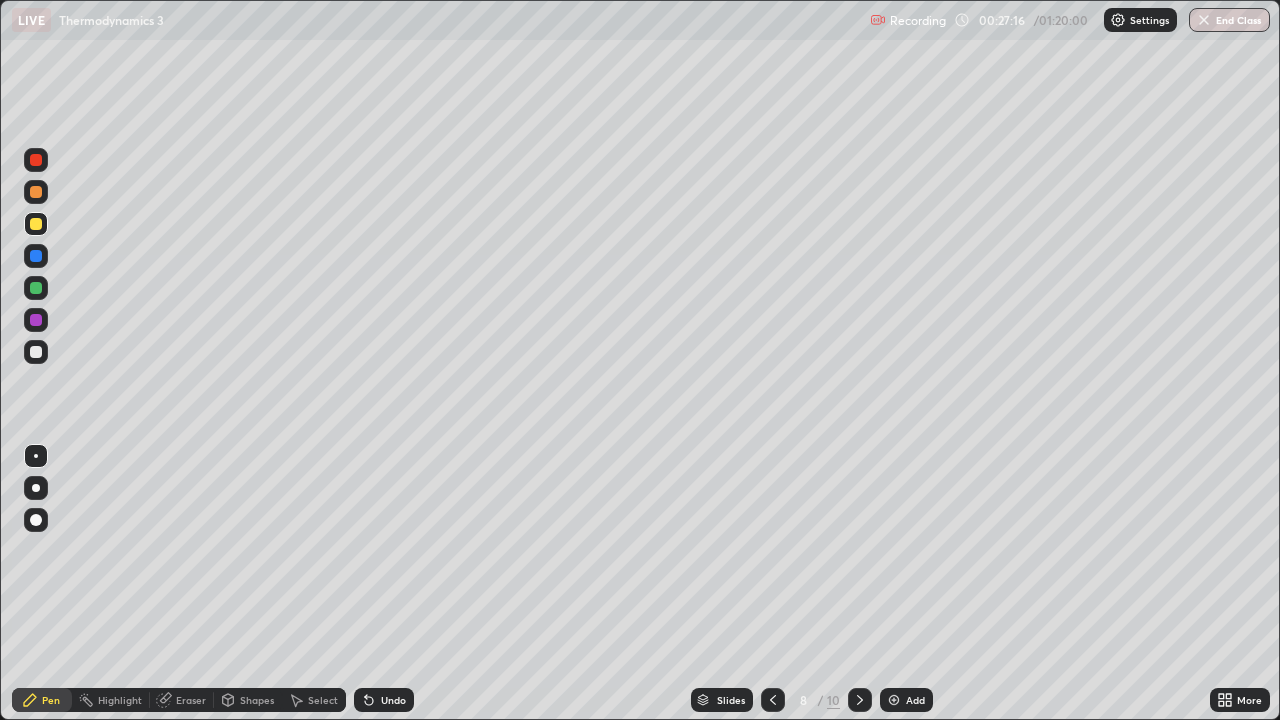 click at bounding box center [36, 352] 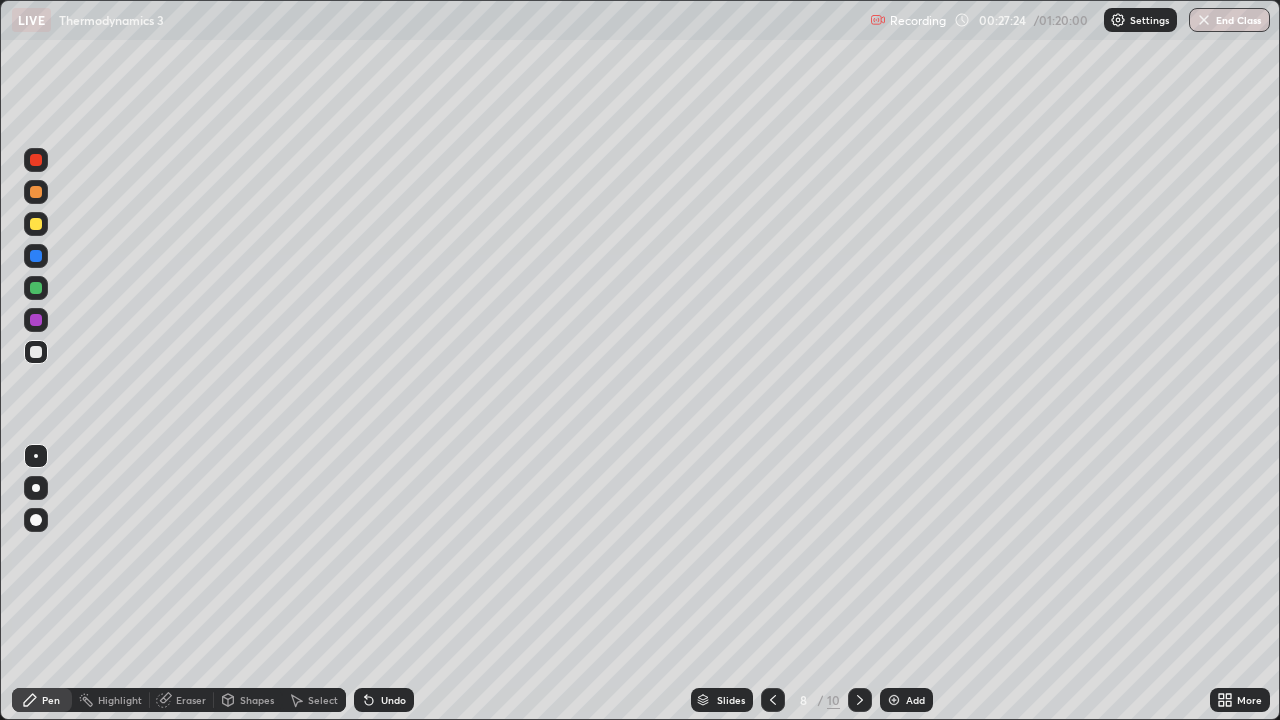 click at bounding box center (36, 192) 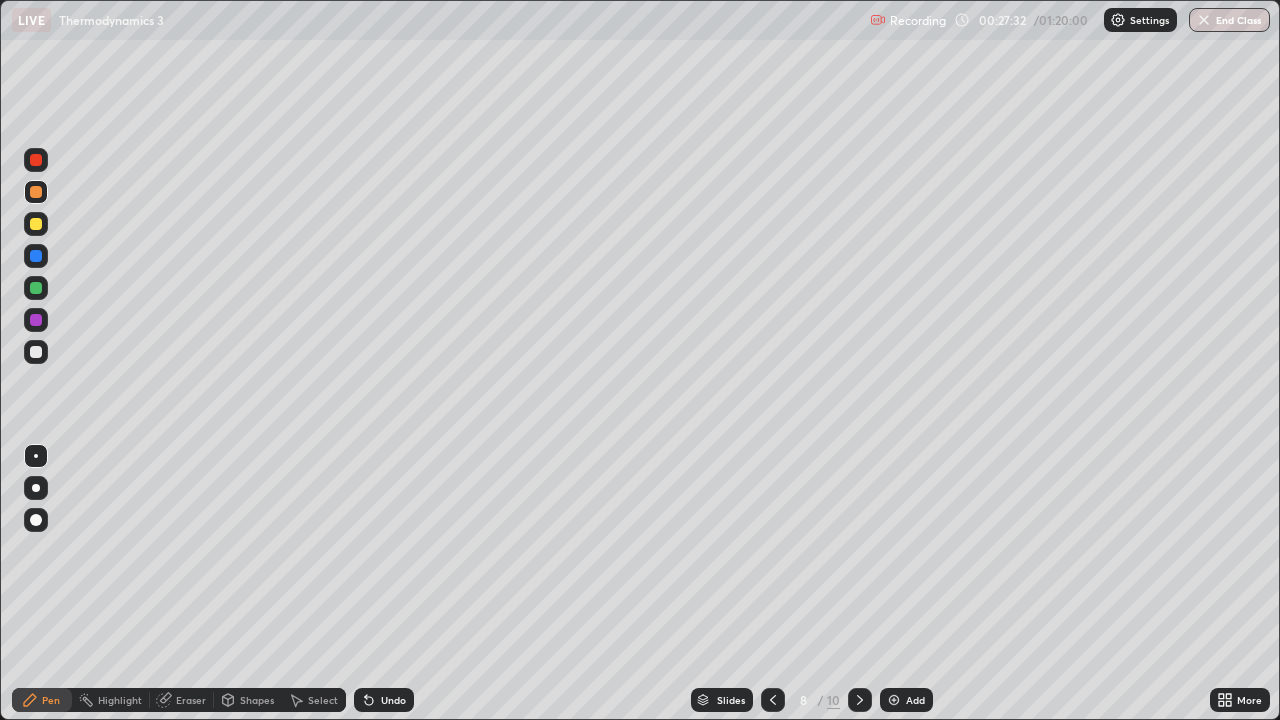 click at bounding box center [36, 352] 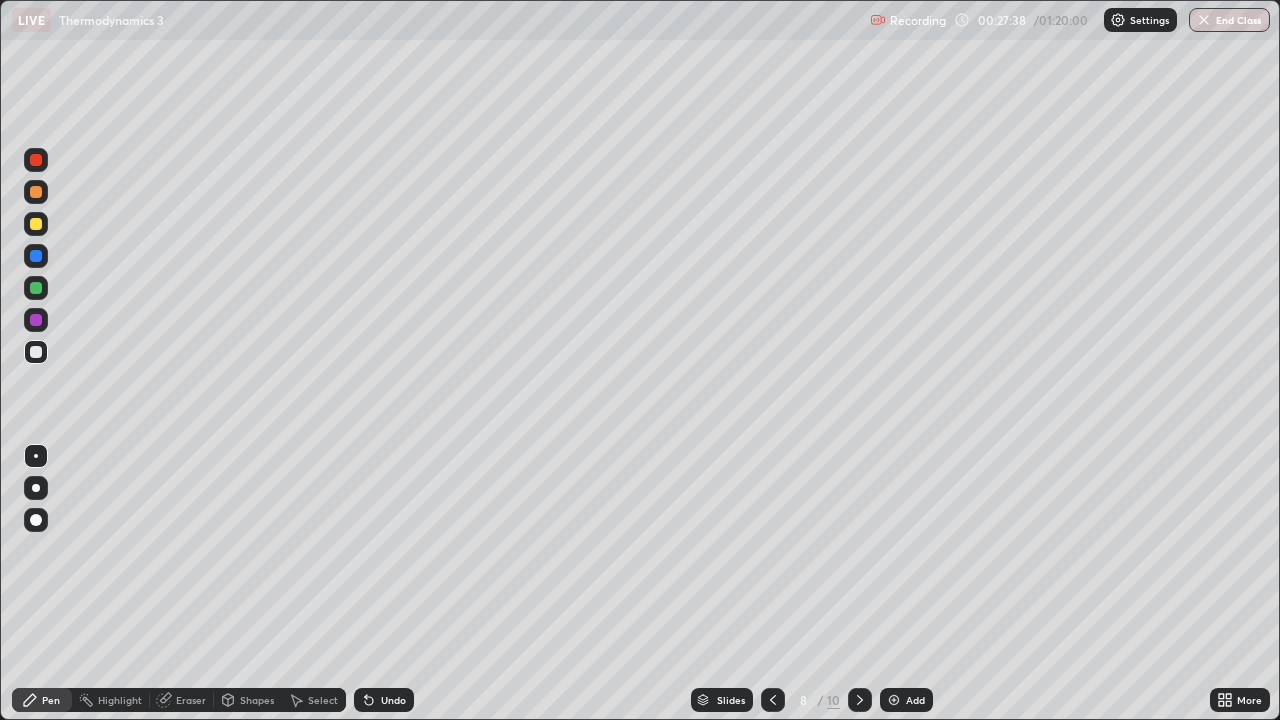 click on "Shapes" at bounding box center [248, 700] 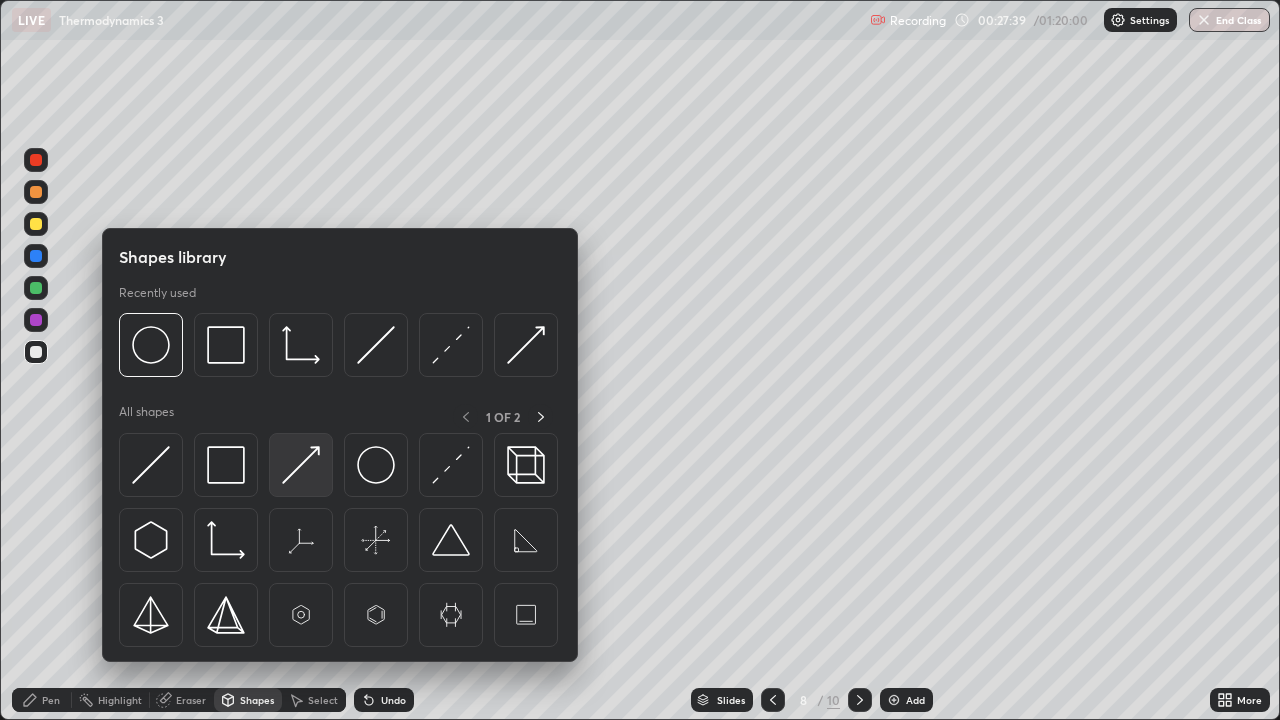 click at bounding box center (301, 465) 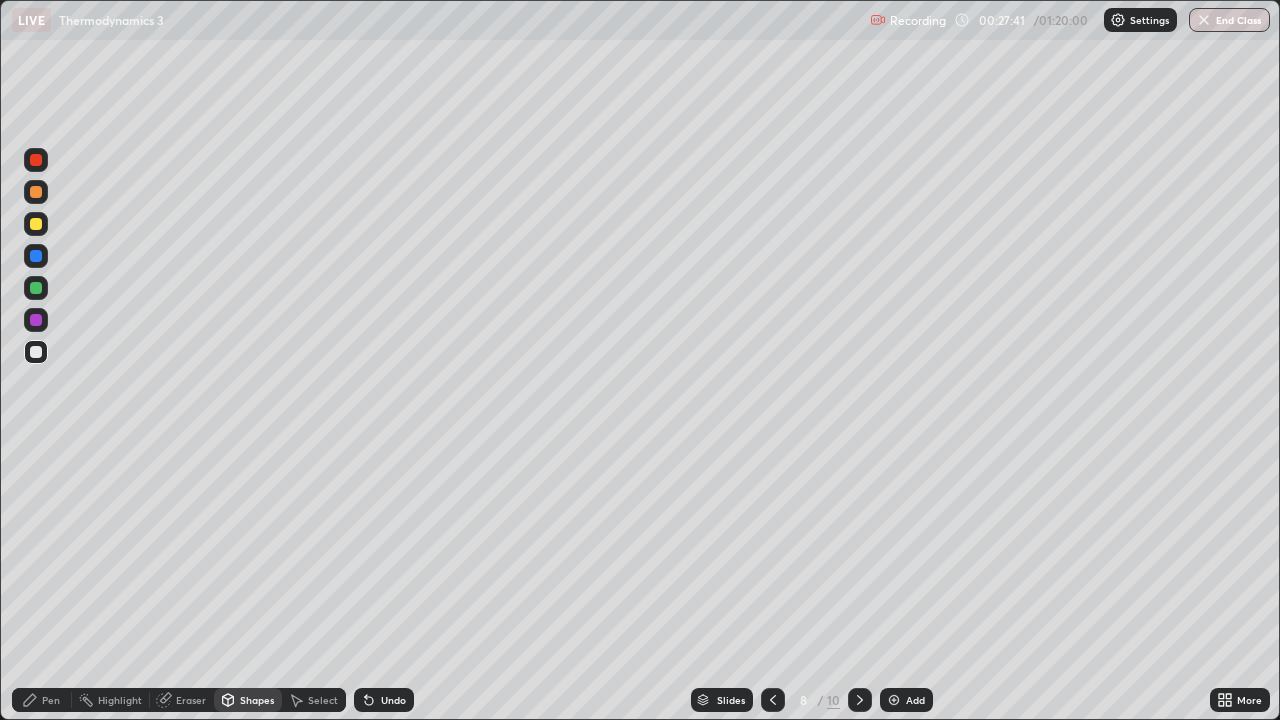 click at bounding box center [36, 288] 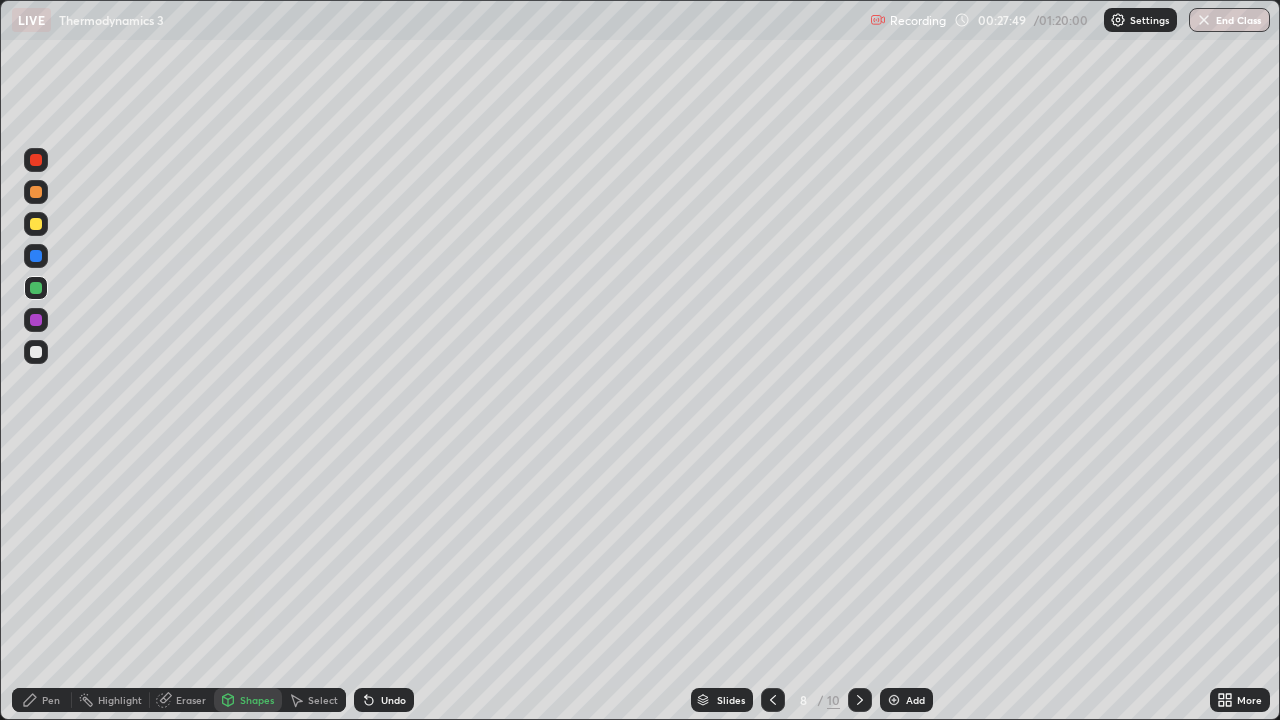 click on "Pen" at bounding box center [42, 700] 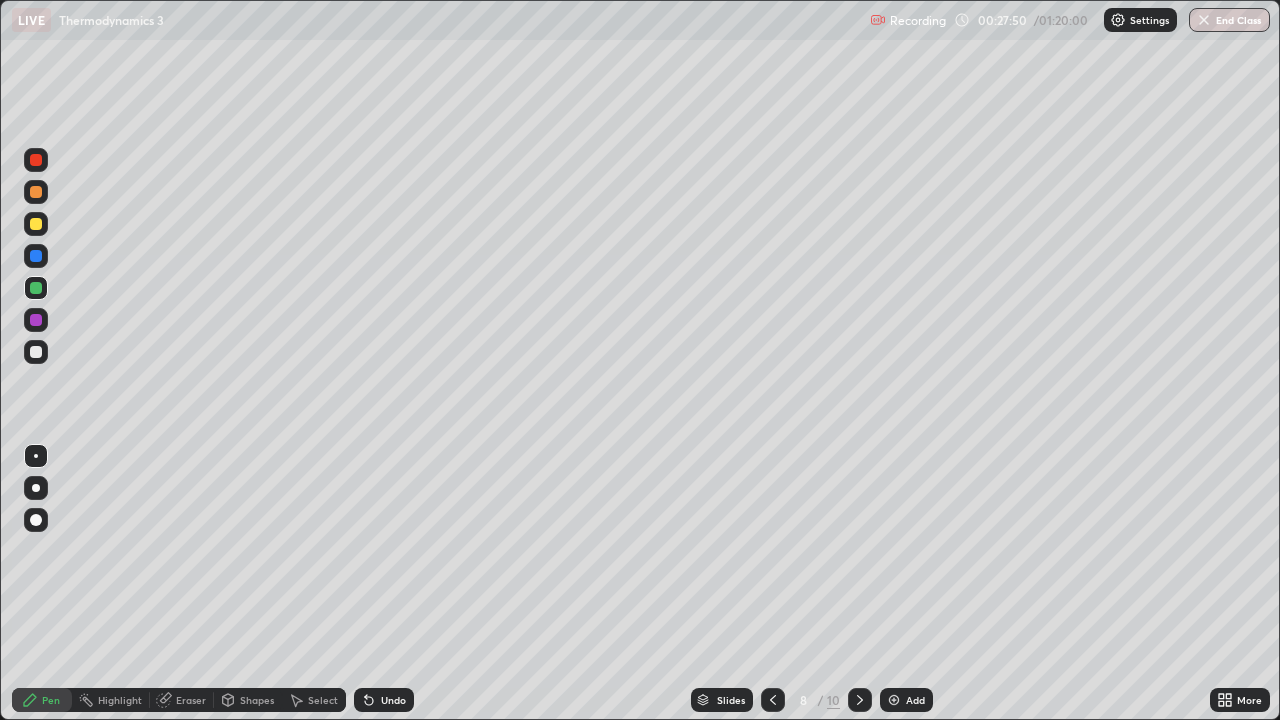 click at bounding box center [36, 352] 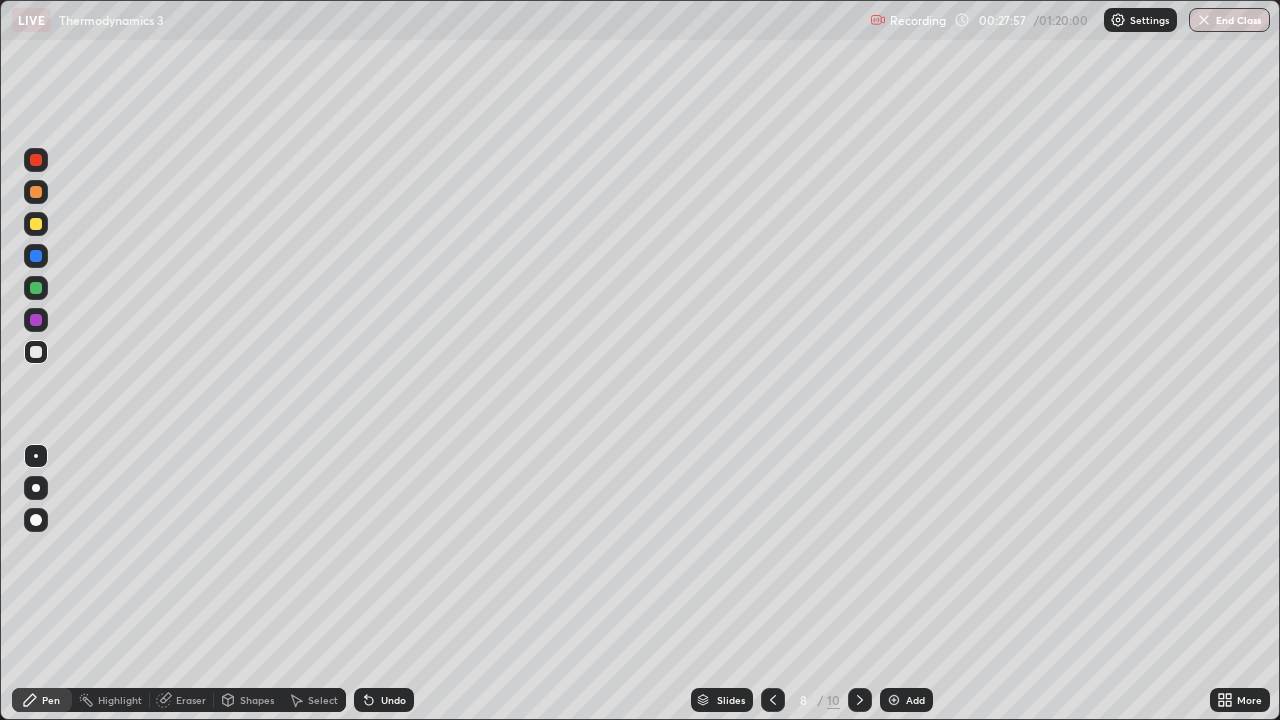 click at bounding box center (36, 288) 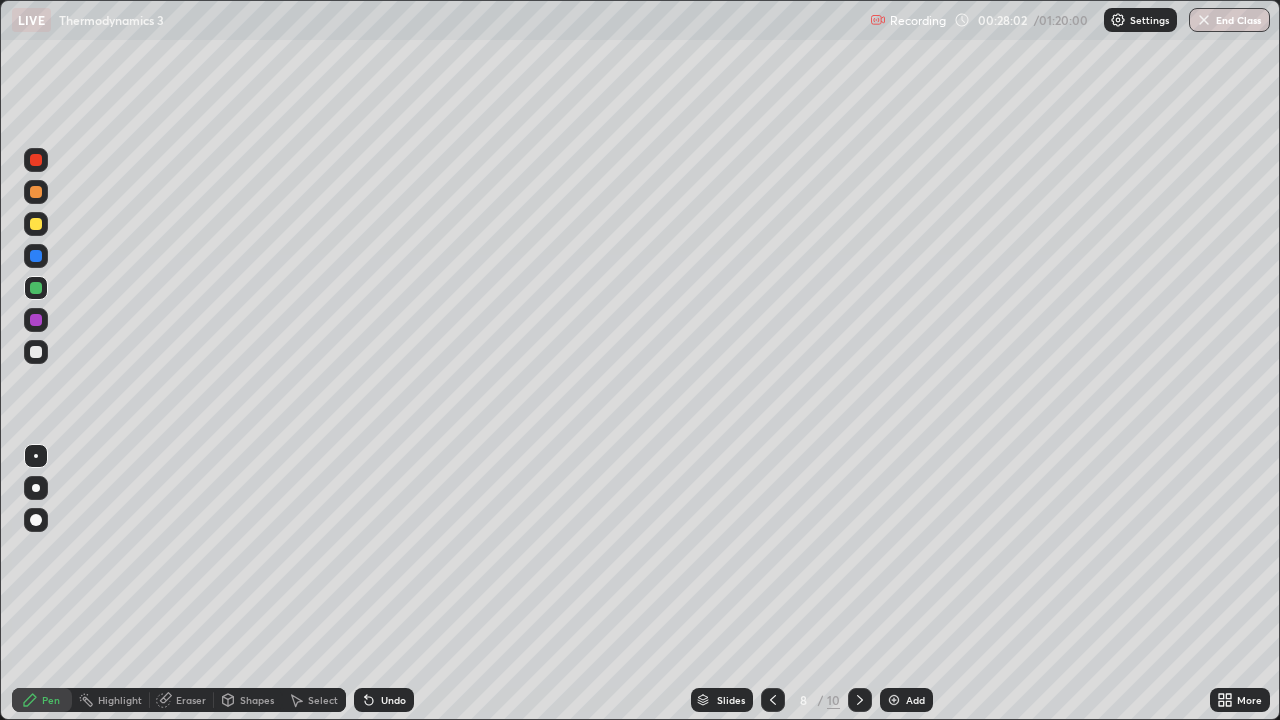 click at bounding box center [773, 700] 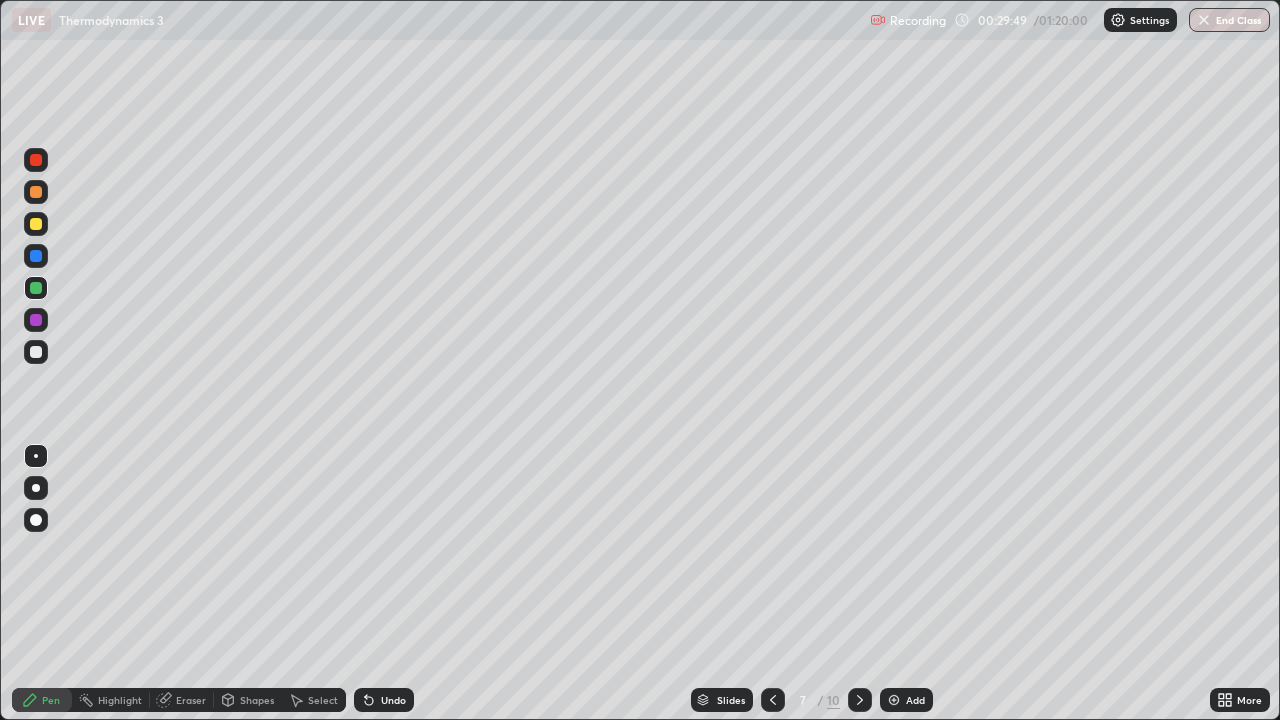 click 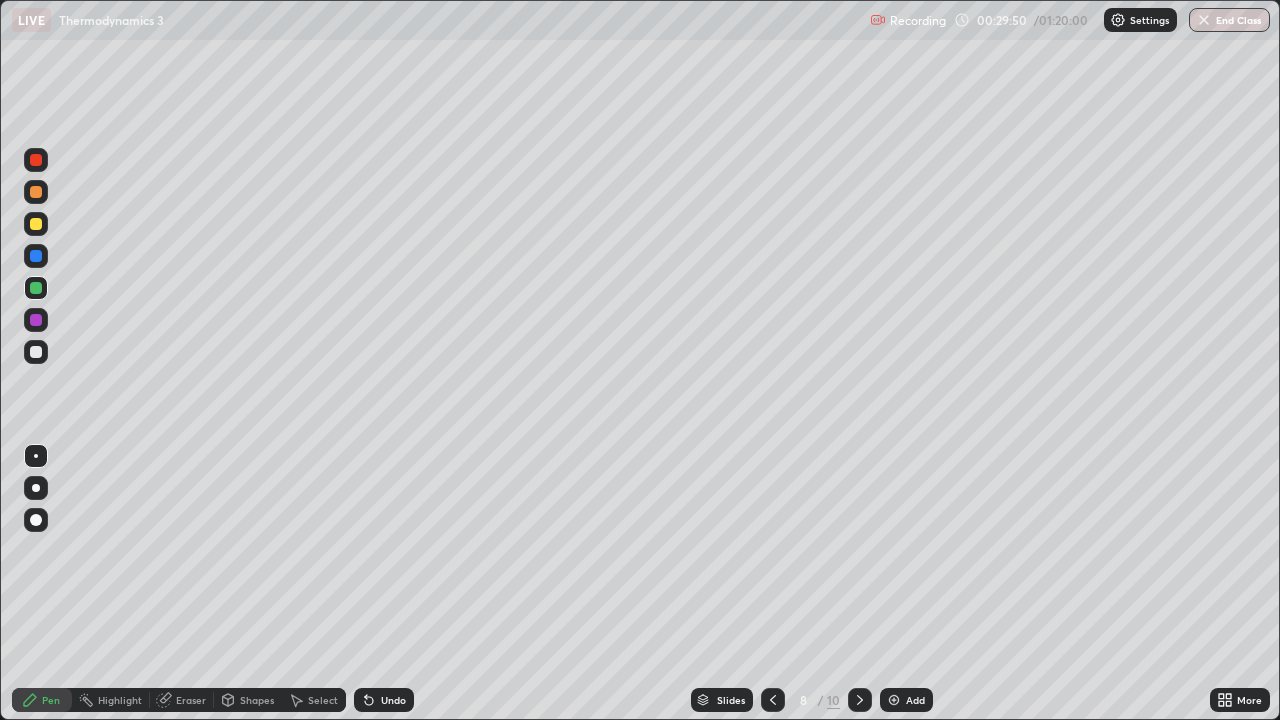 click on "Add" at bounding box center [915, 700] 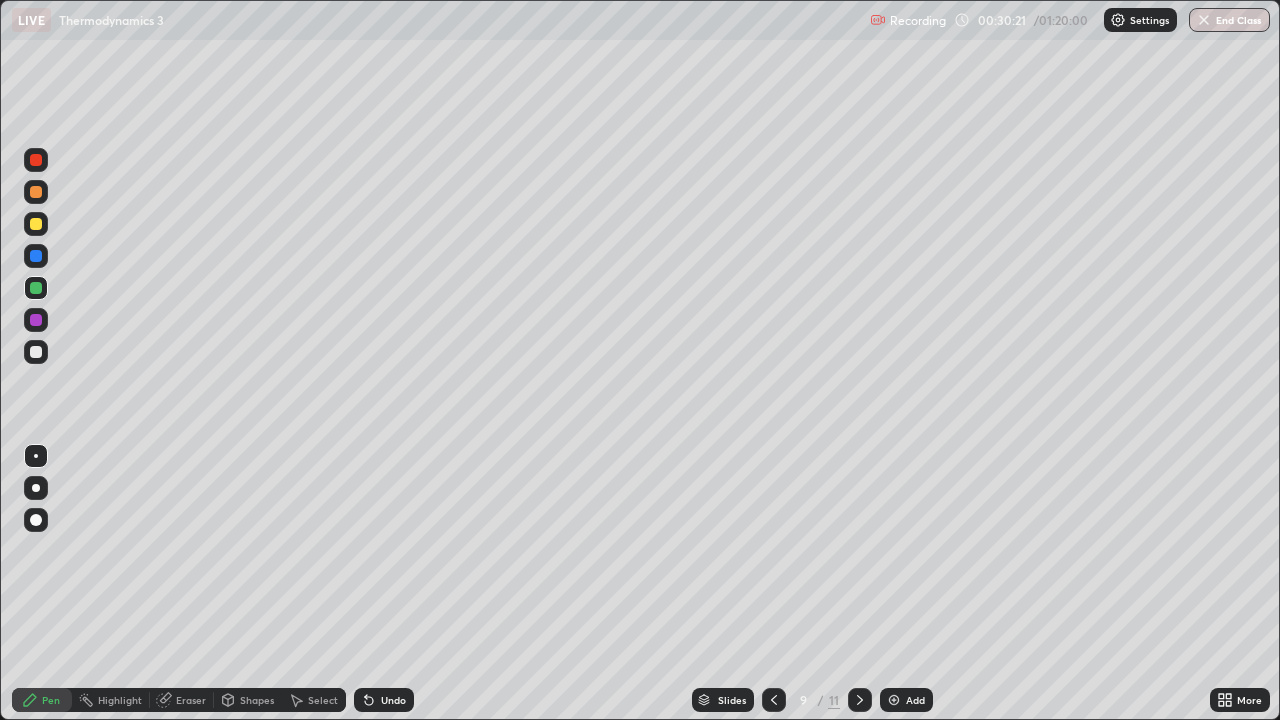 click 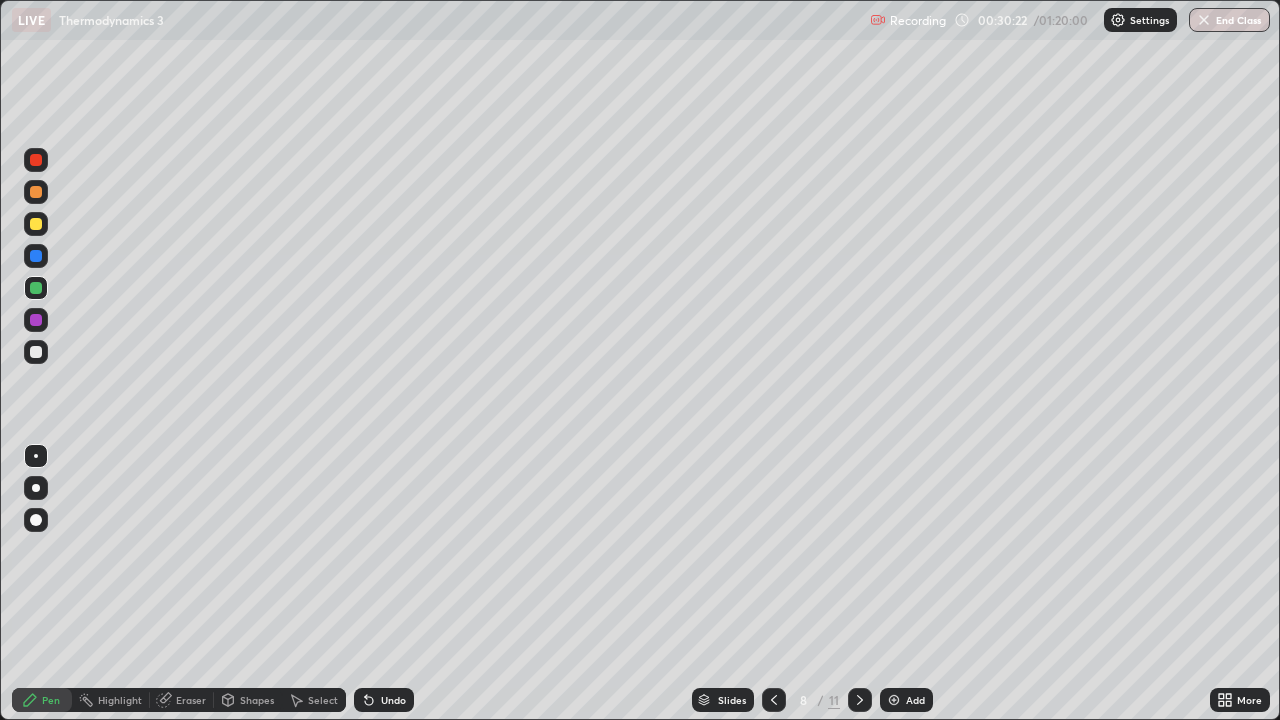 click at bounding box center (774, 700) 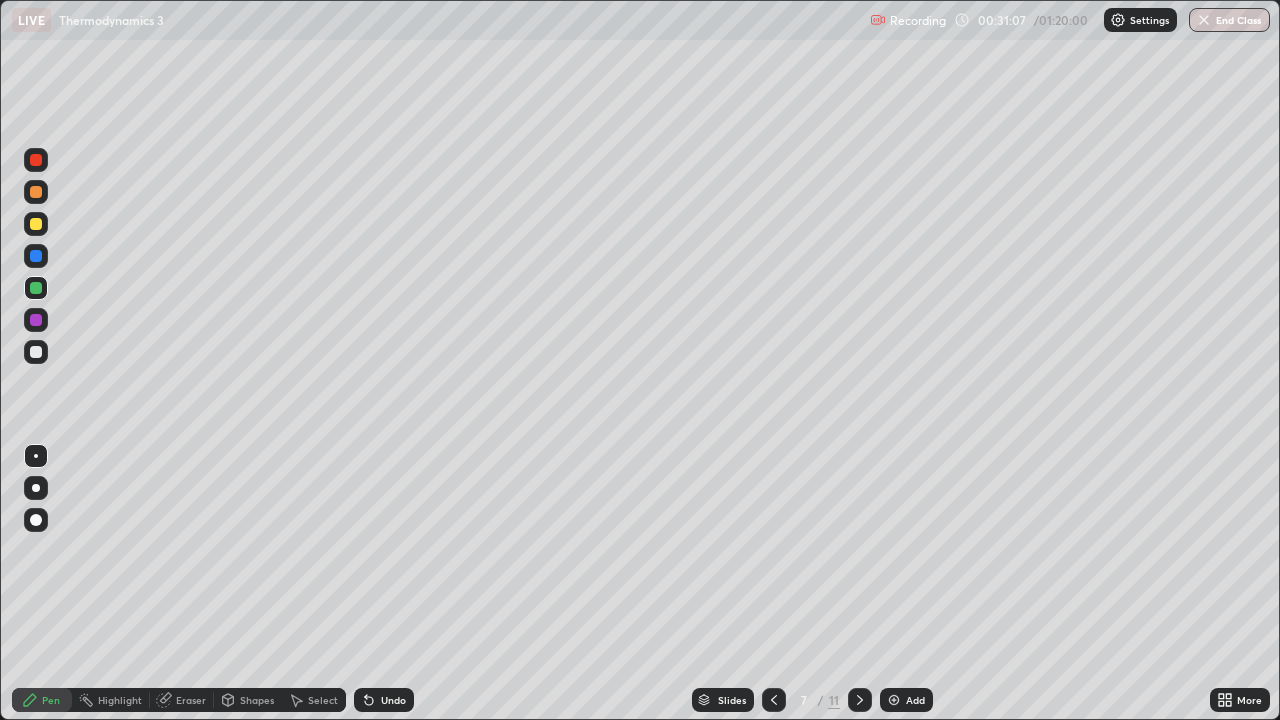 click at bounding box center (36, 320) 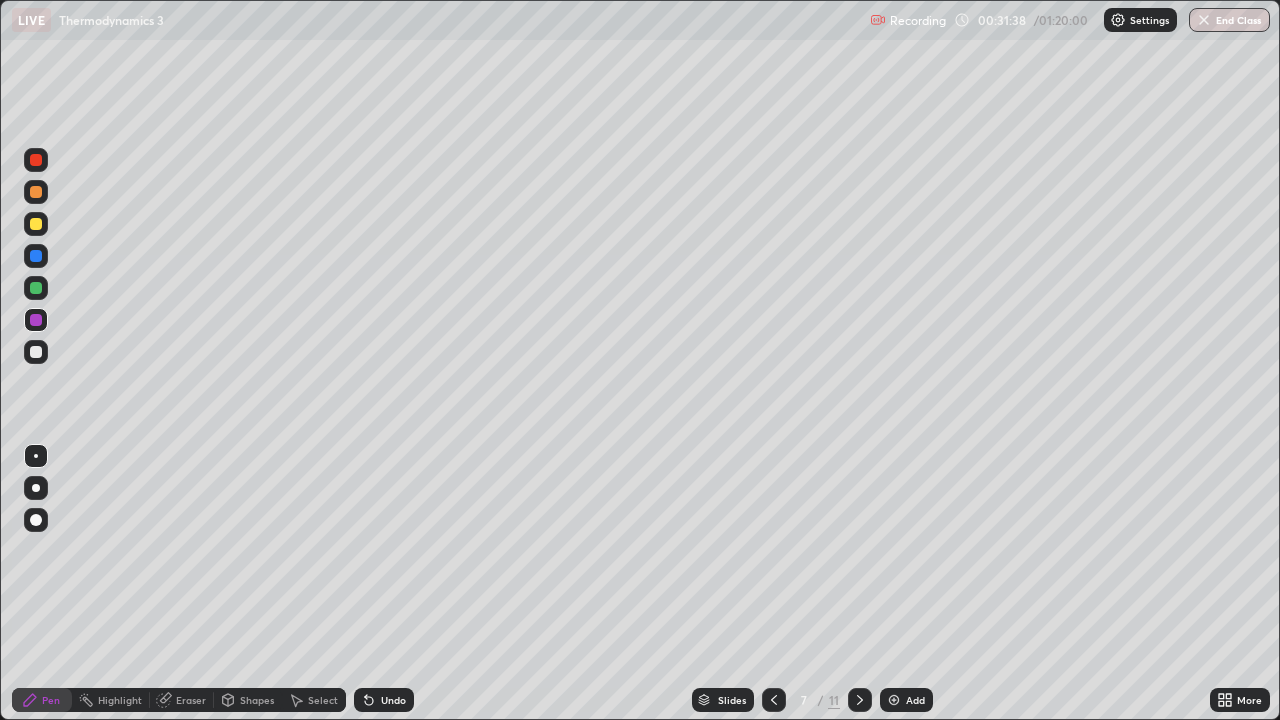 click 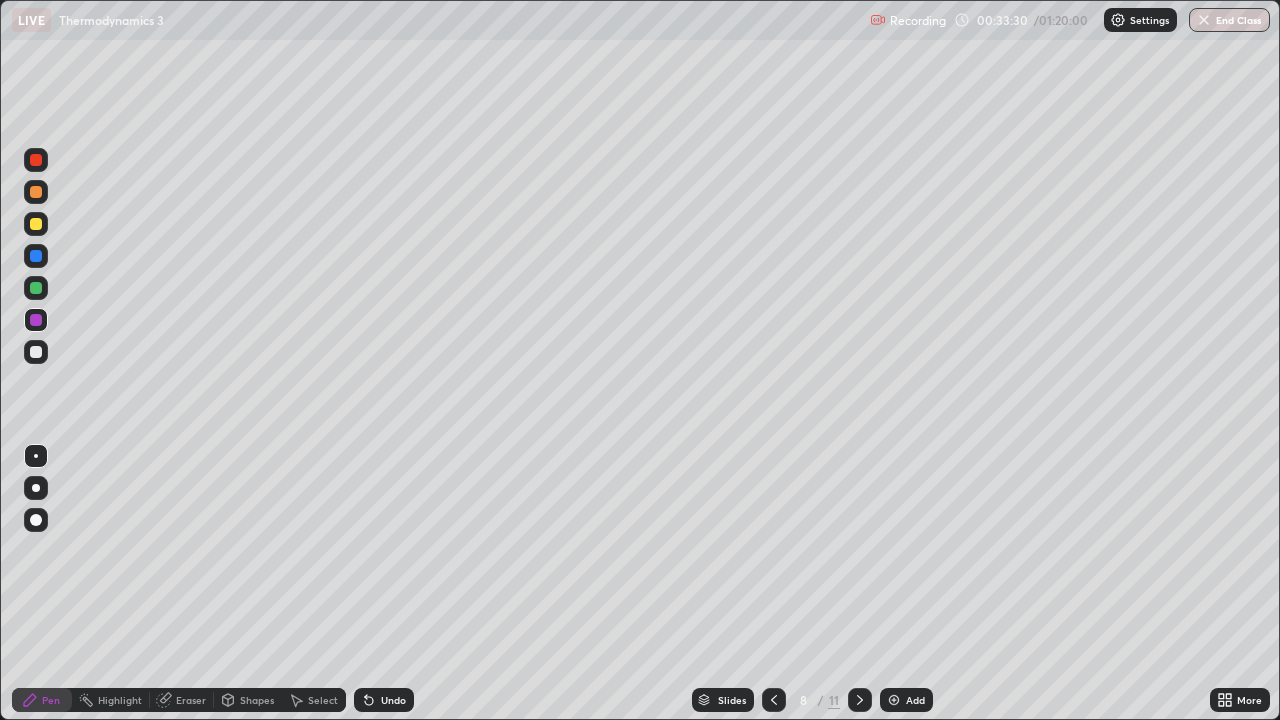 click 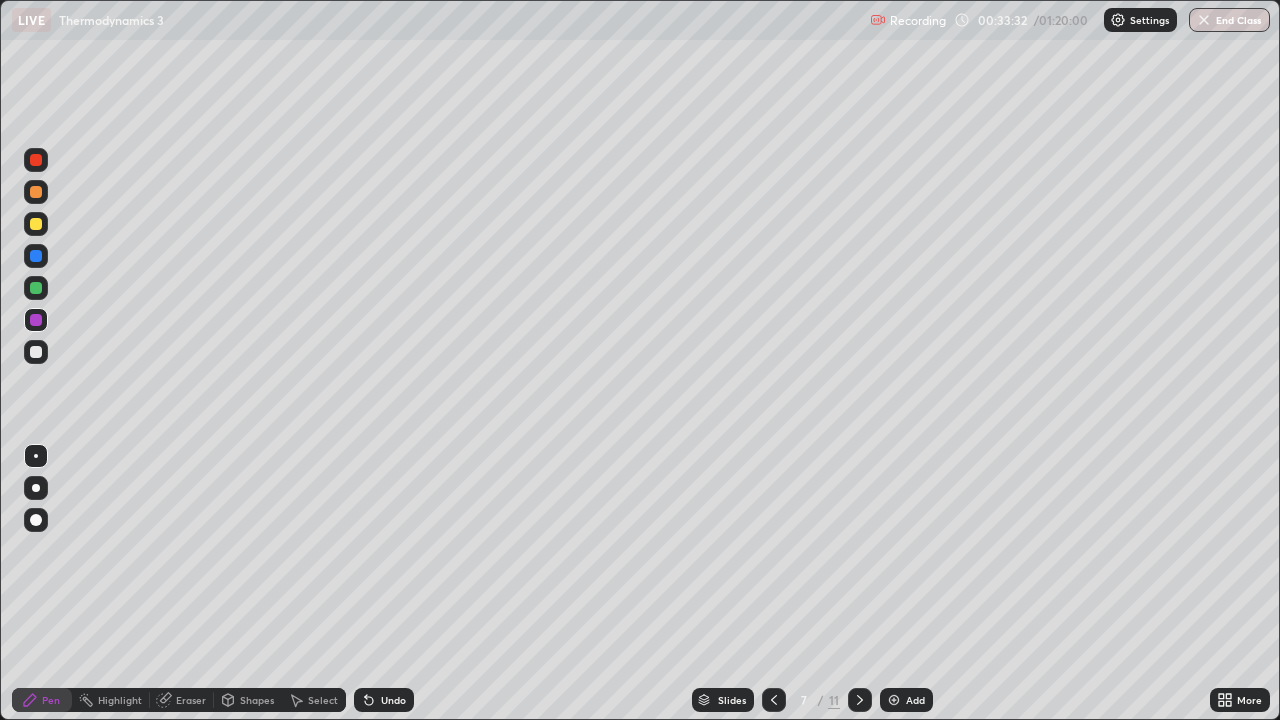 click 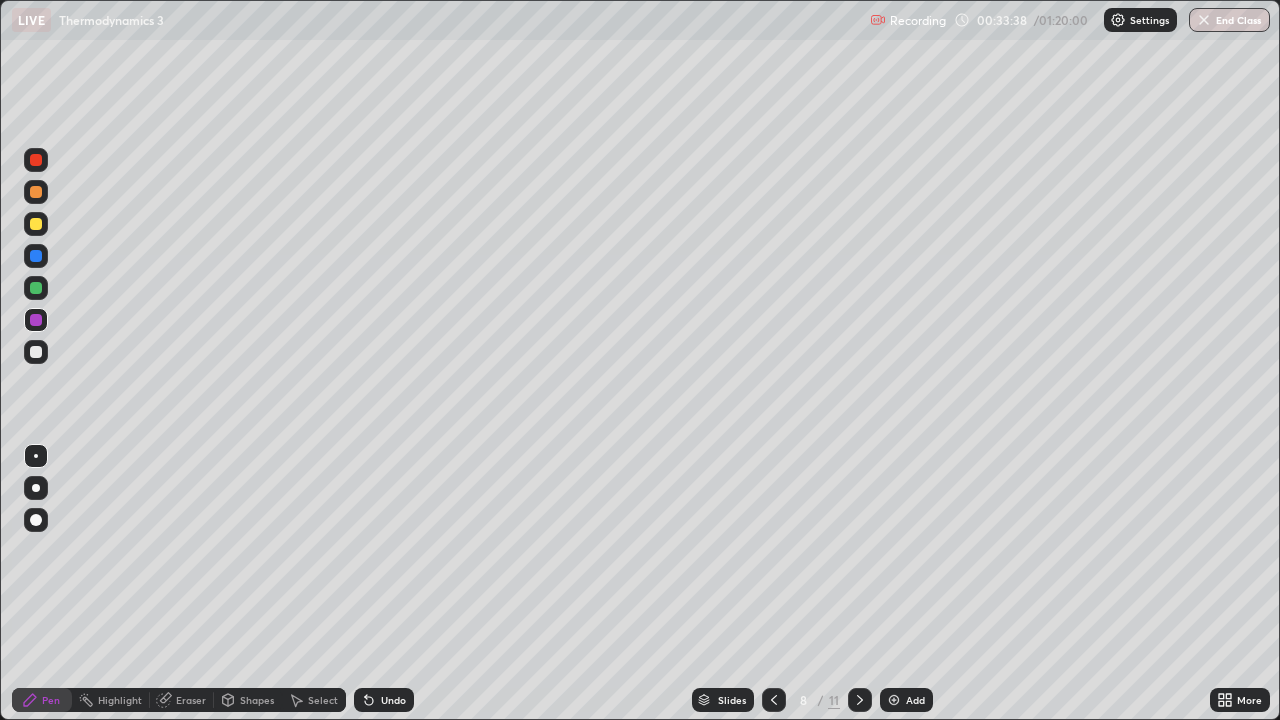 click 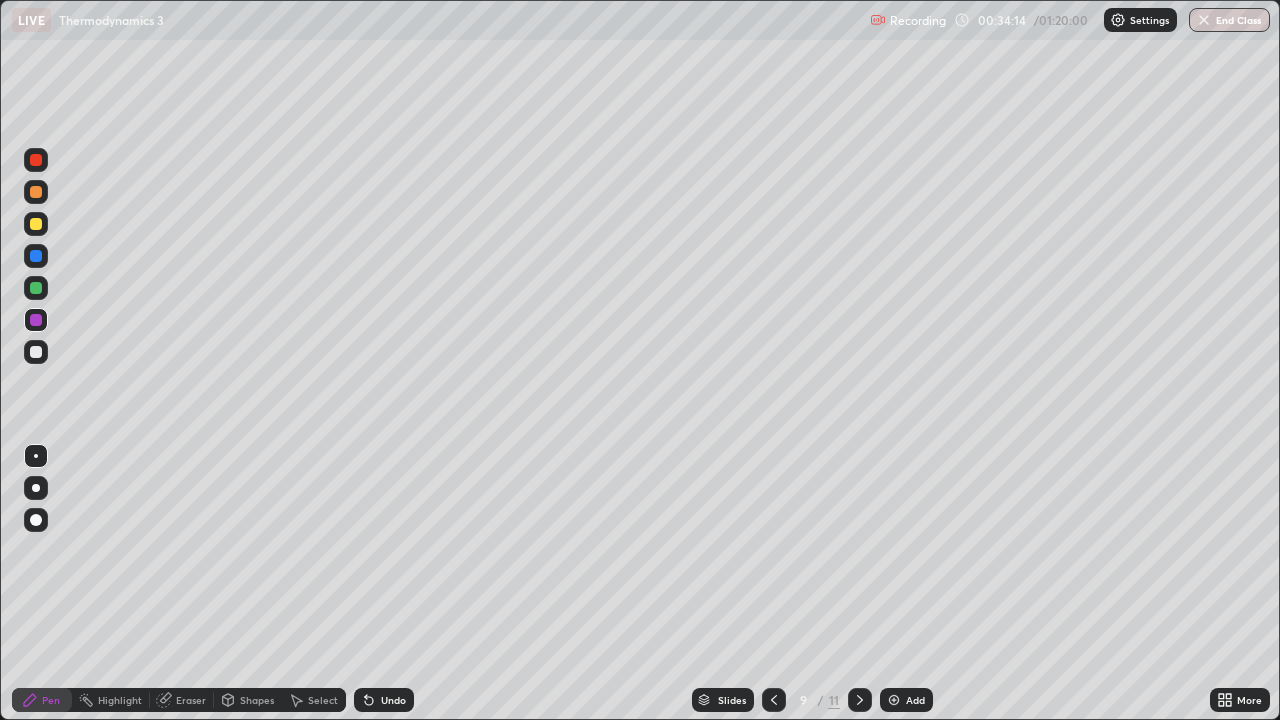 click 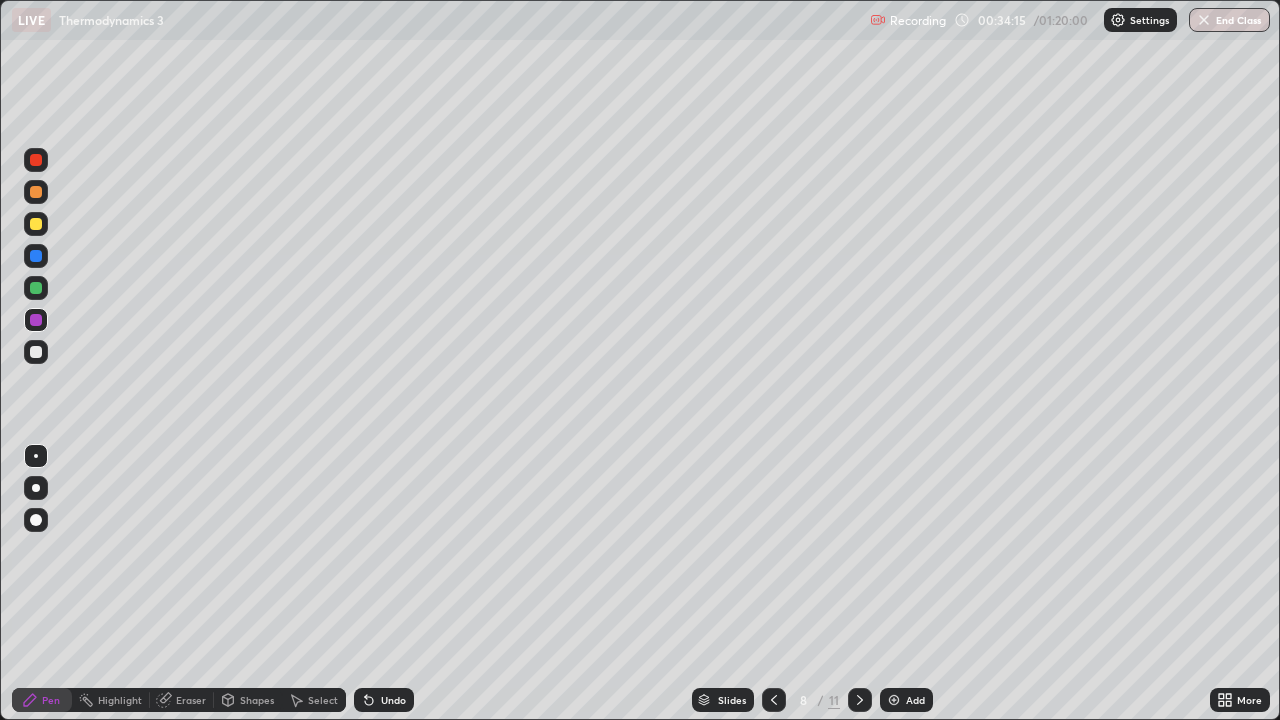 click 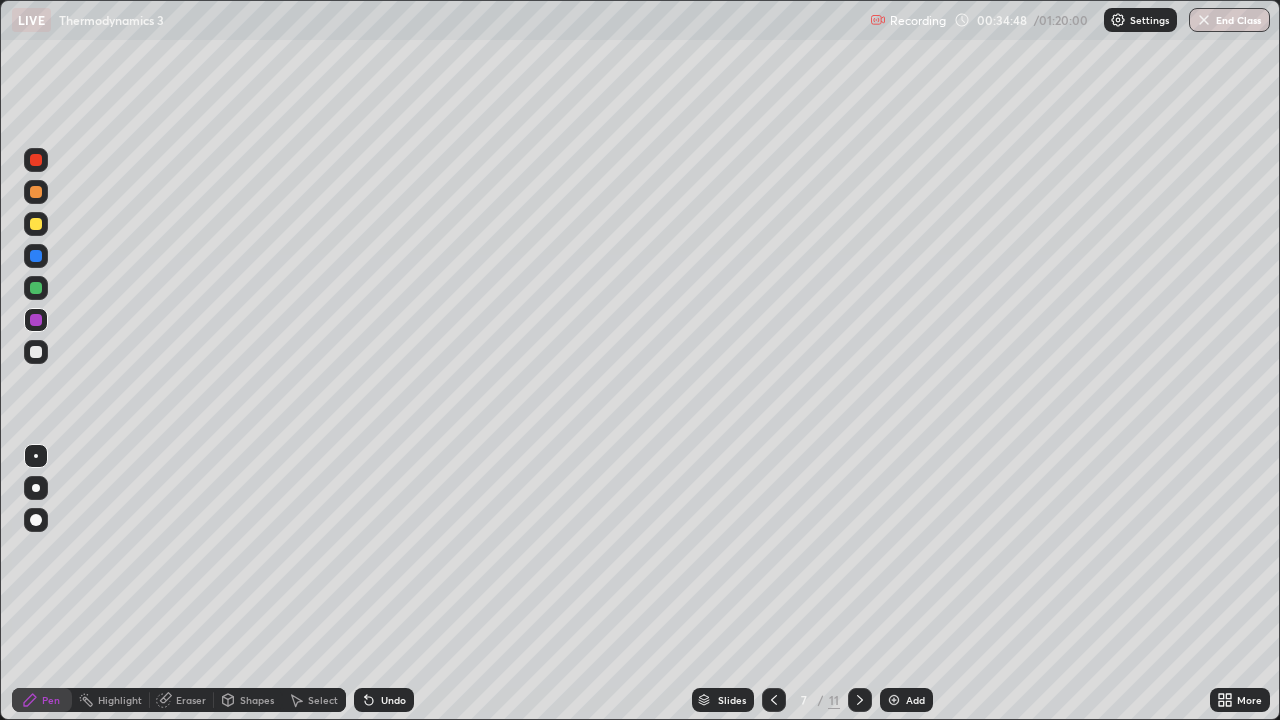 click on "Undo" at bounding box center (393, 700) 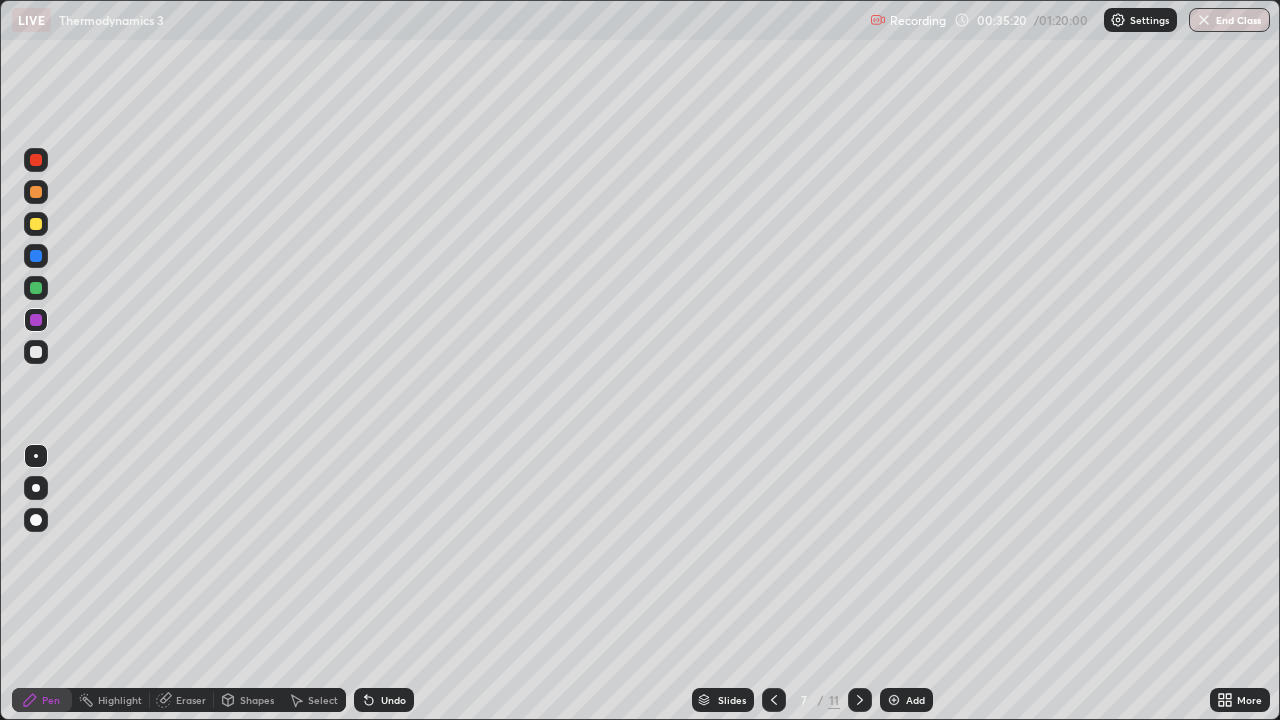 click 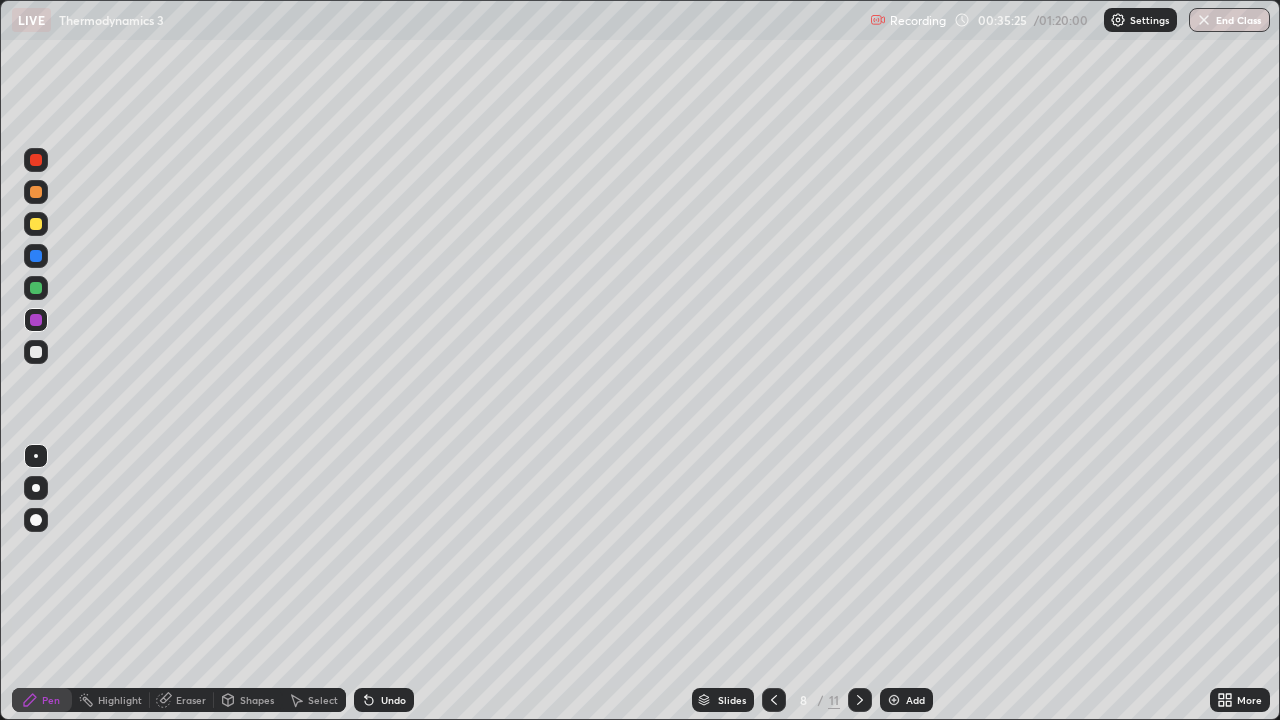 click 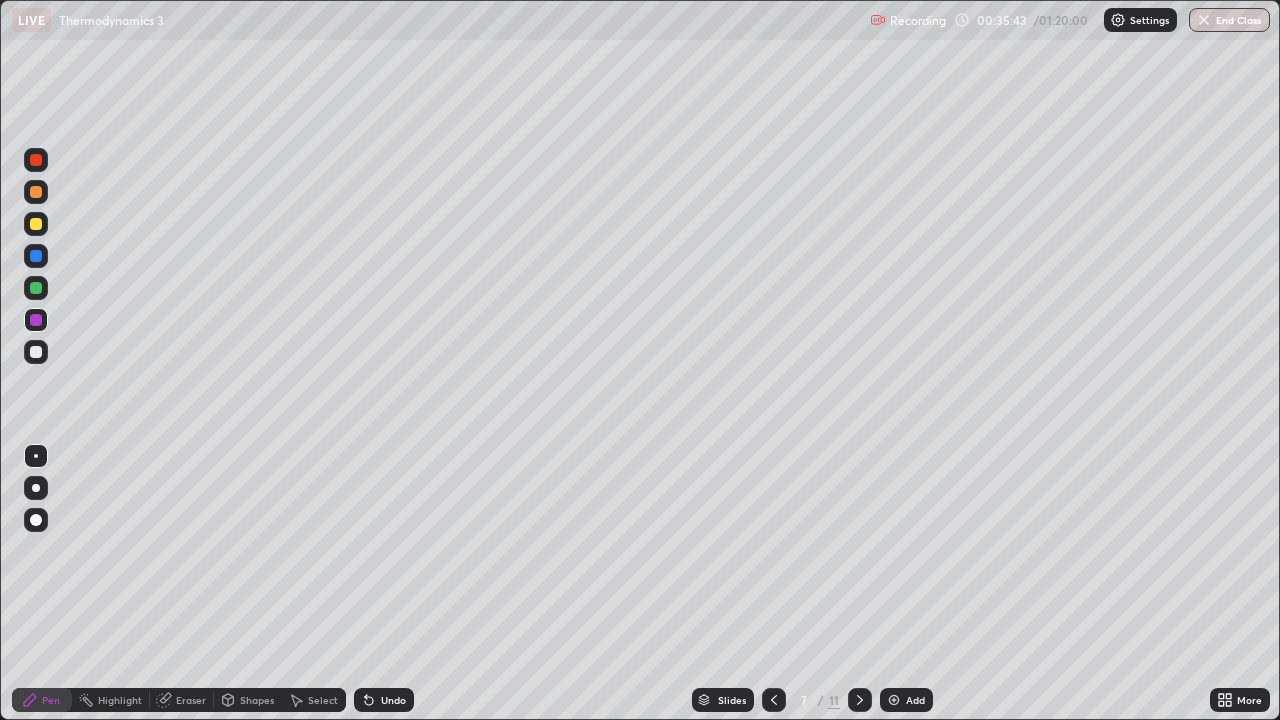 click on "Eraser" at bounding box center [191, 700] 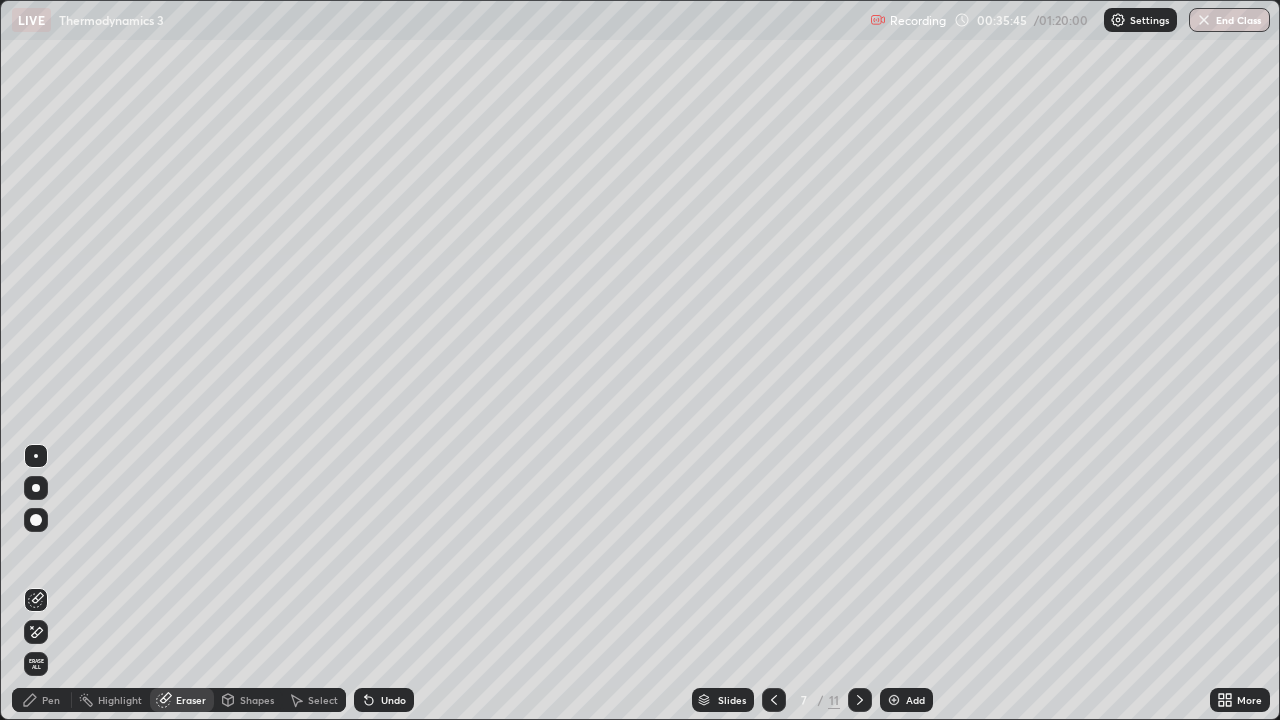 click at bounding box center (36, 520) 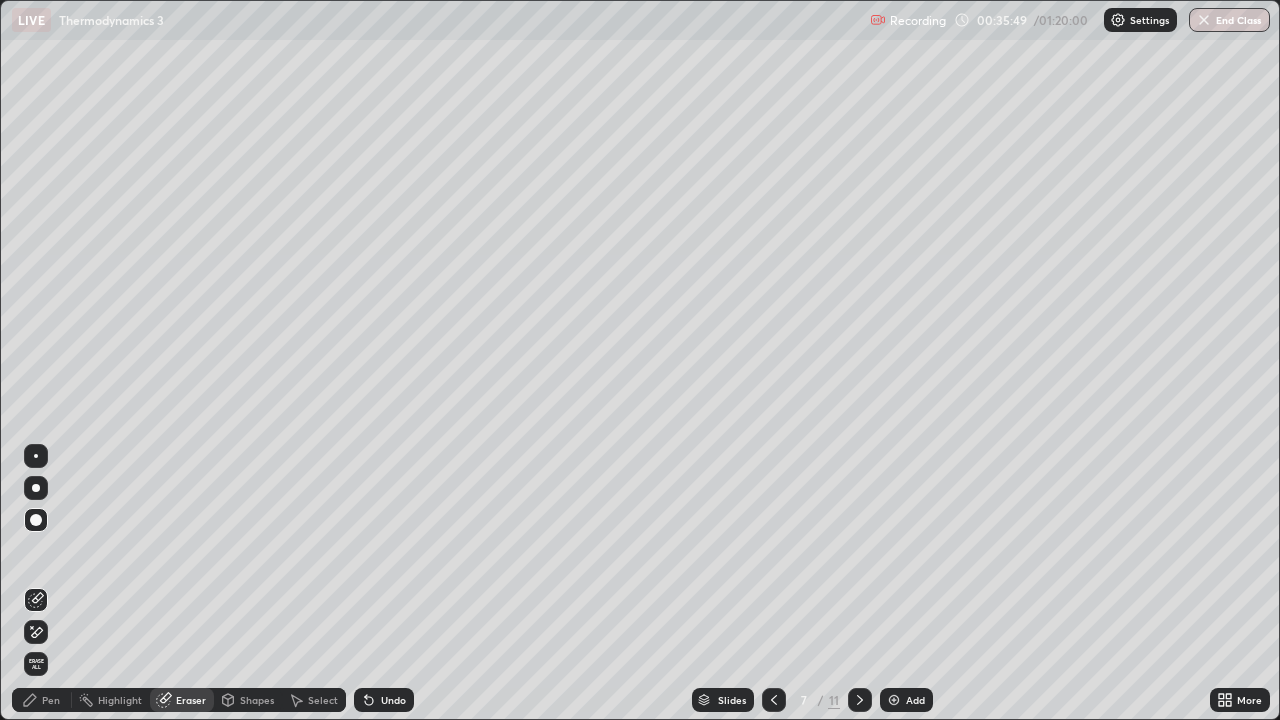 click on "Pen" at bounding box center (51, 700) 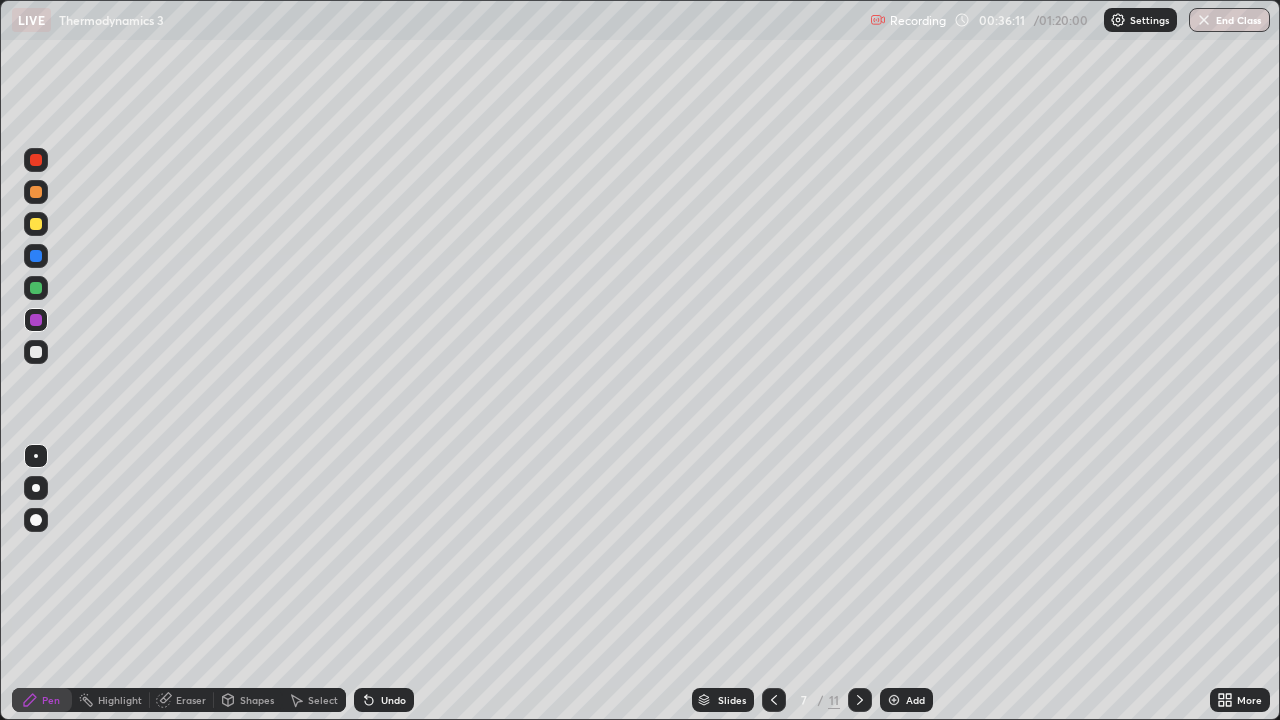 click 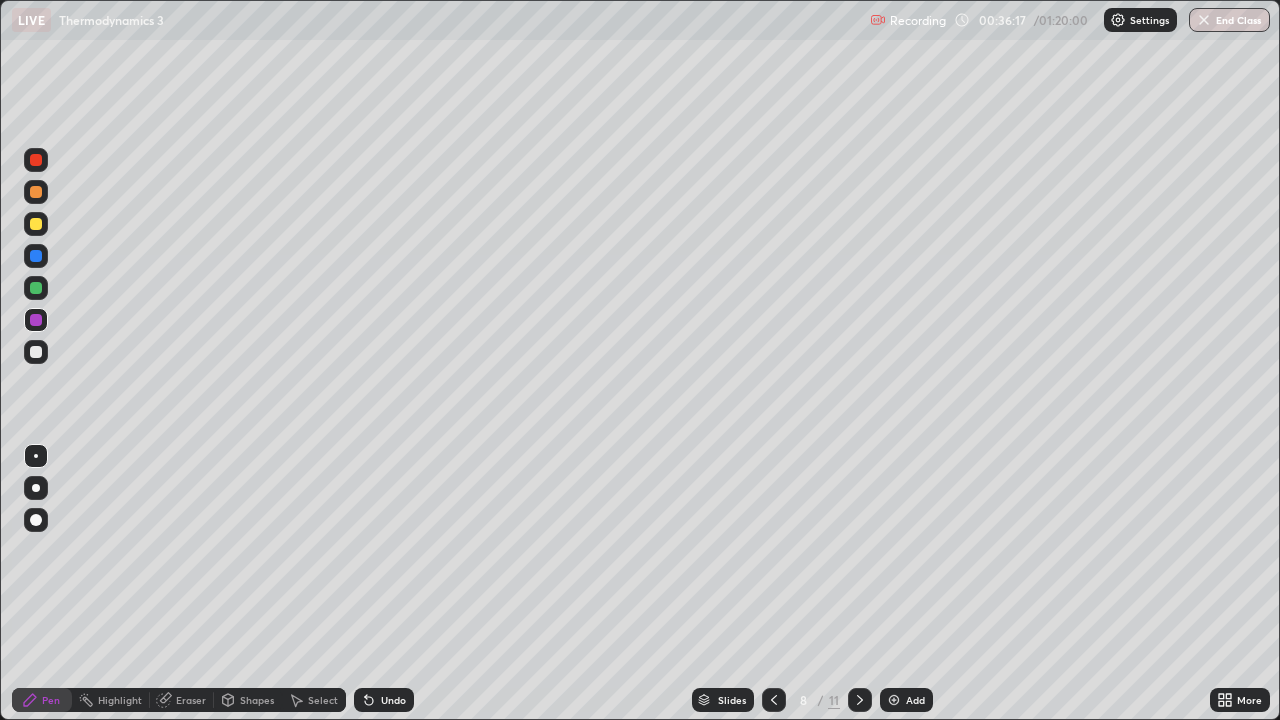 click 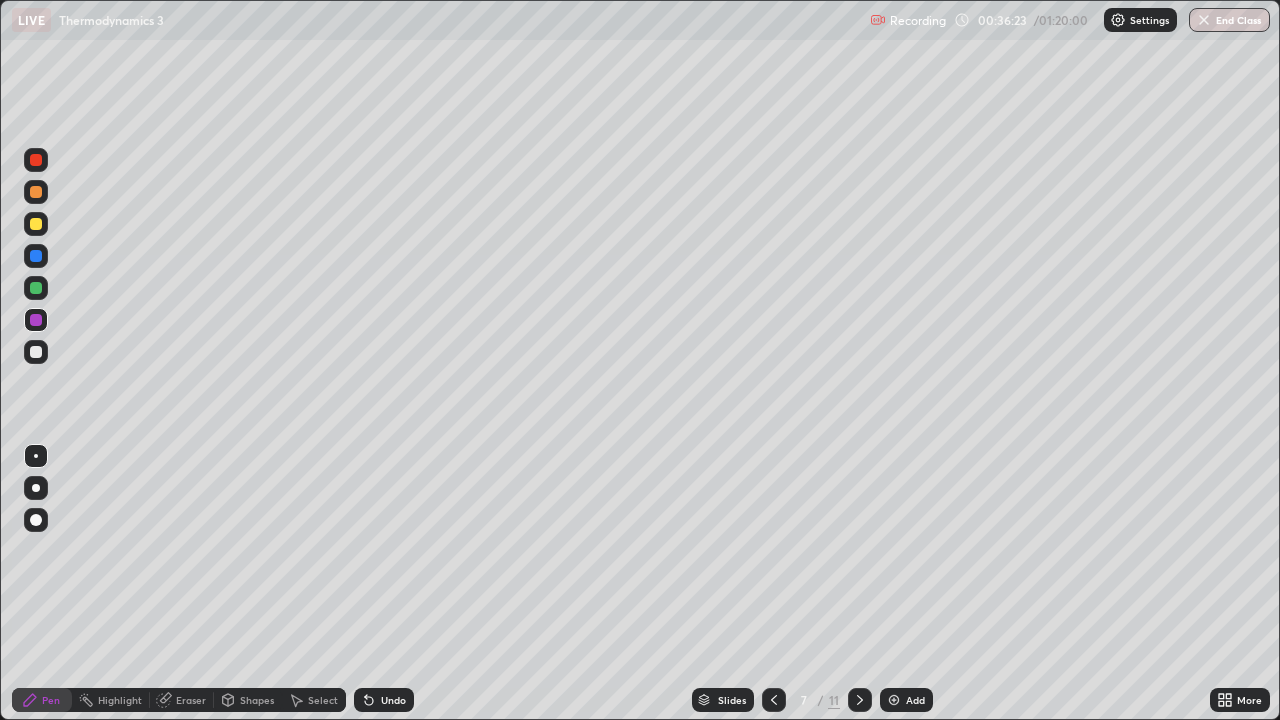 click 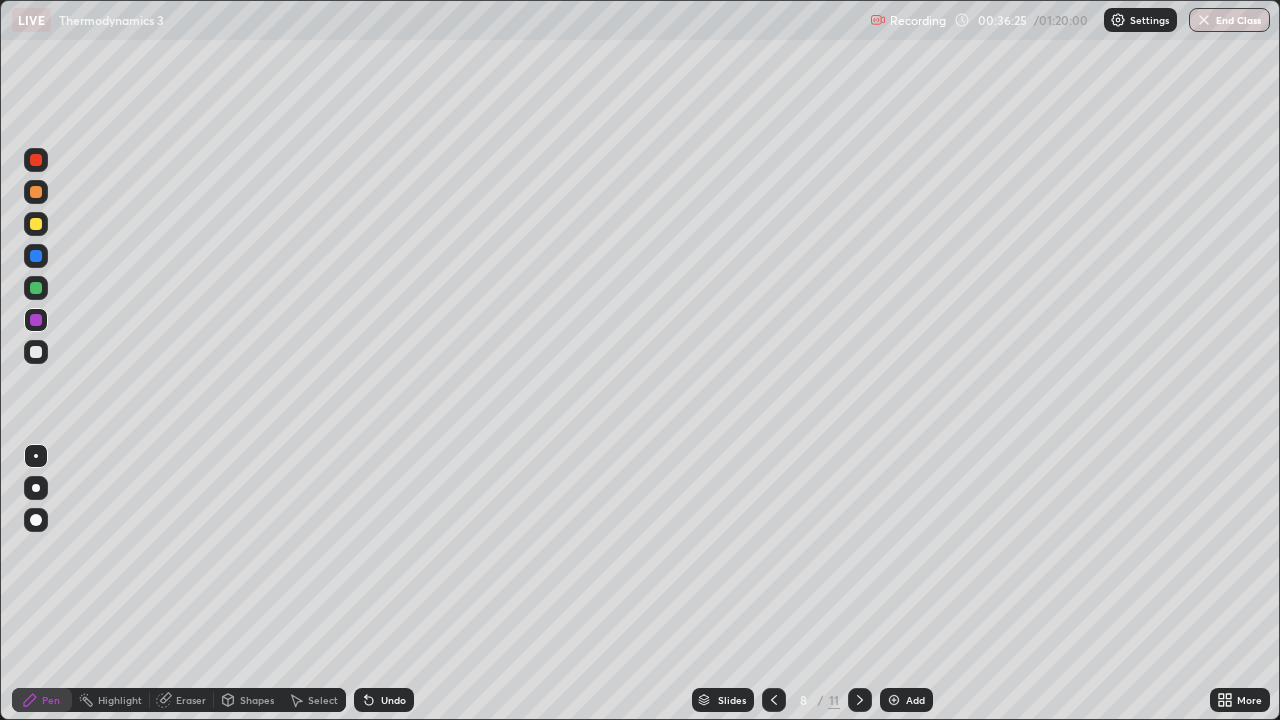 click on "Shapes" at bounding box center (257, 700) 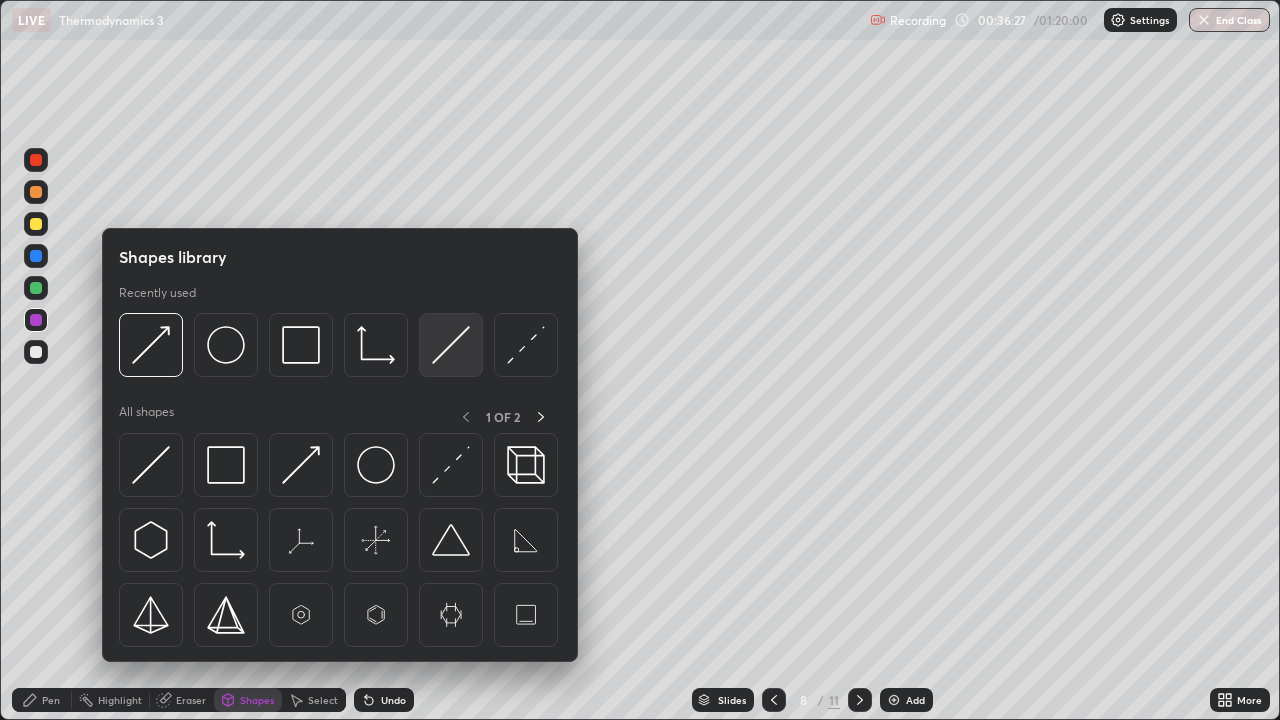 click at bounding box center [451, 345] 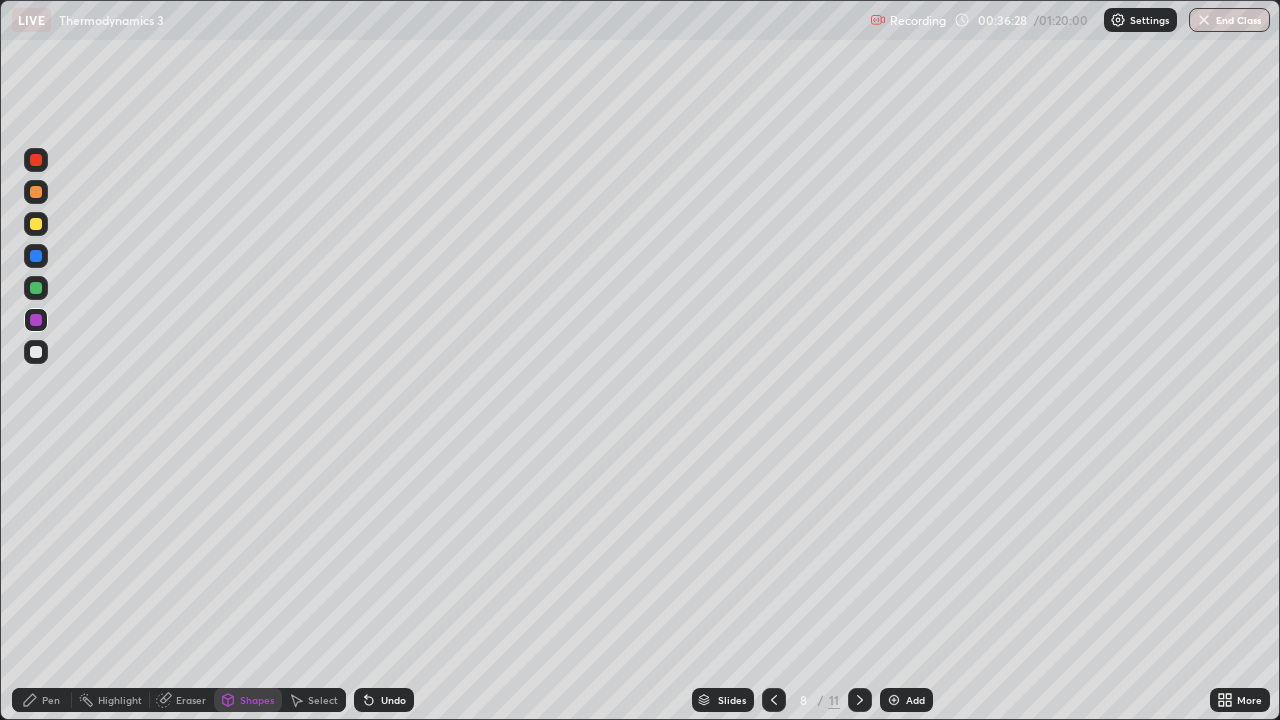 click at bounding box center [36, 352] 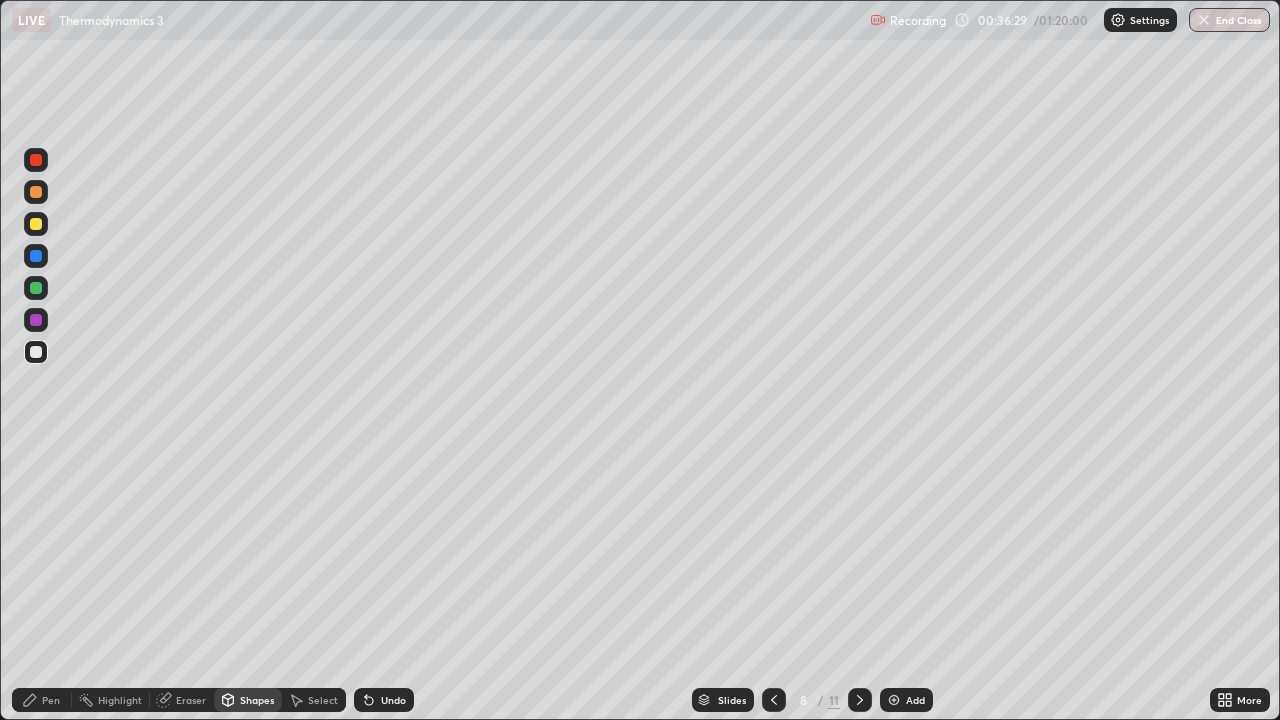 click at bounding box center [36, 224] 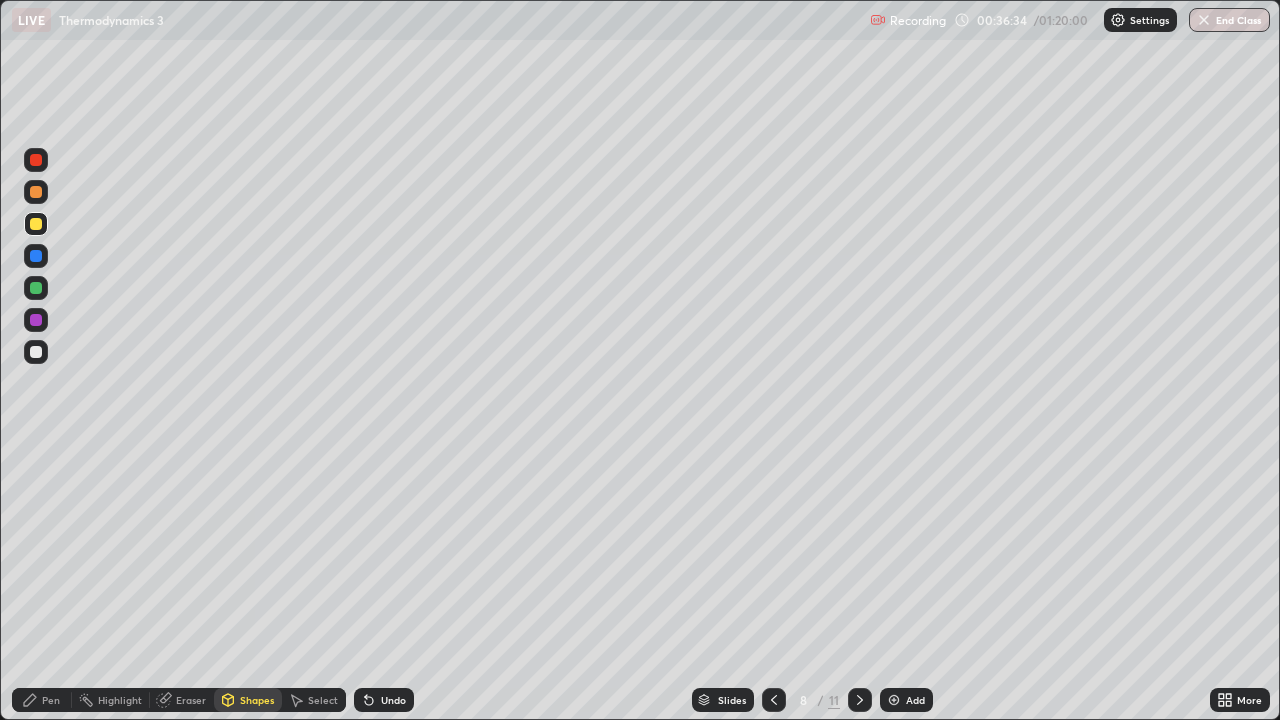 click on "Undo" at bounding box center [384, 700] 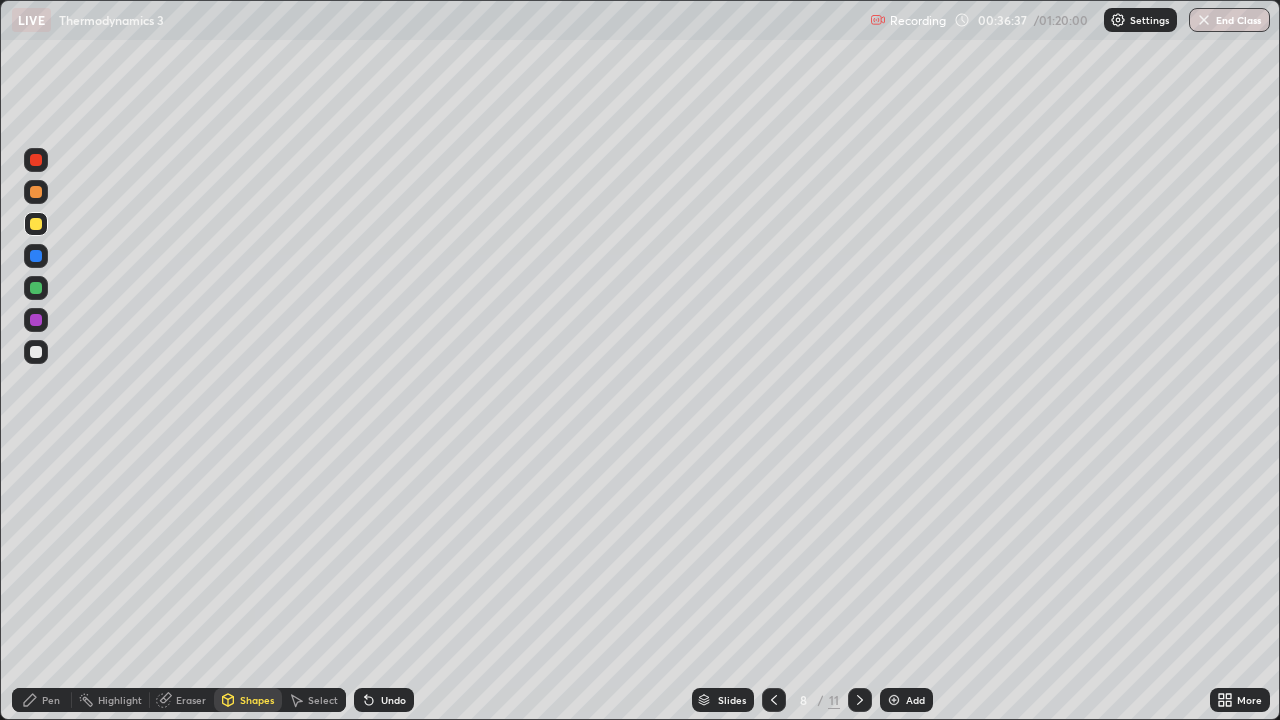 click on "Pen" at bounding box center (51, 700) 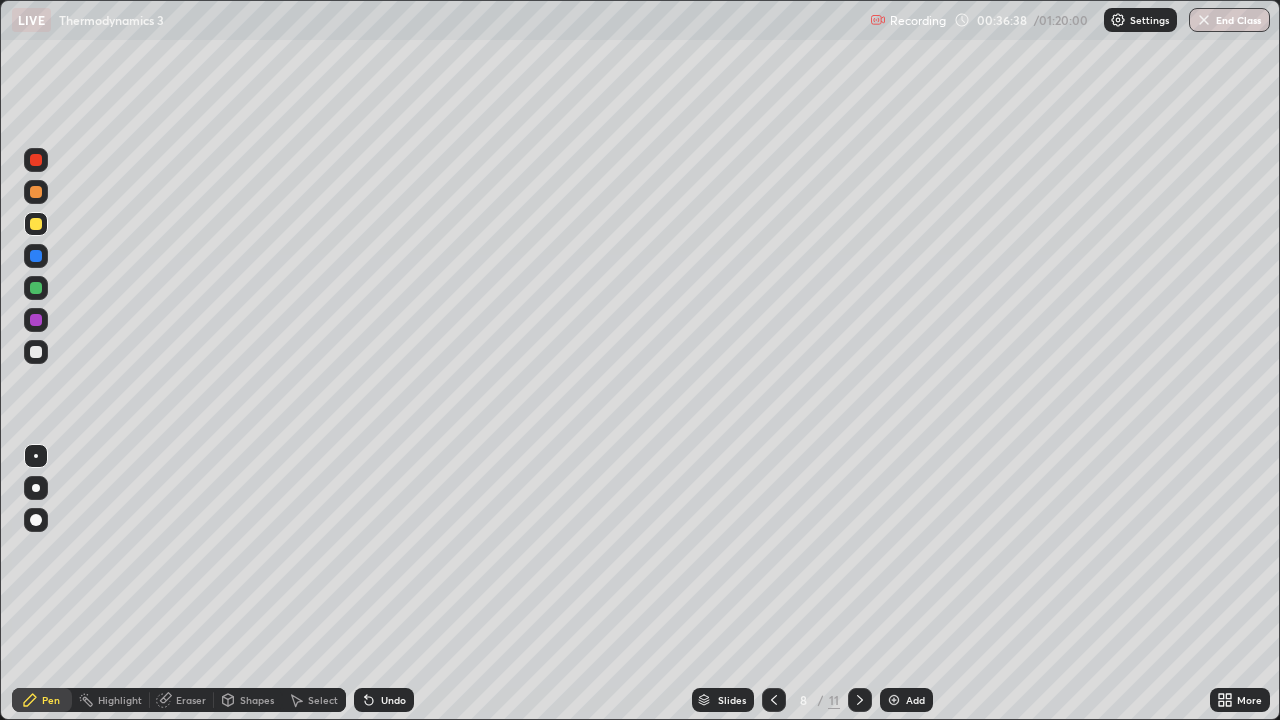 click at bounding box center [36, 352] 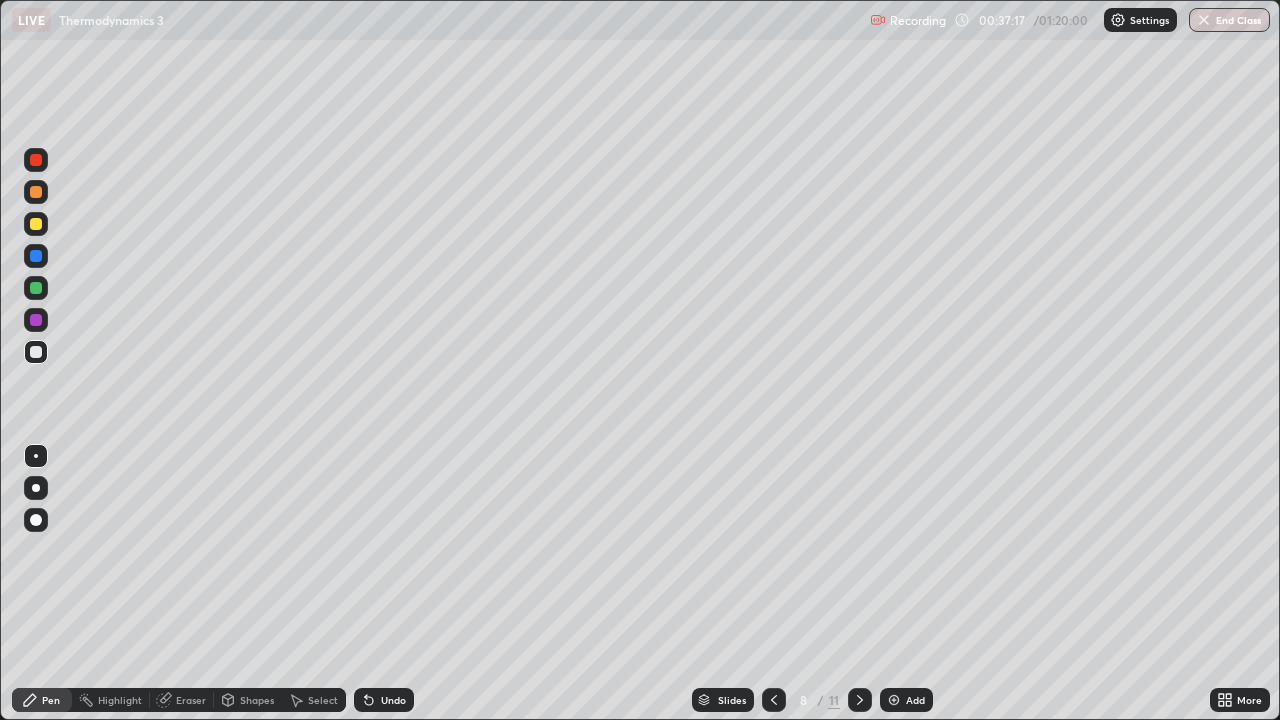 click at bounding box center [36, 224] 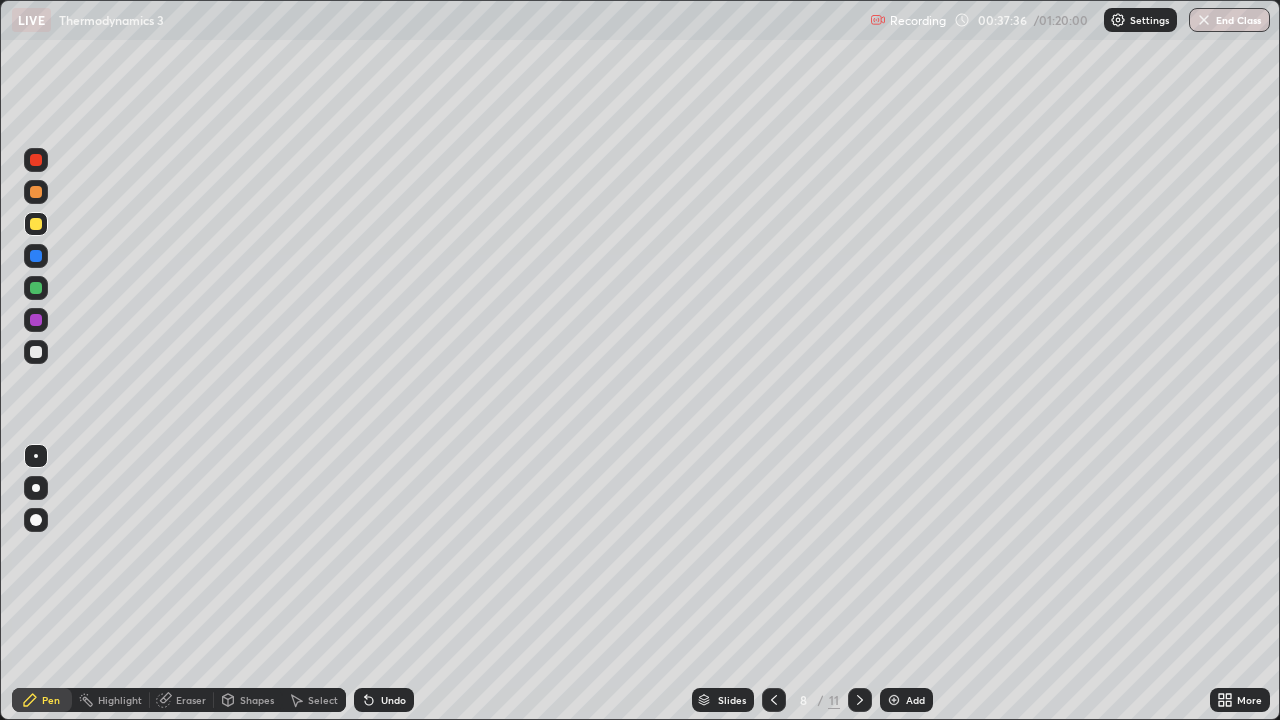 click at bounding box center [36, 320] 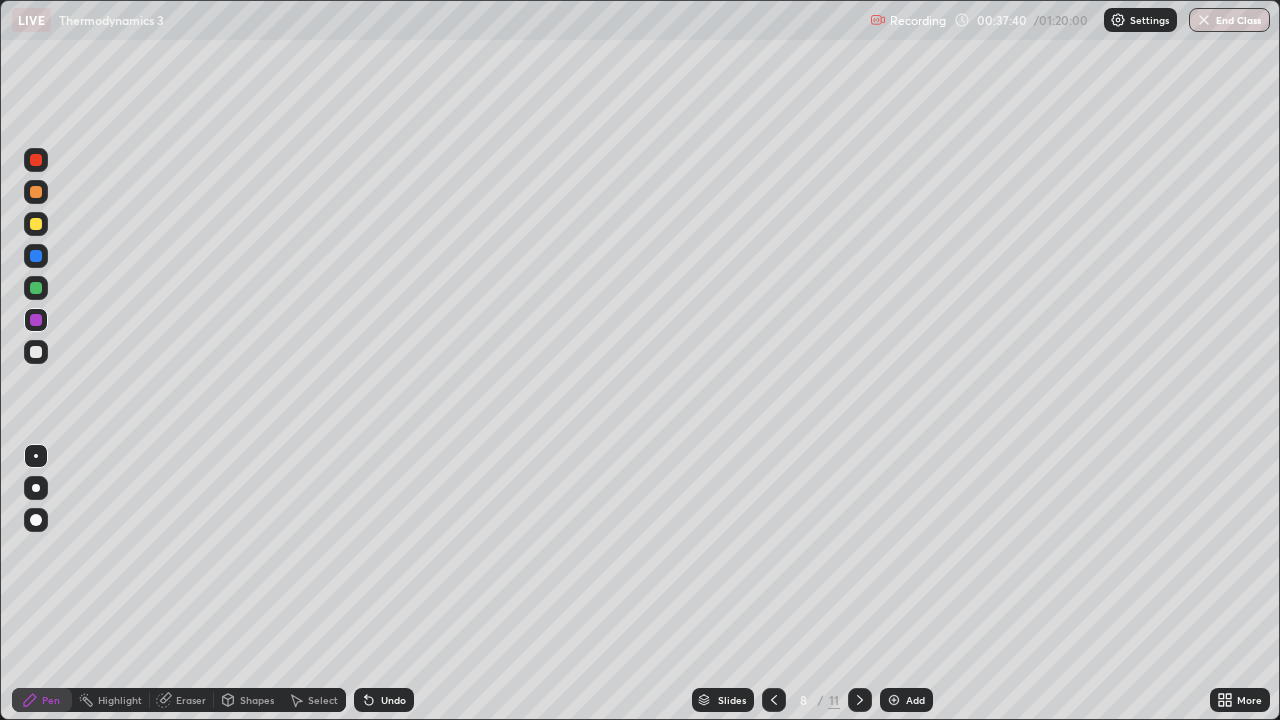 click 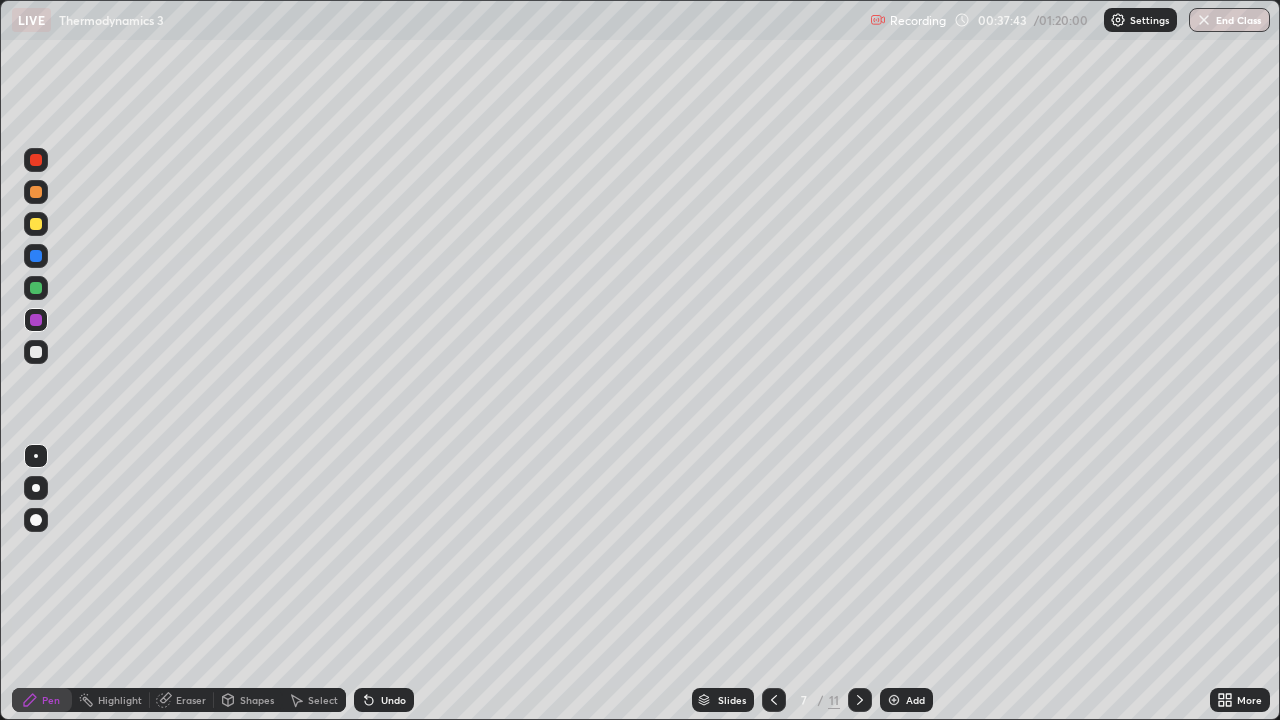 click 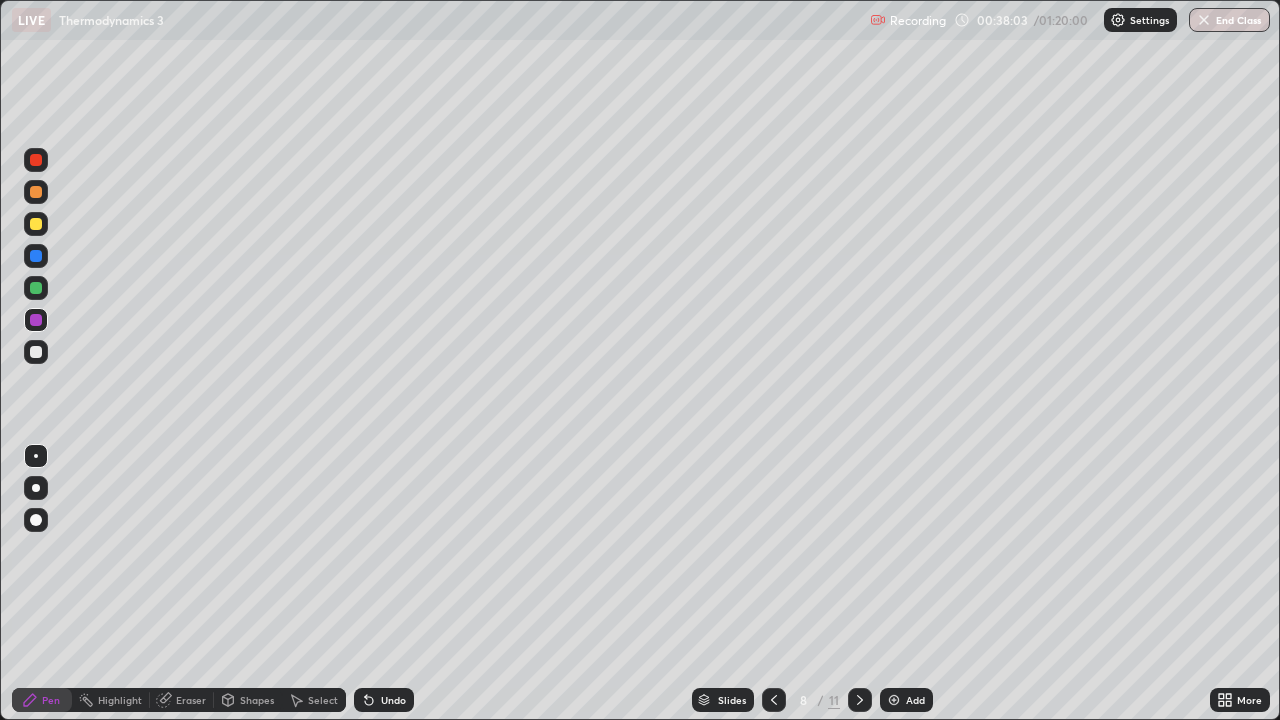 click 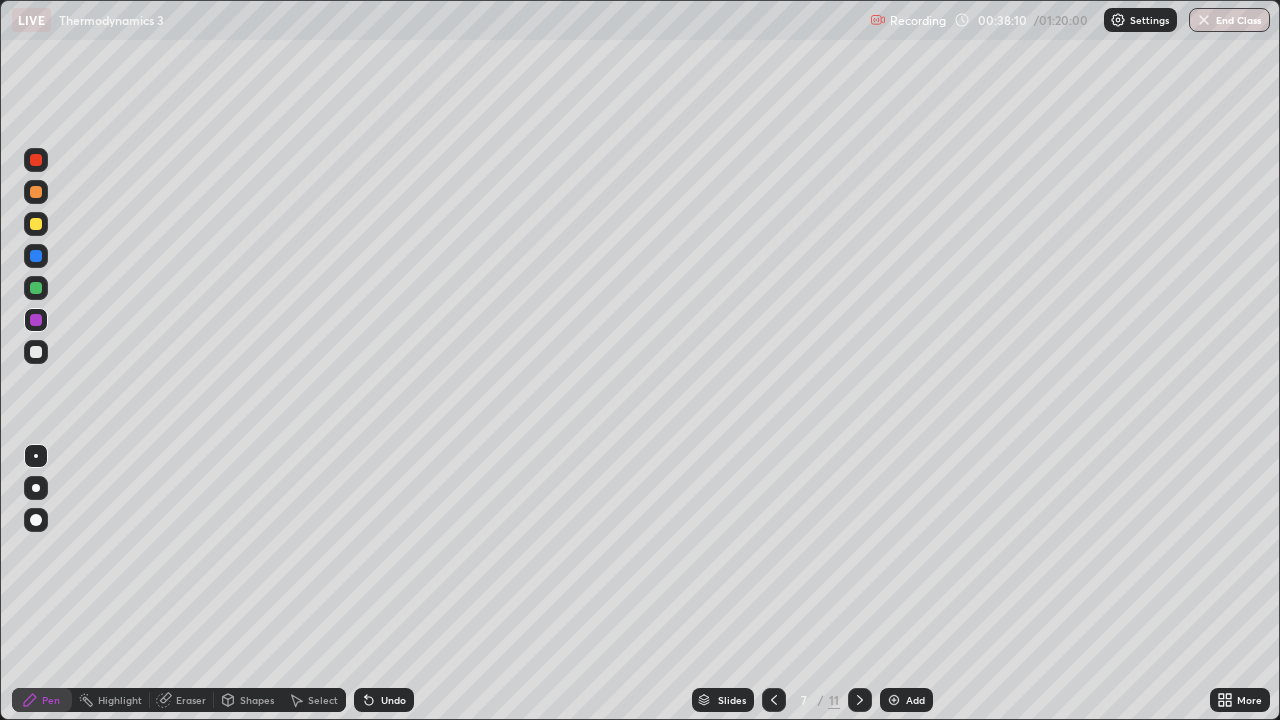 click 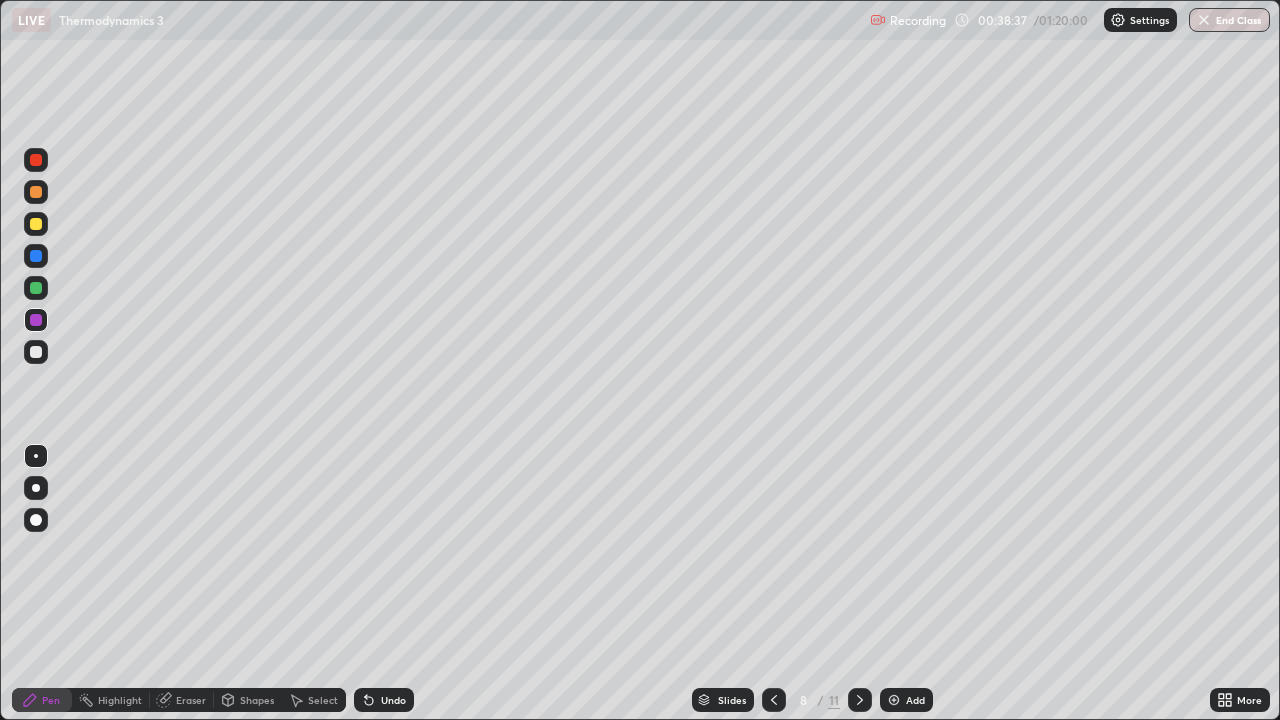 click at bounding box center (36, 224) 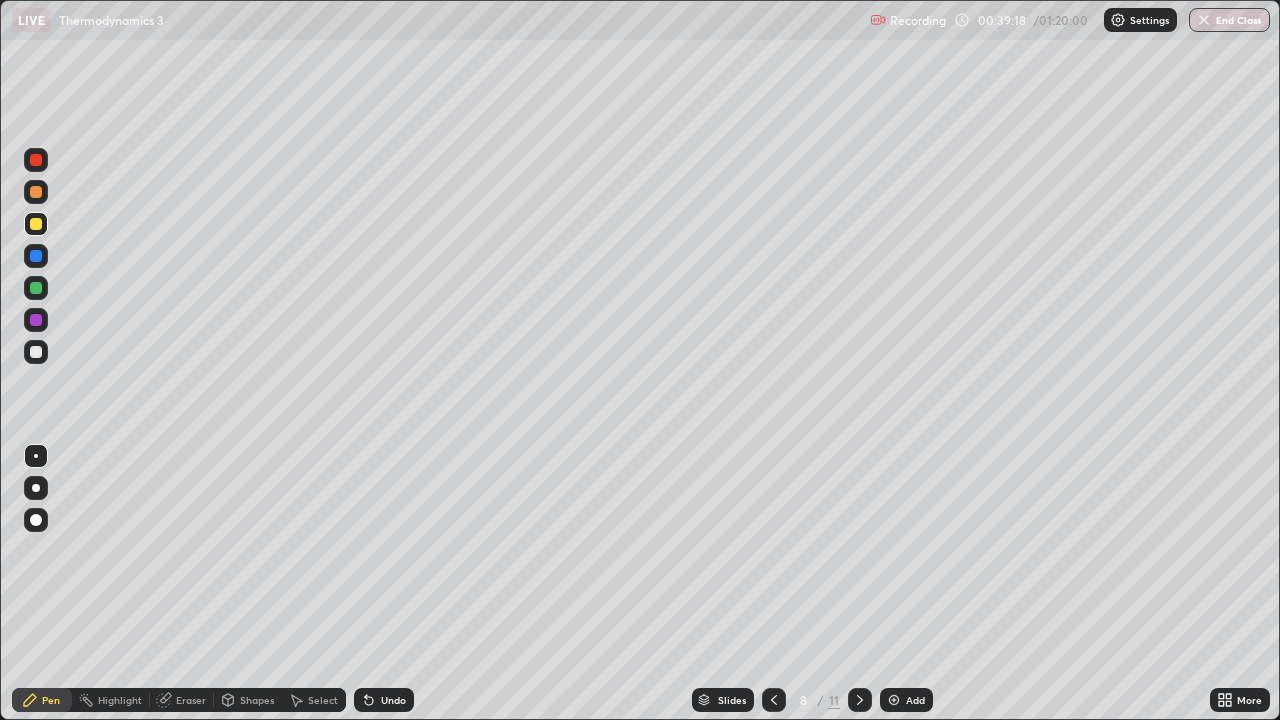click at bounding box center (36, 160) 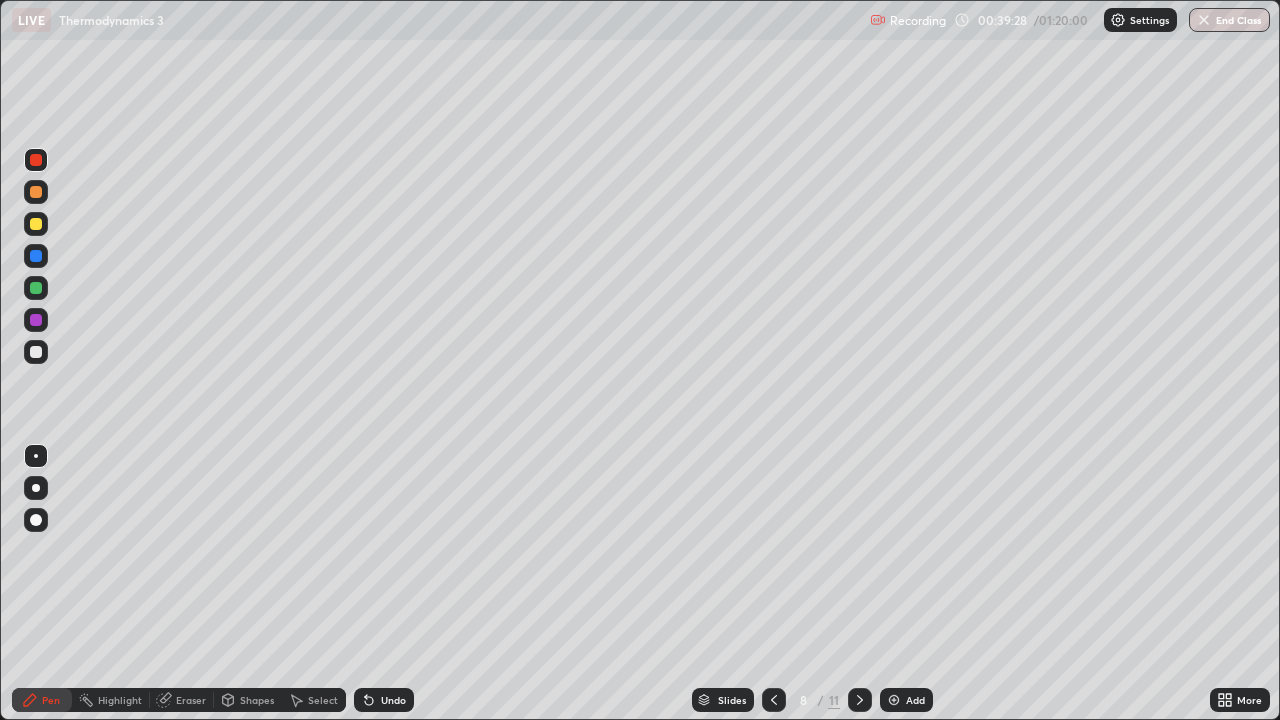 click at bounding box center [36, 288] 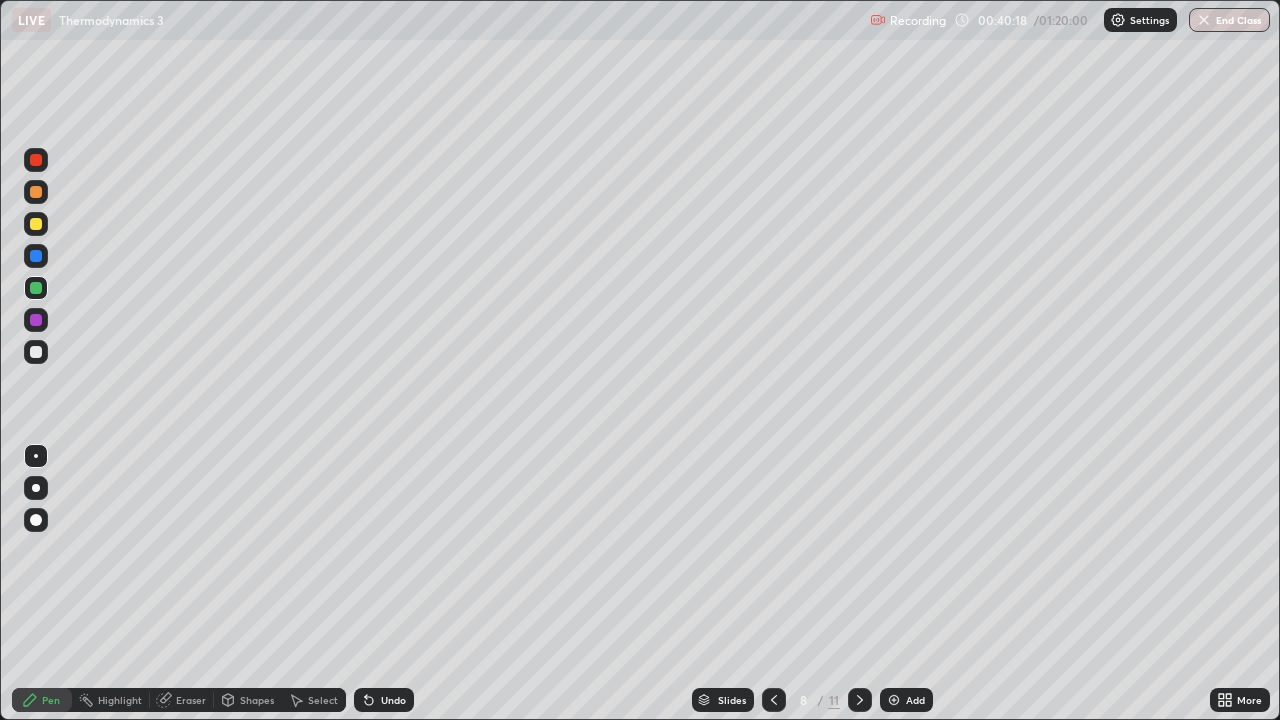 click 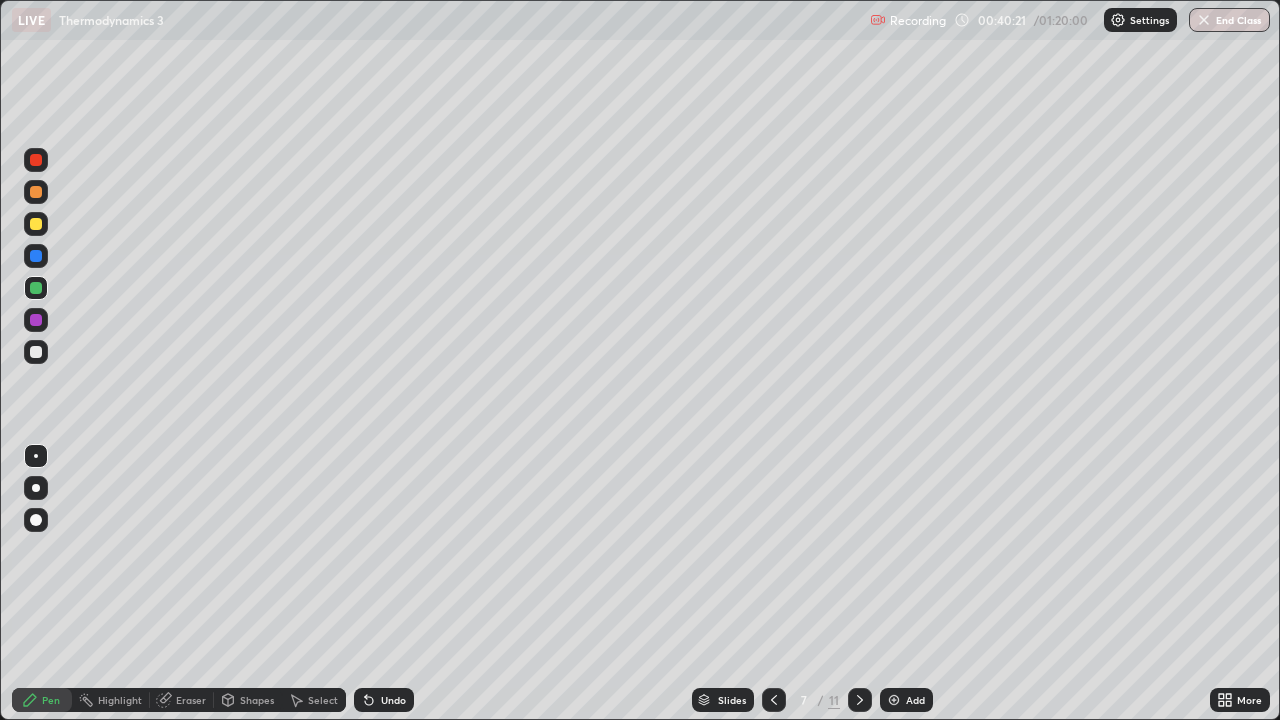 click 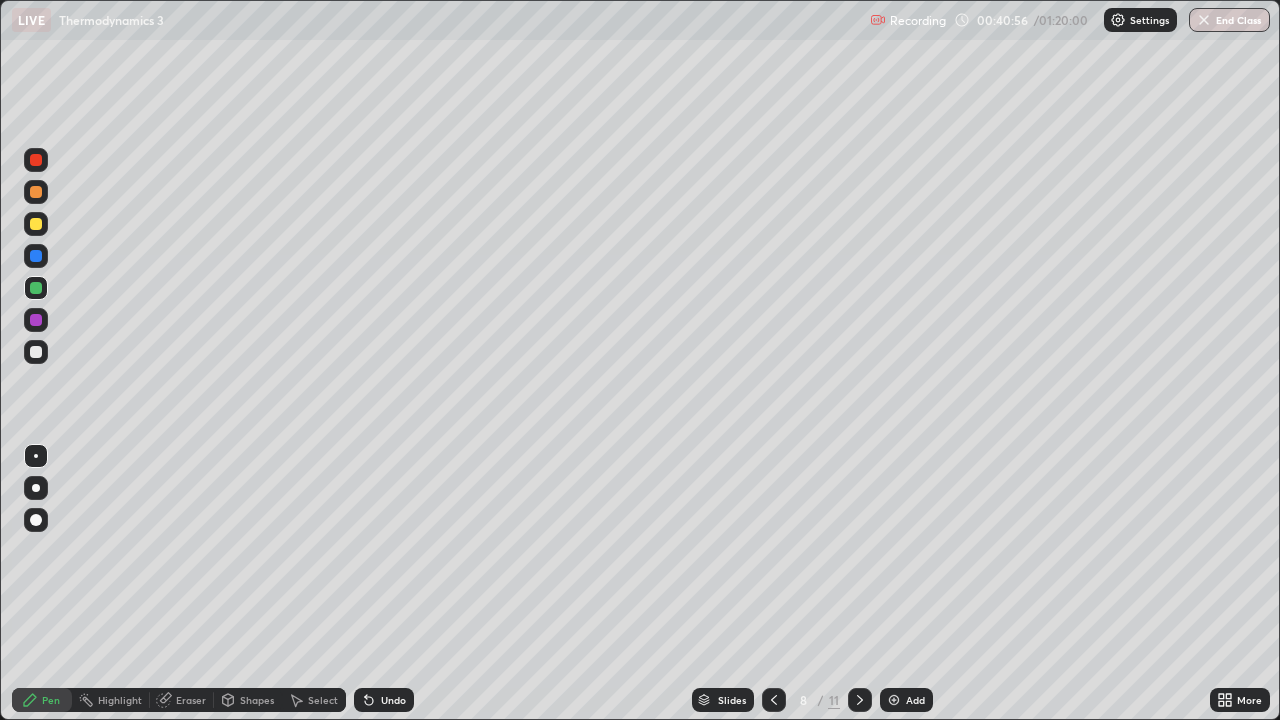 click at bounding box center (894, 700) 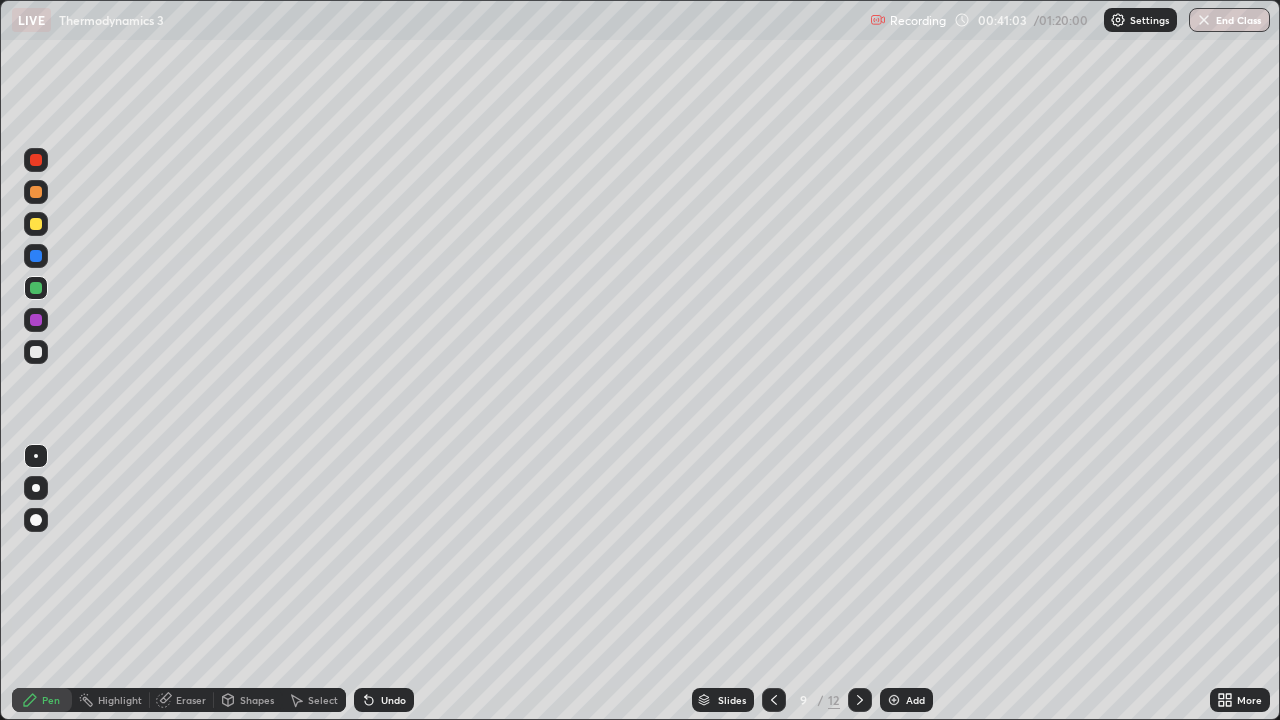 click 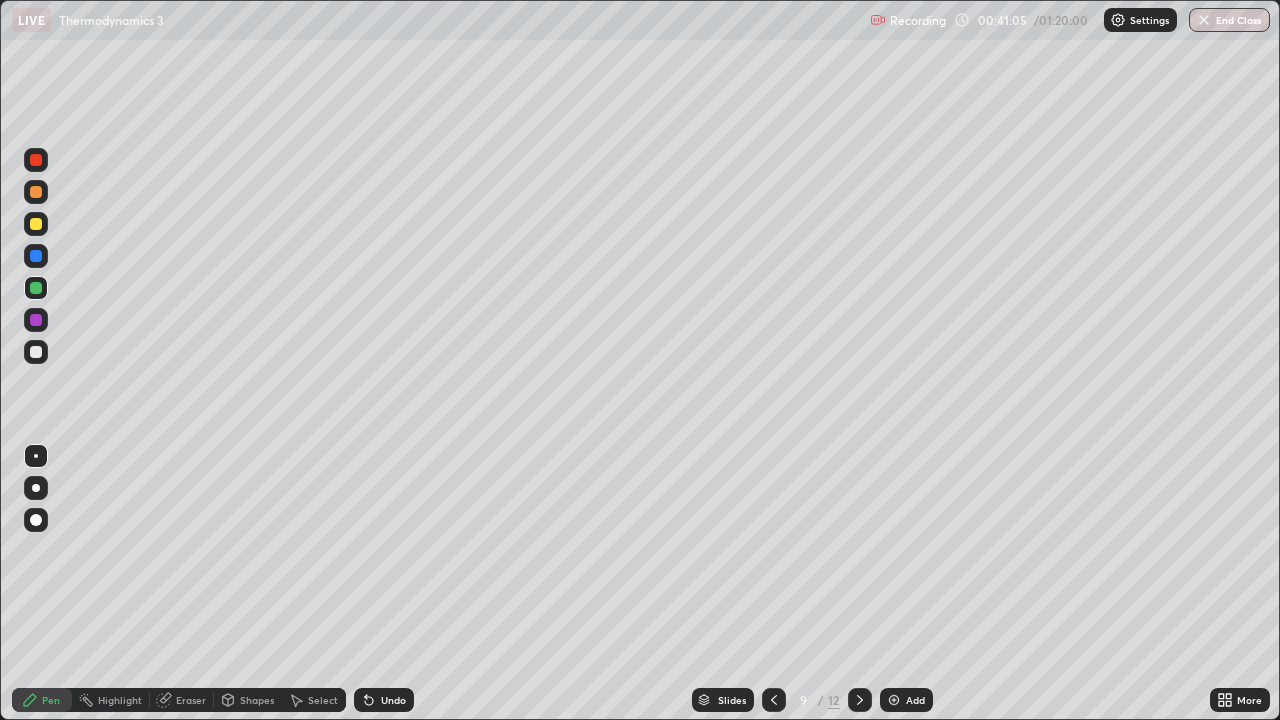 click on "Undo" at bounding box center (384, 700) 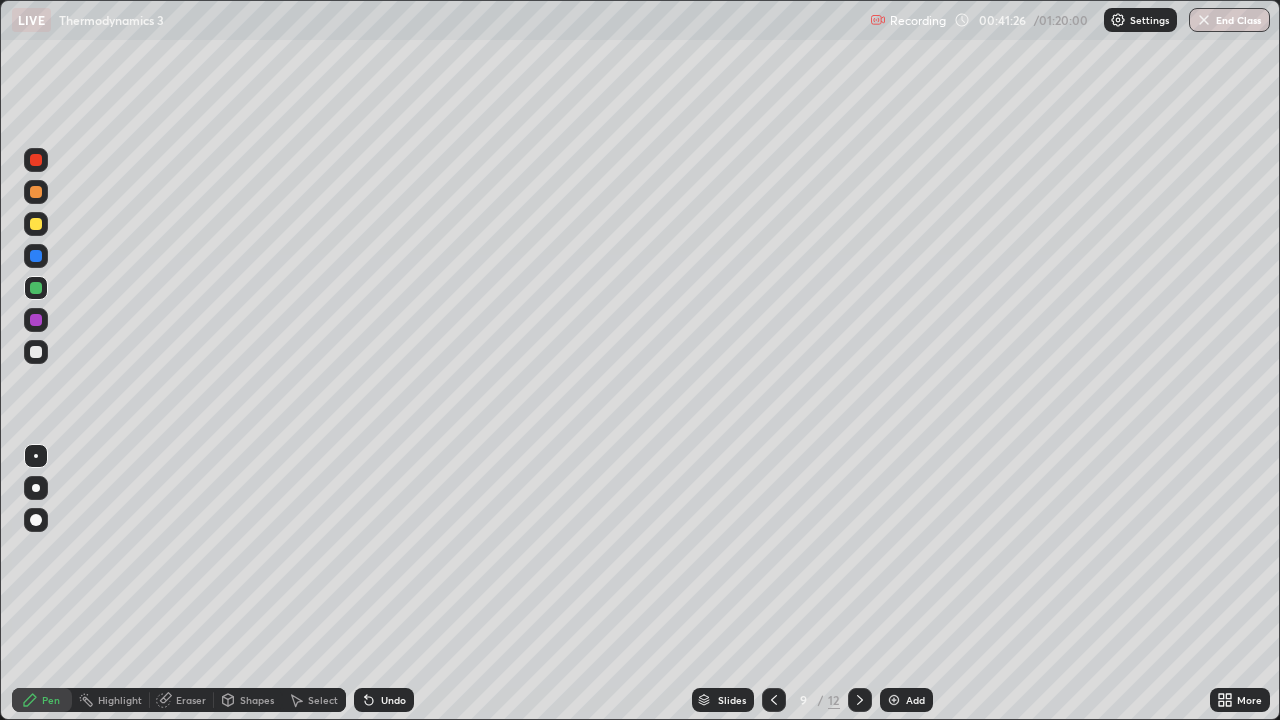 click 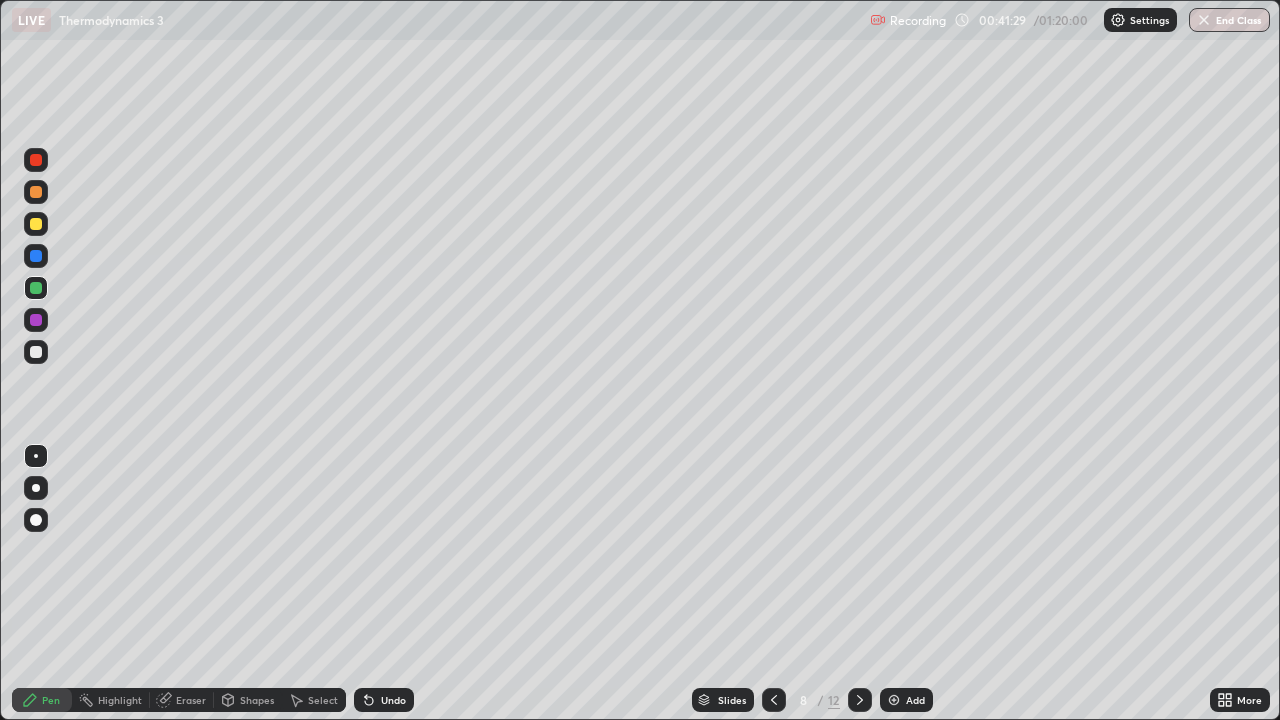click 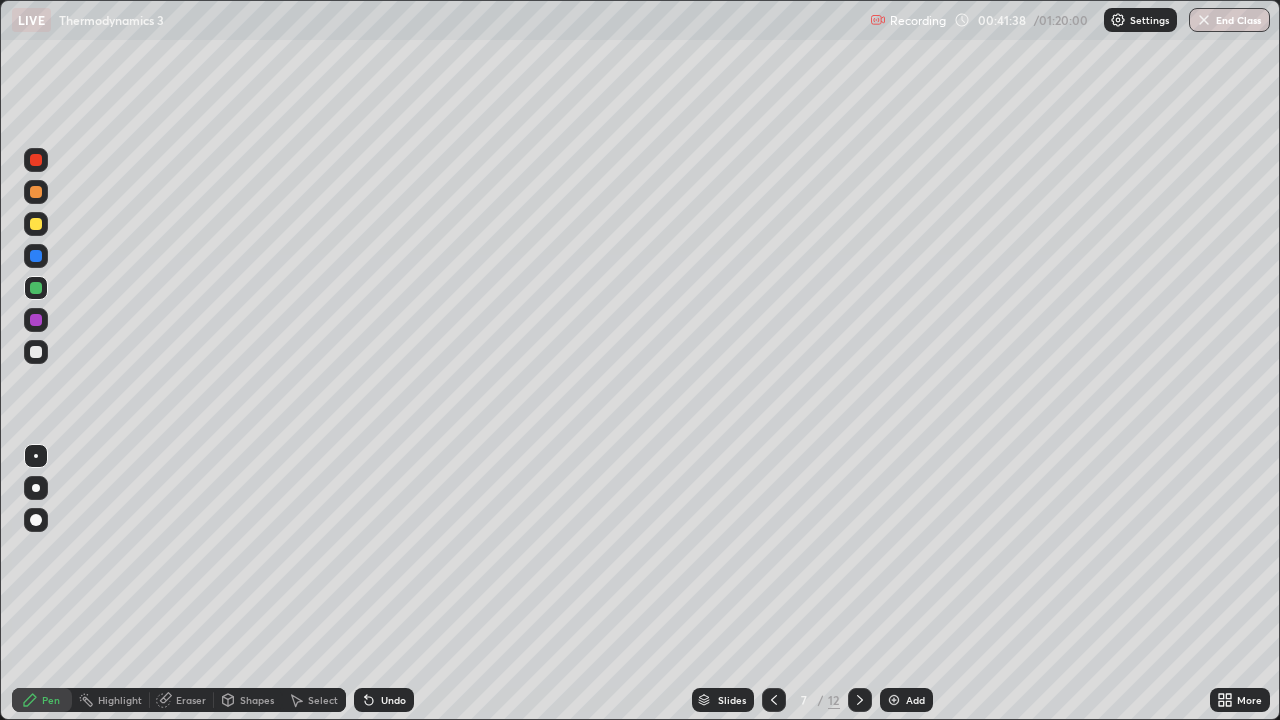 click 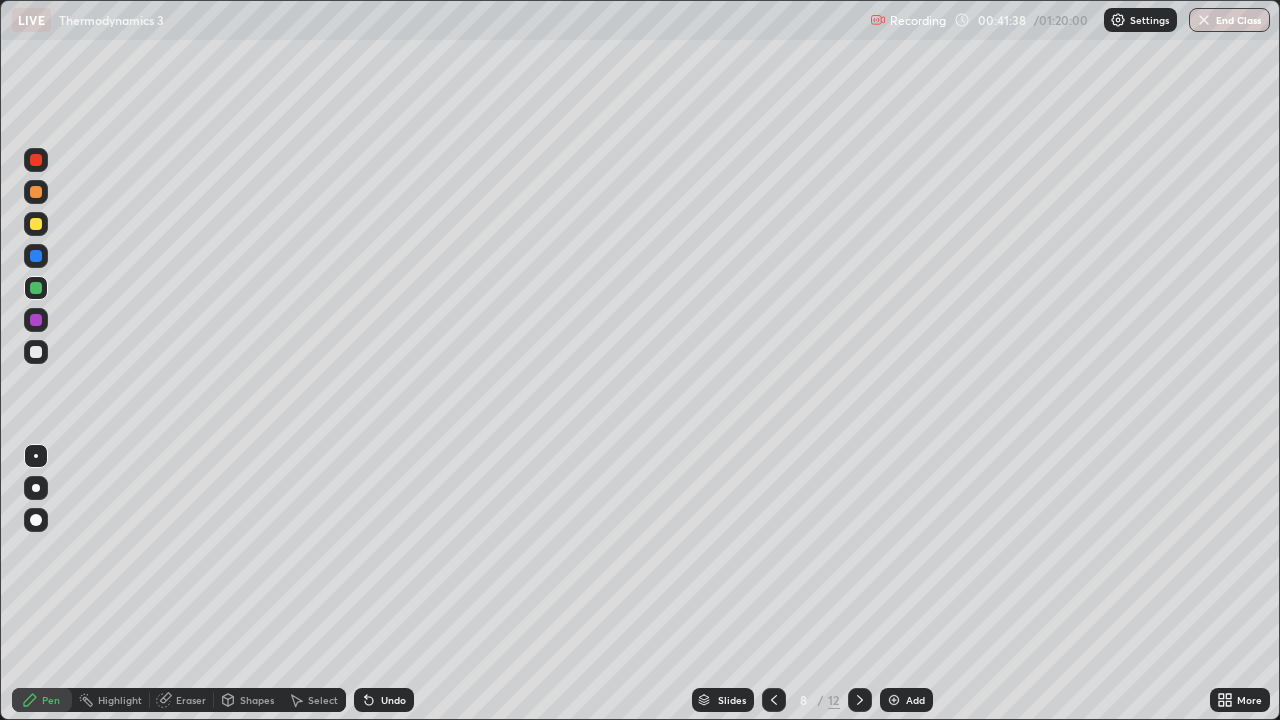 click 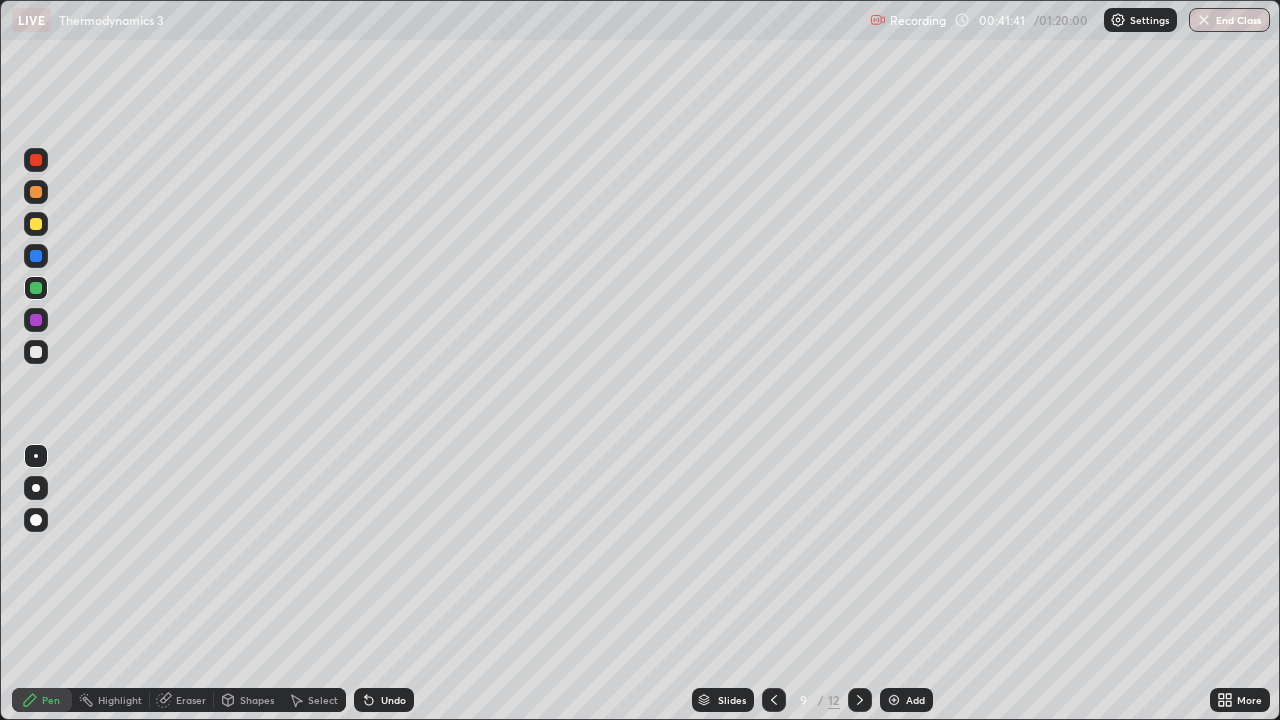 click on "Undo" at bounding box center (393, 700) 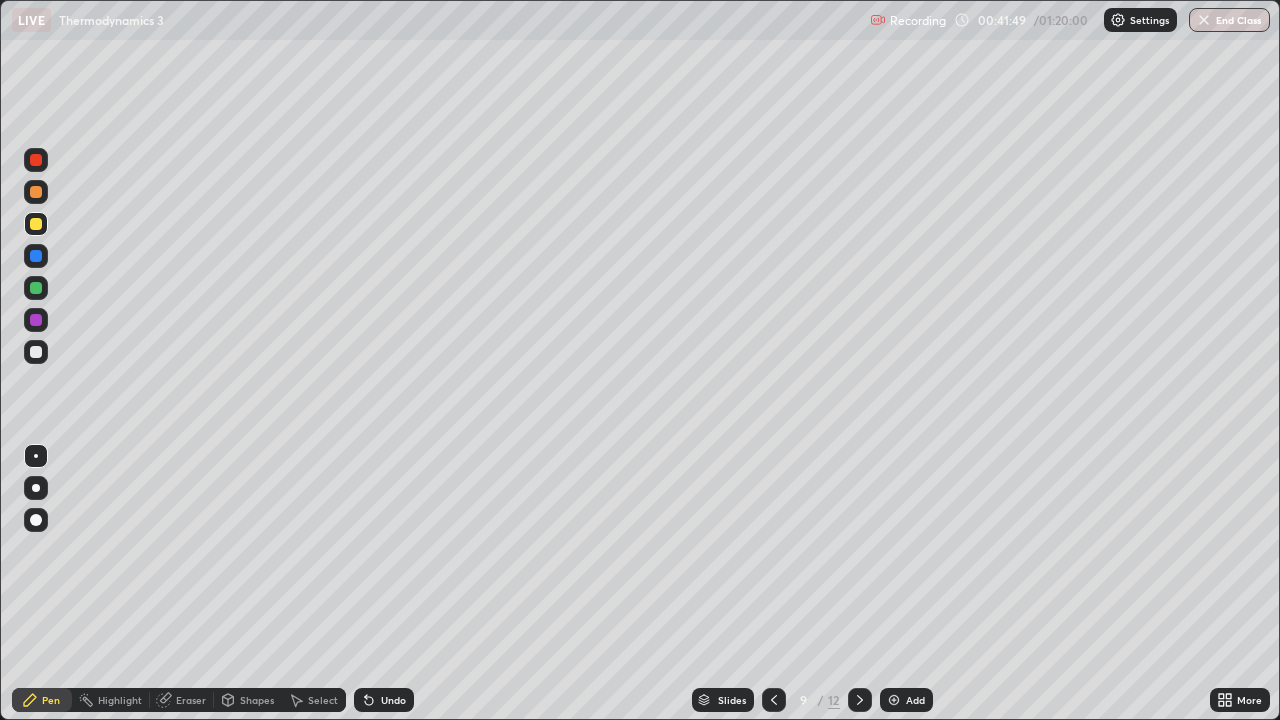 click 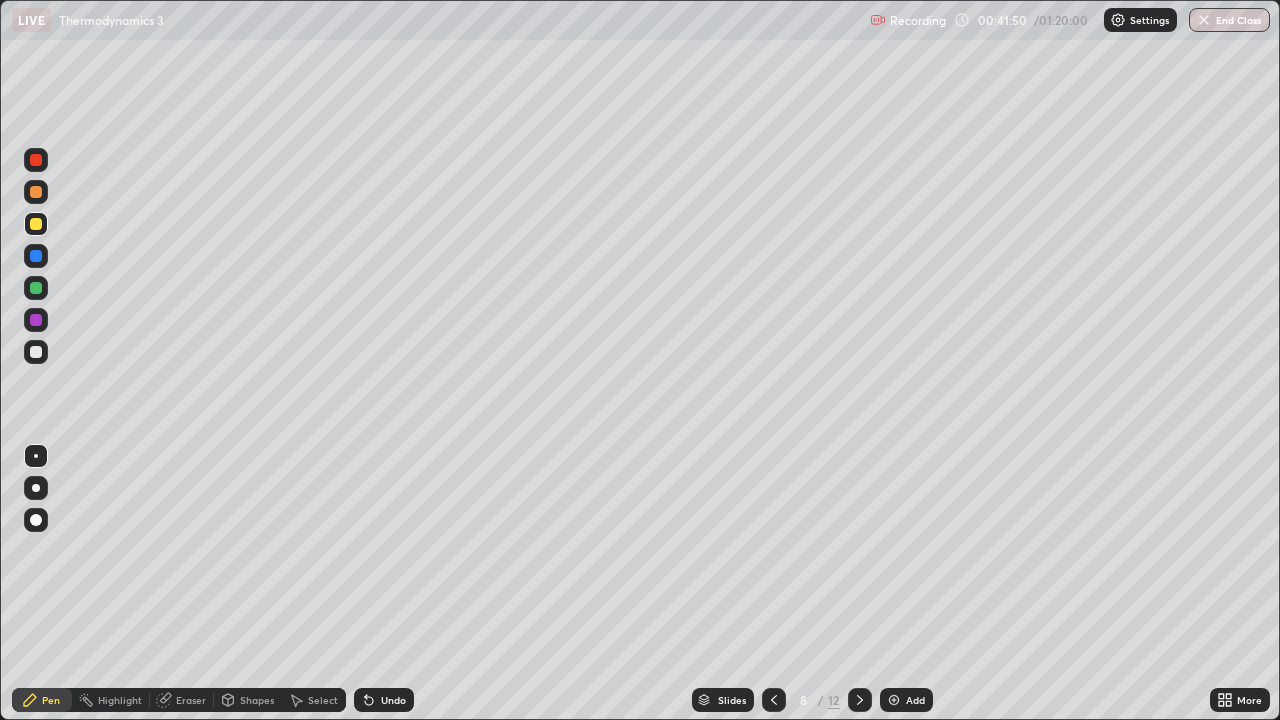 click 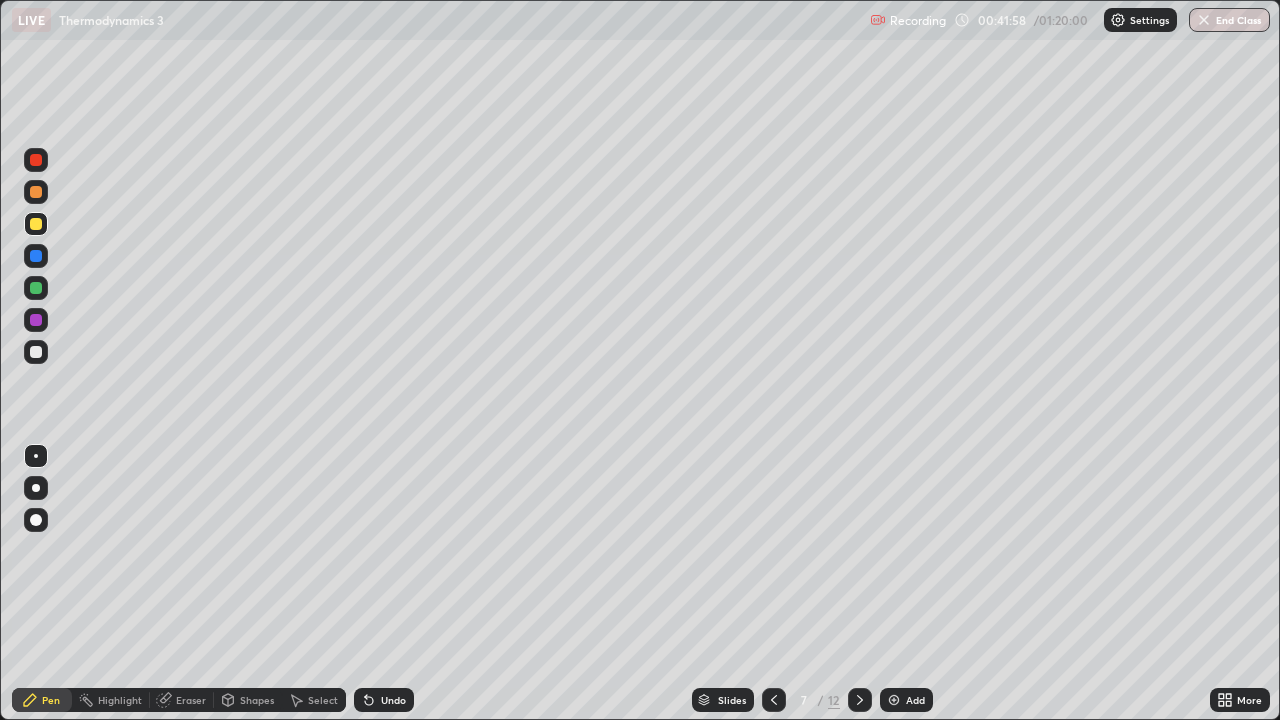 click 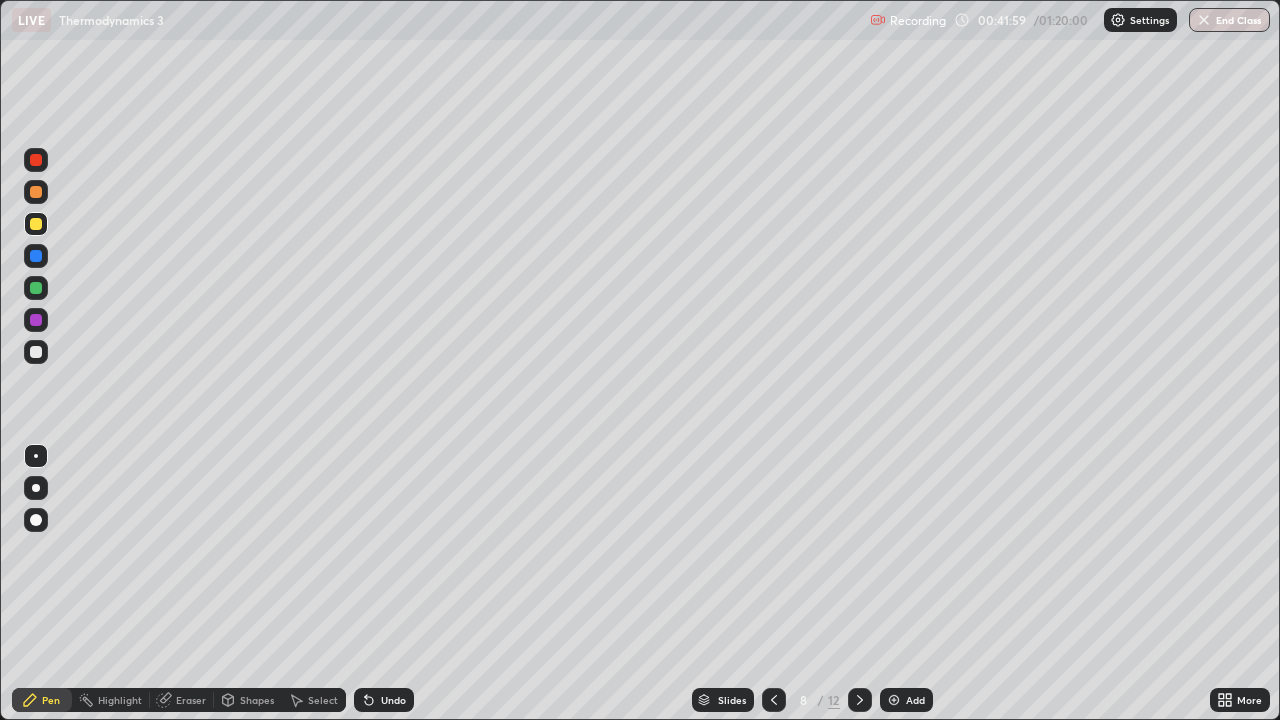 click 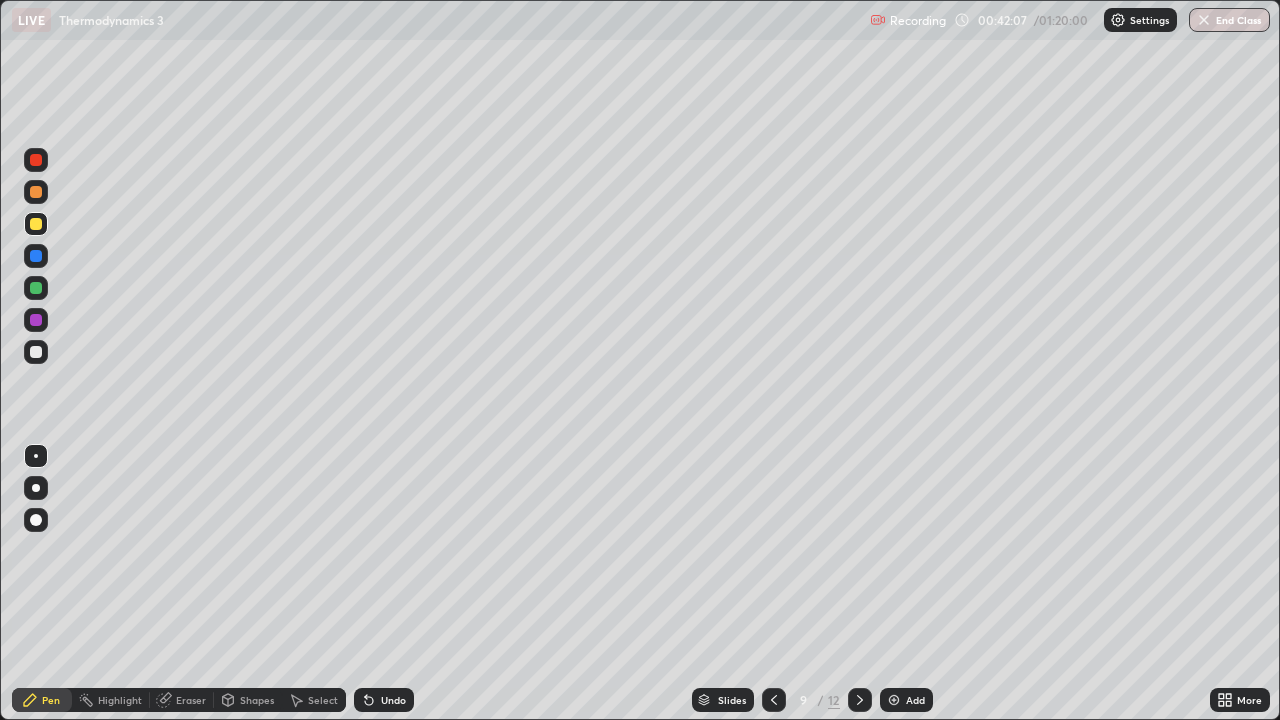 click 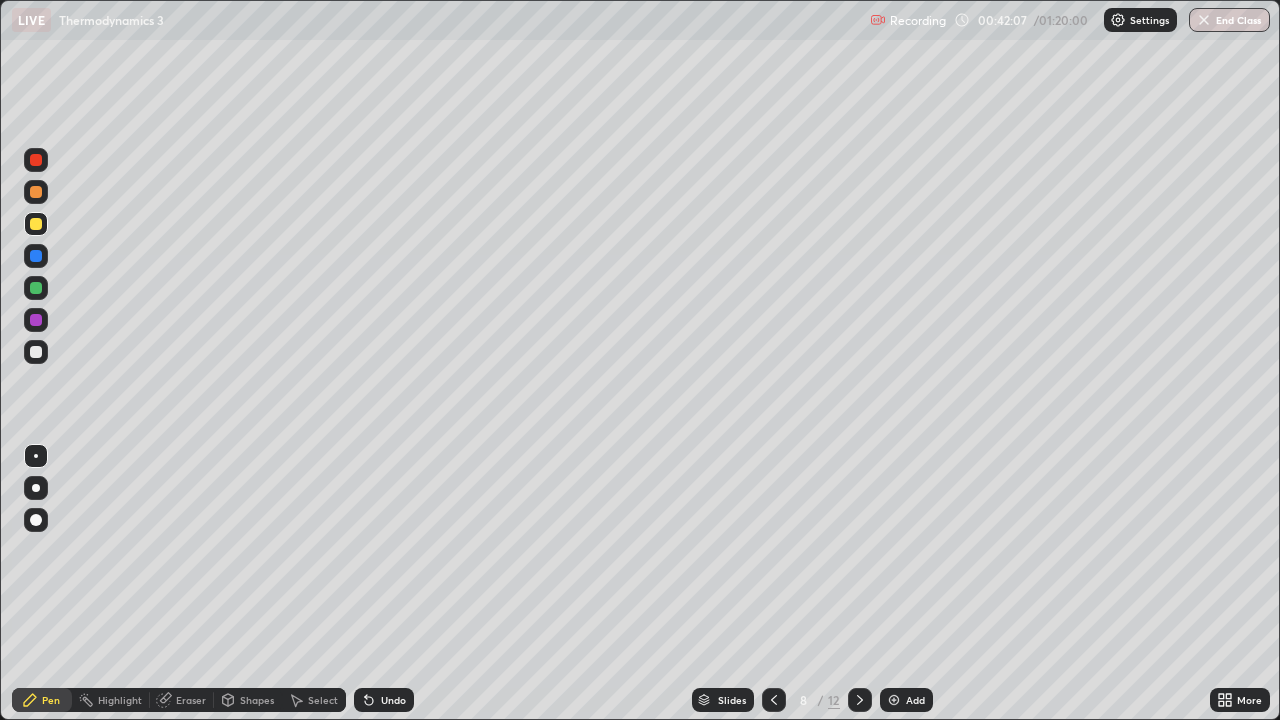 click 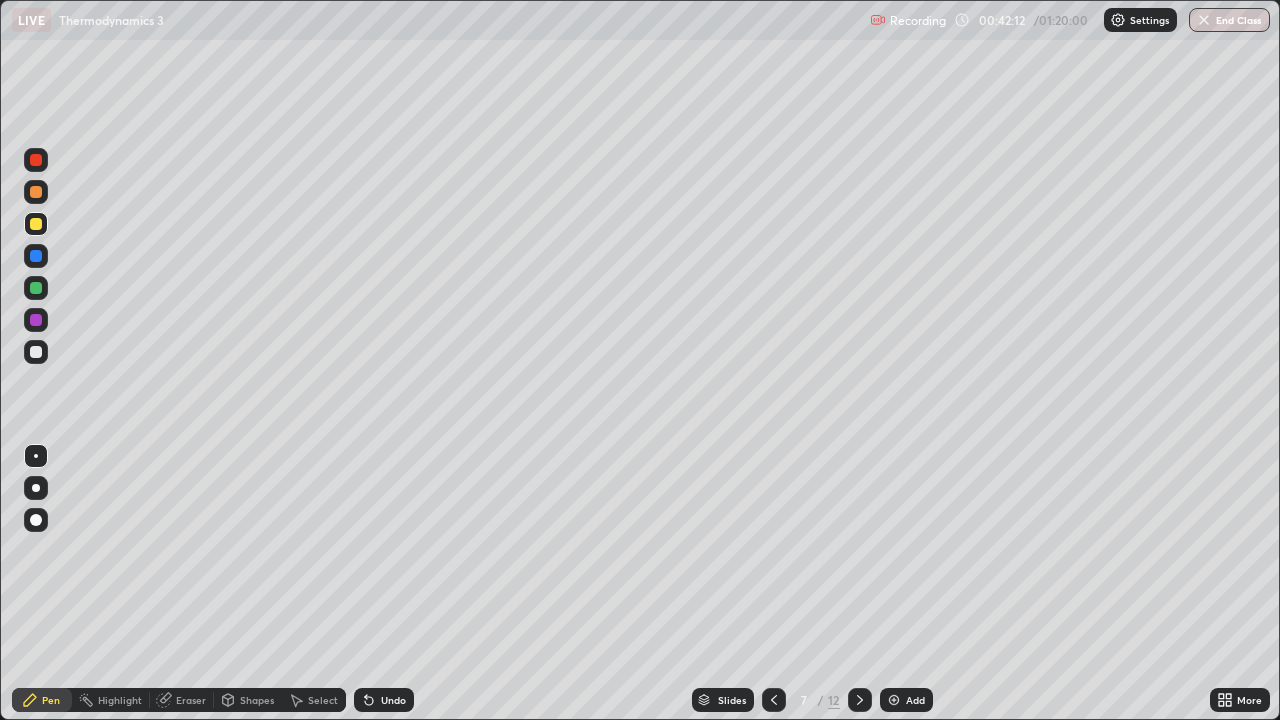 click 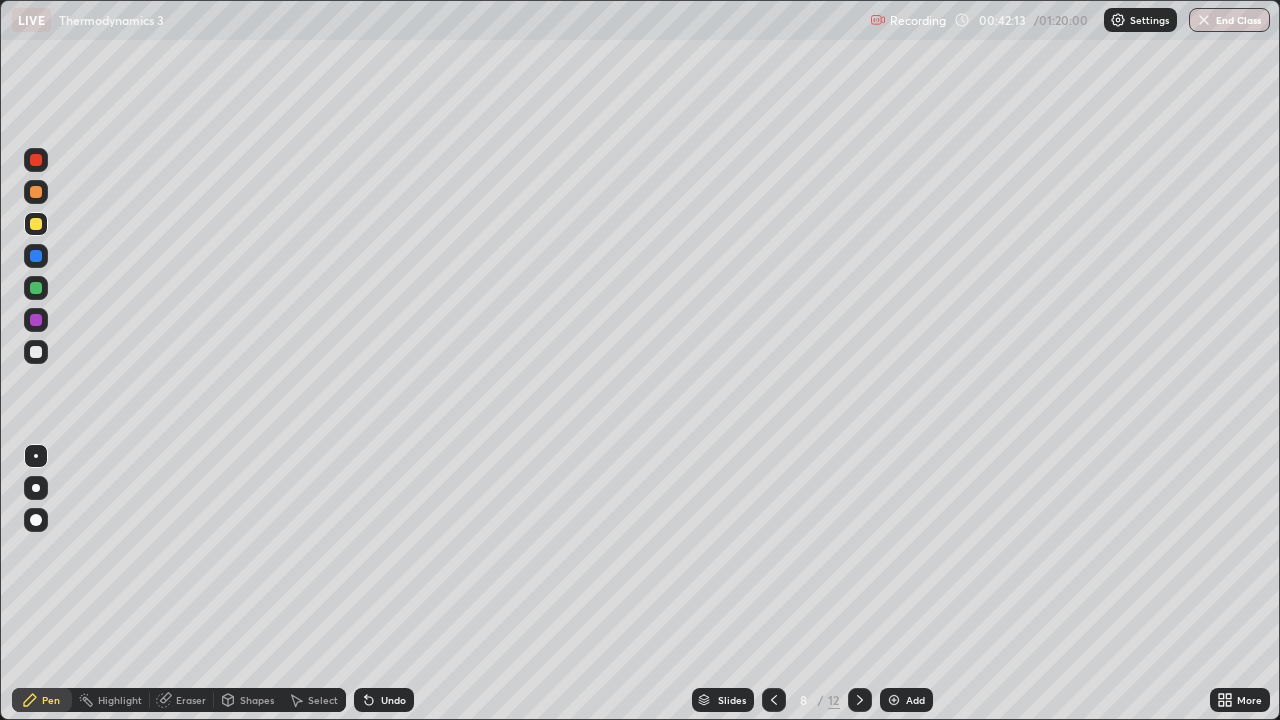 click 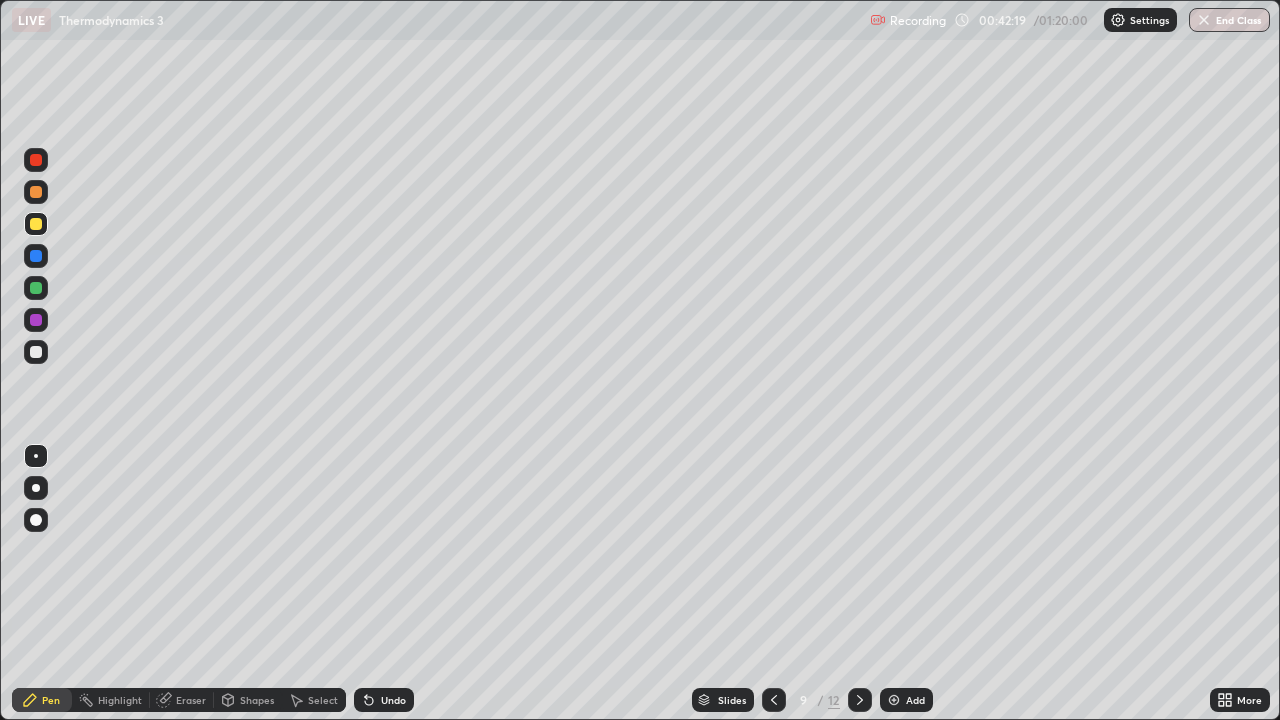 click 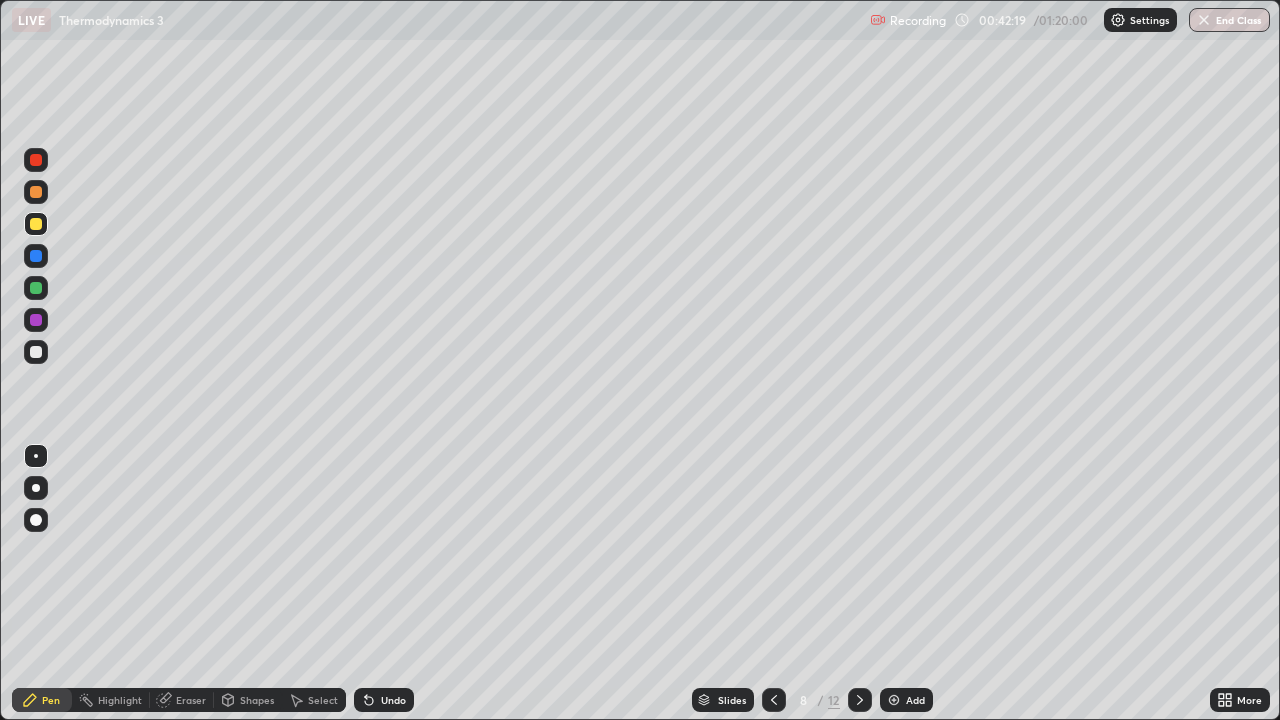 click at bounding box center [774, 700] 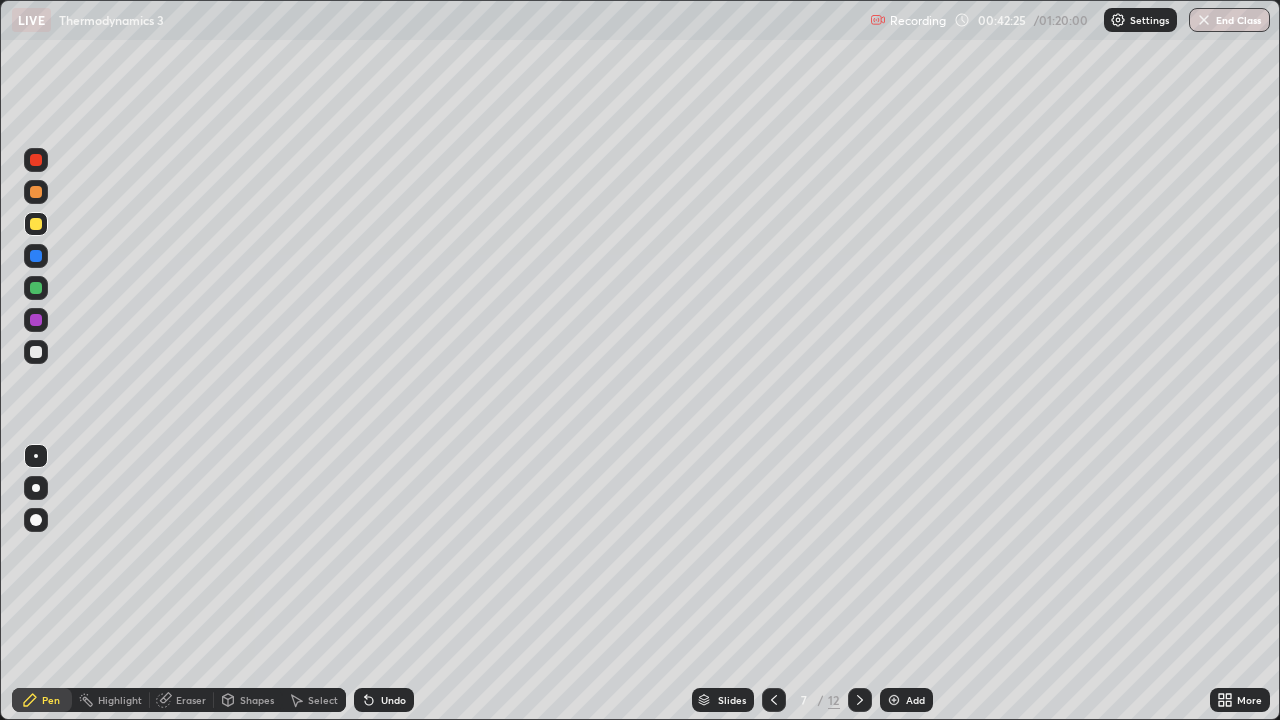 click at bounding box center (860, 700) 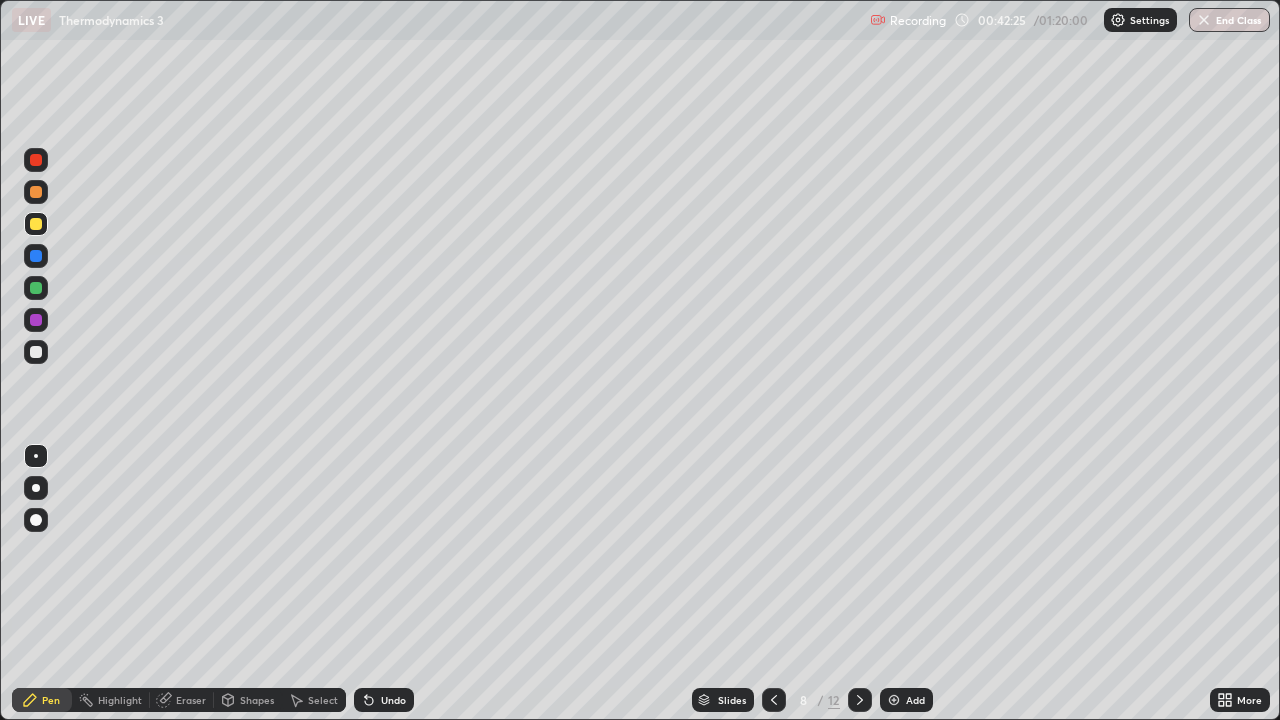 click 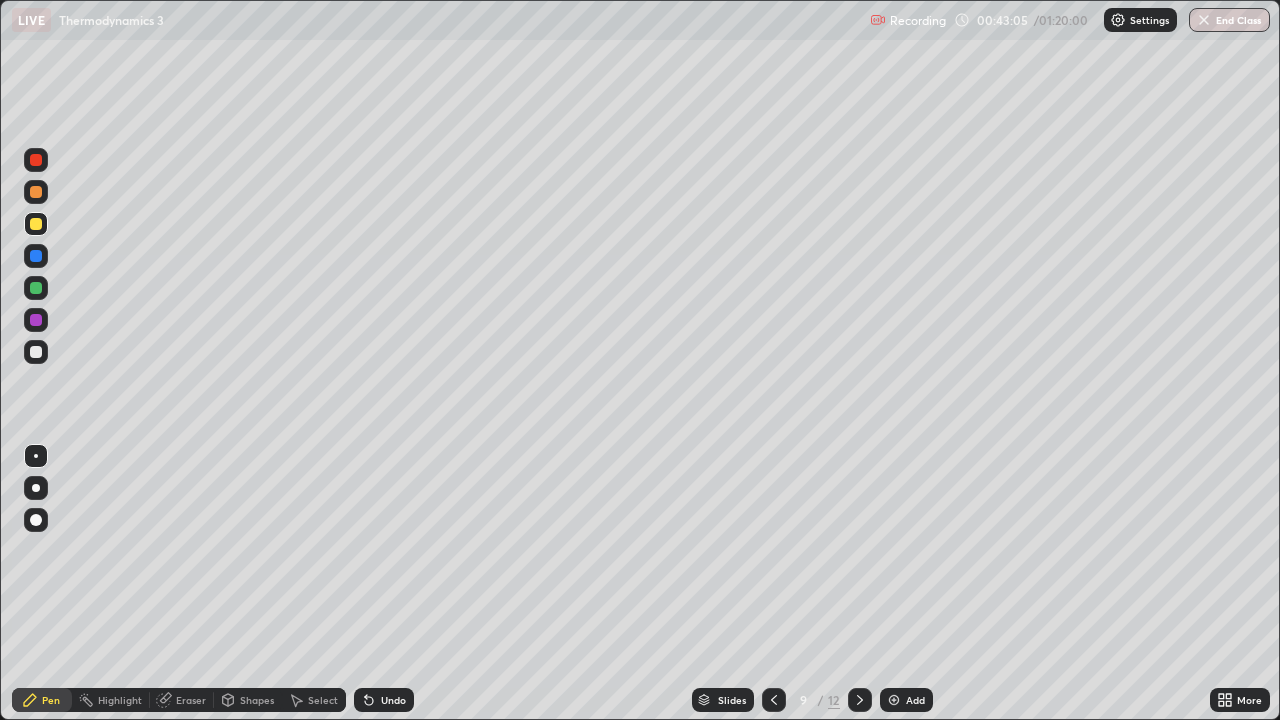 click on "Undo" at bounding box center [393, 700] 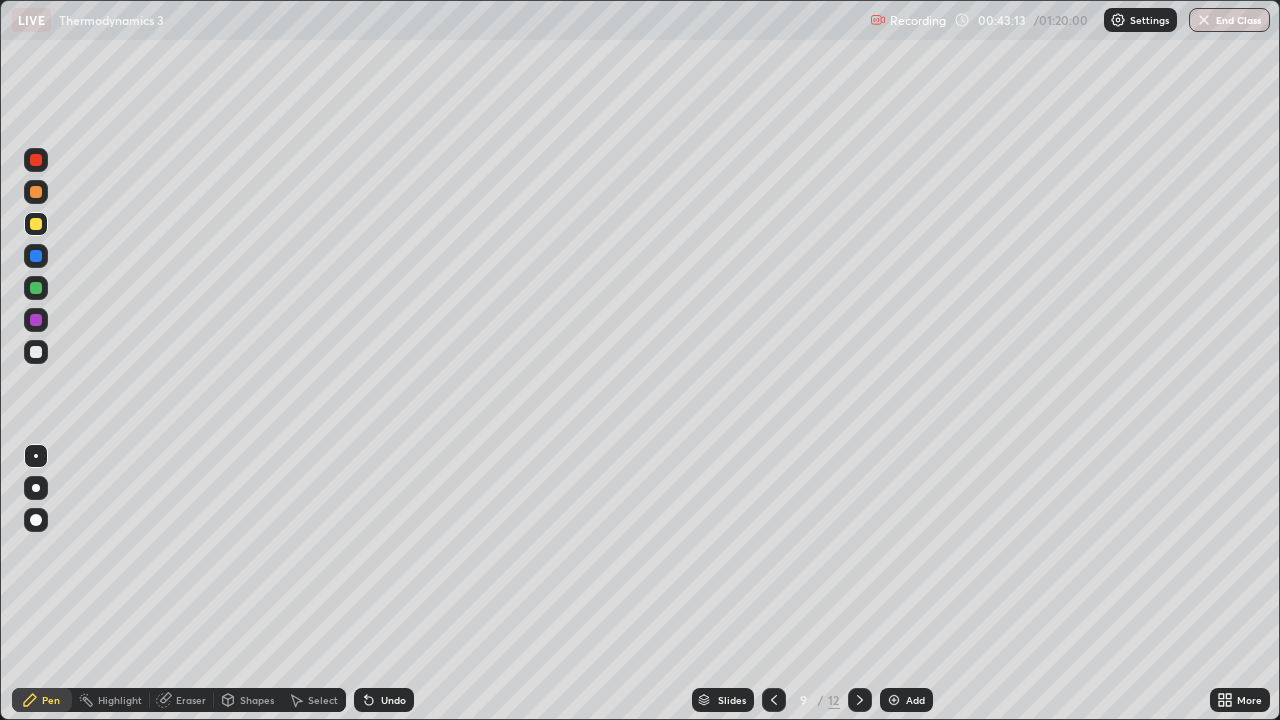 click 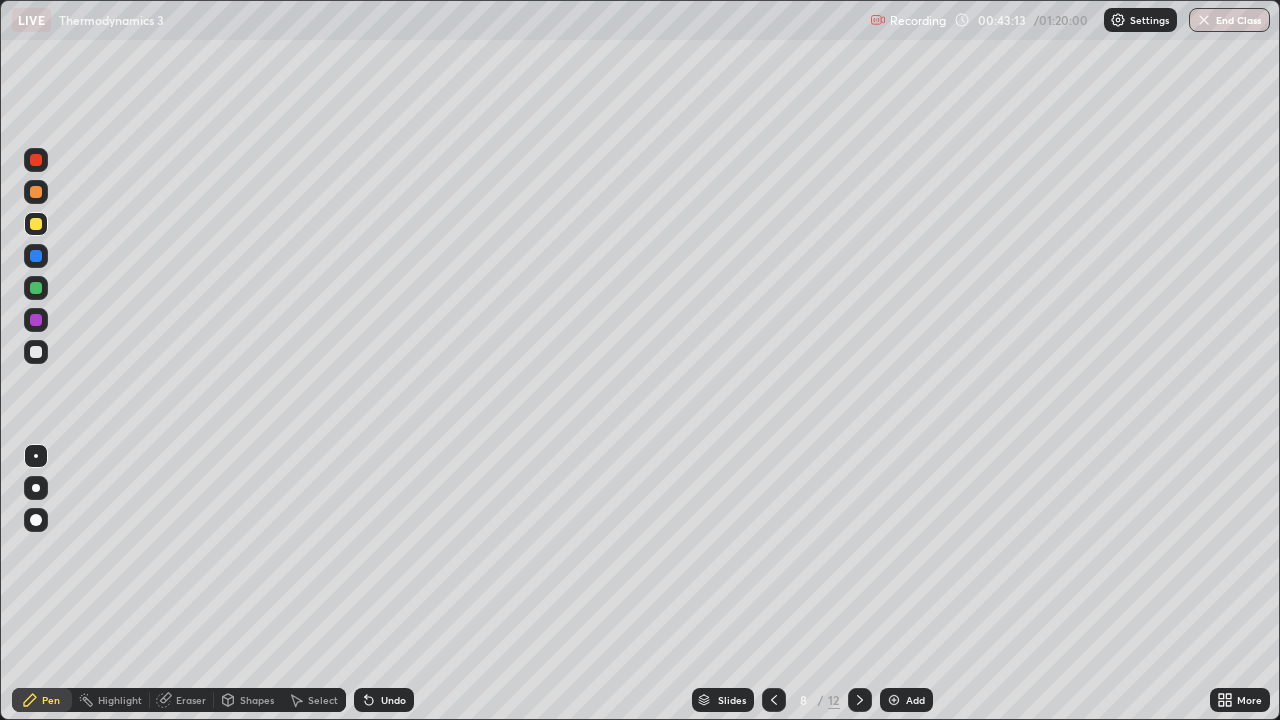 click 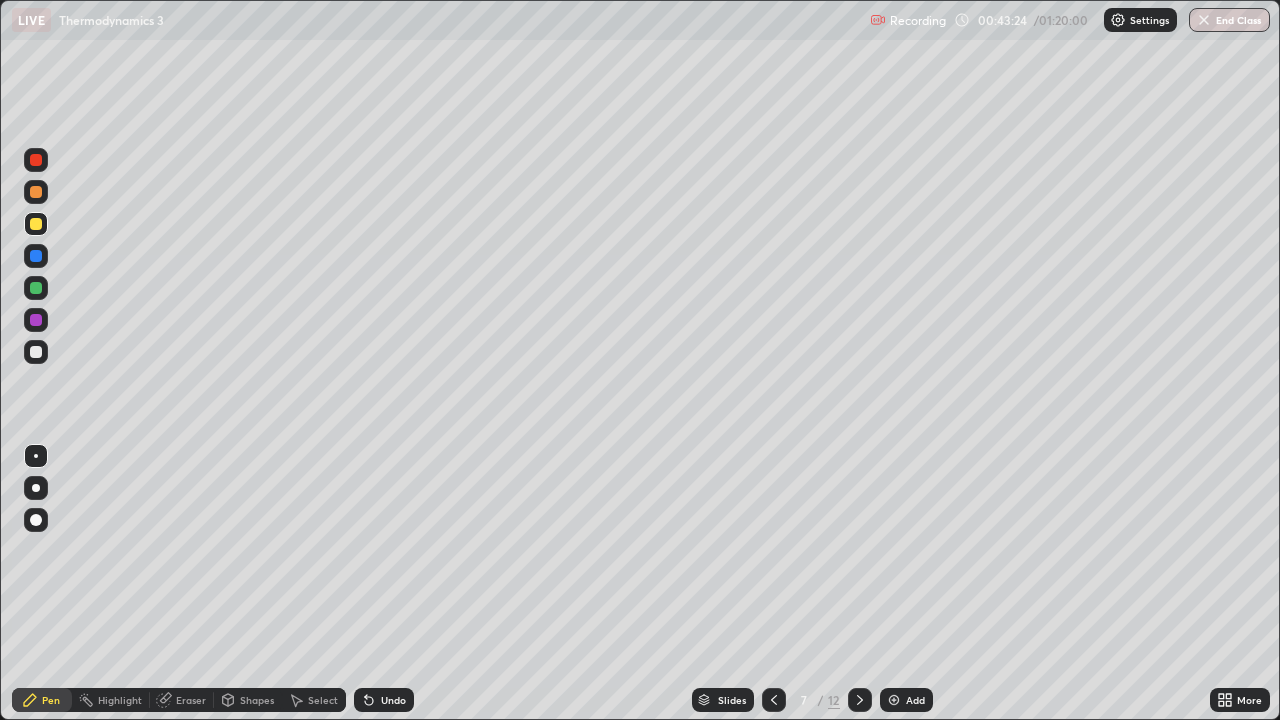 click 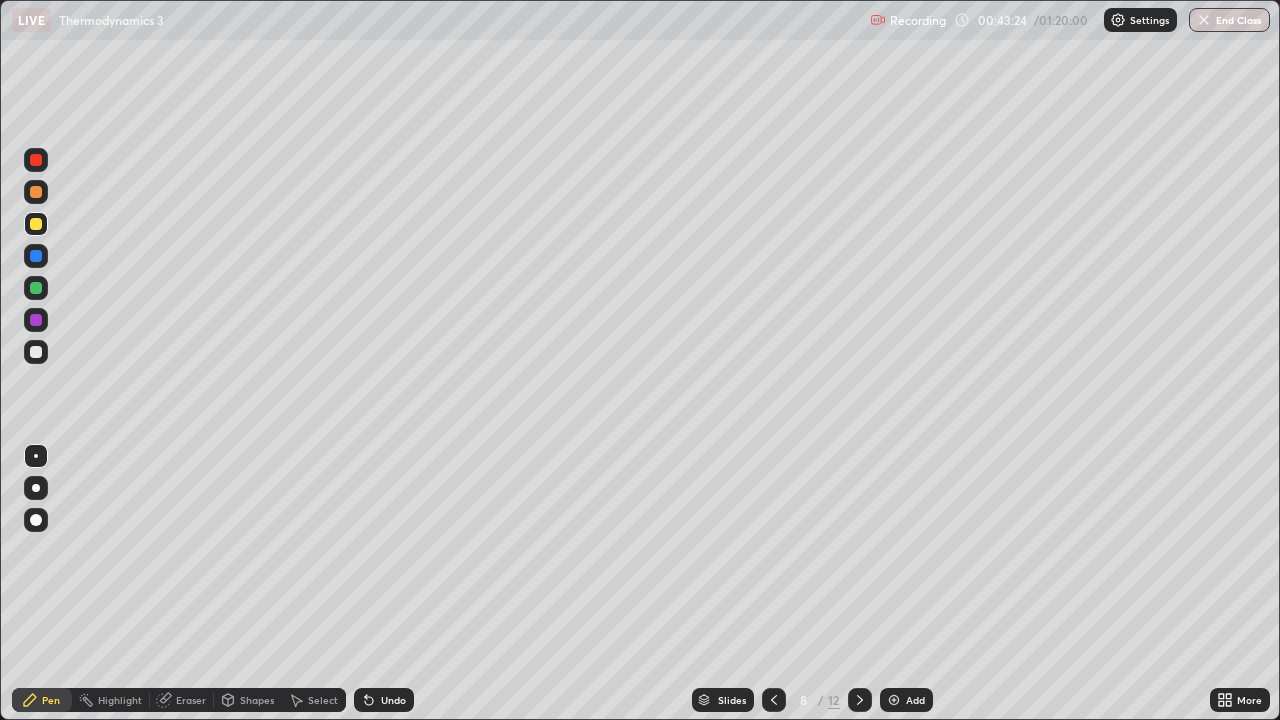 click 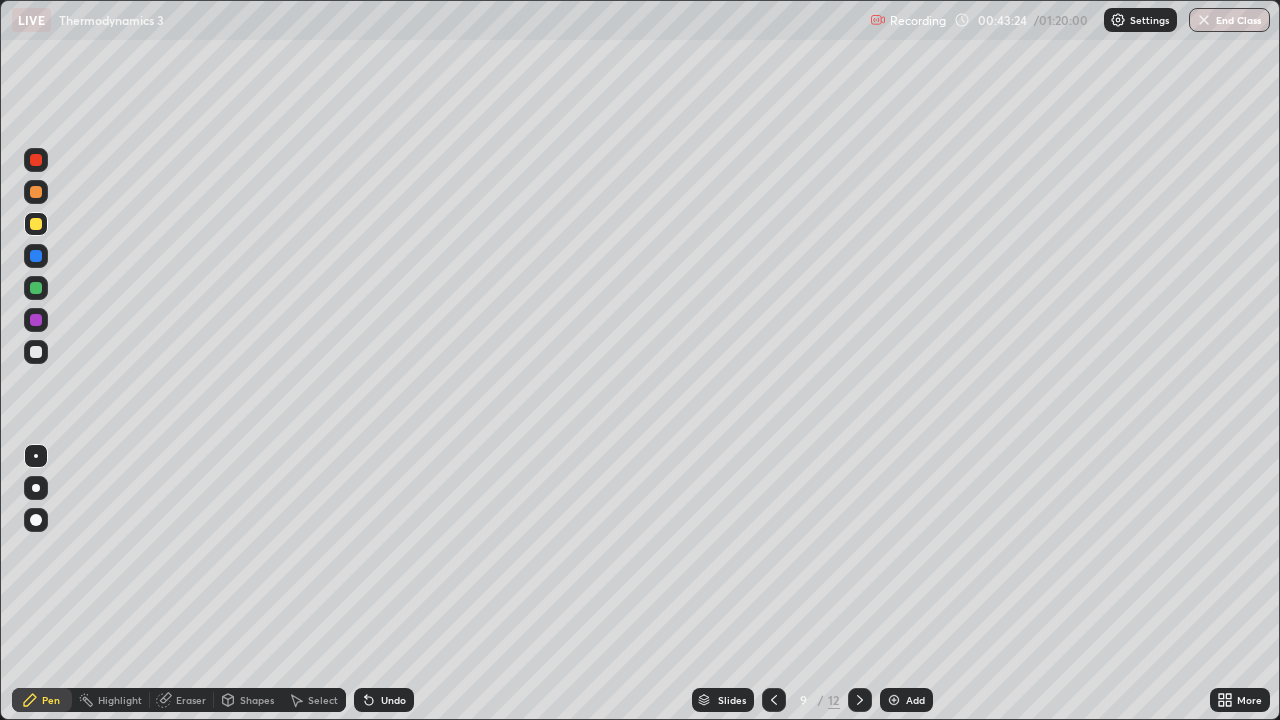 click at bounding box center (860, 700) 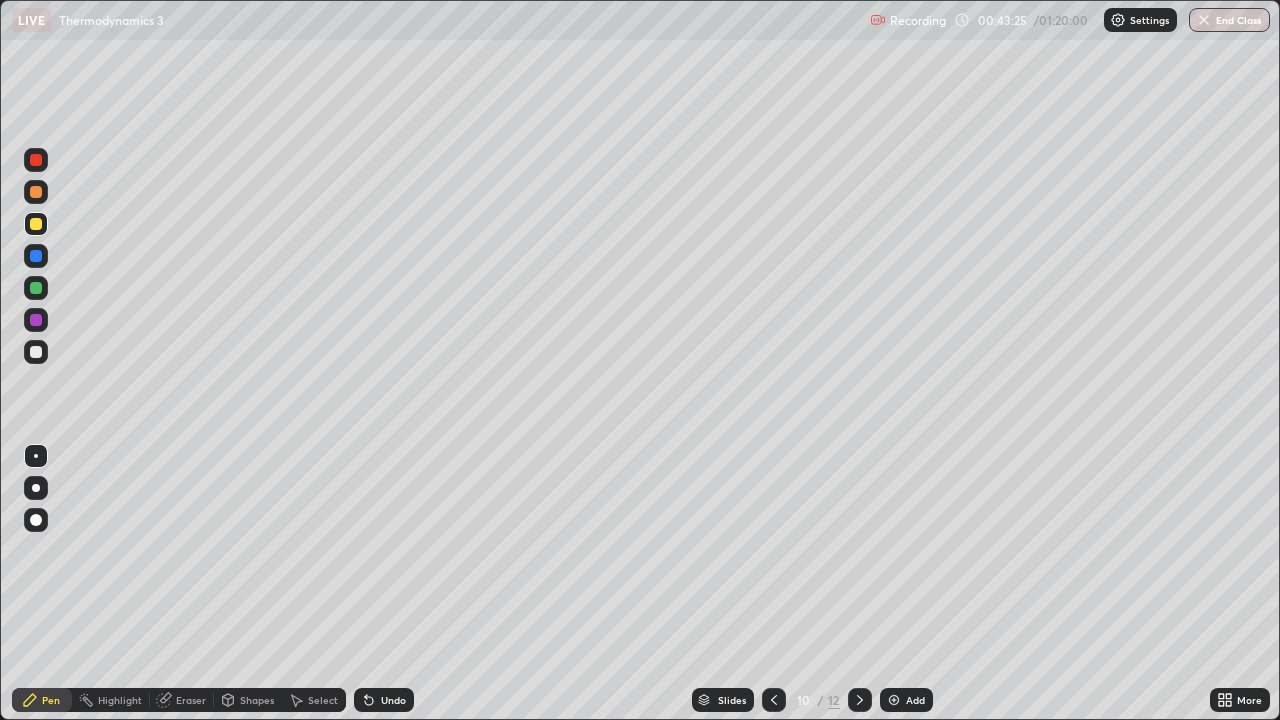 click 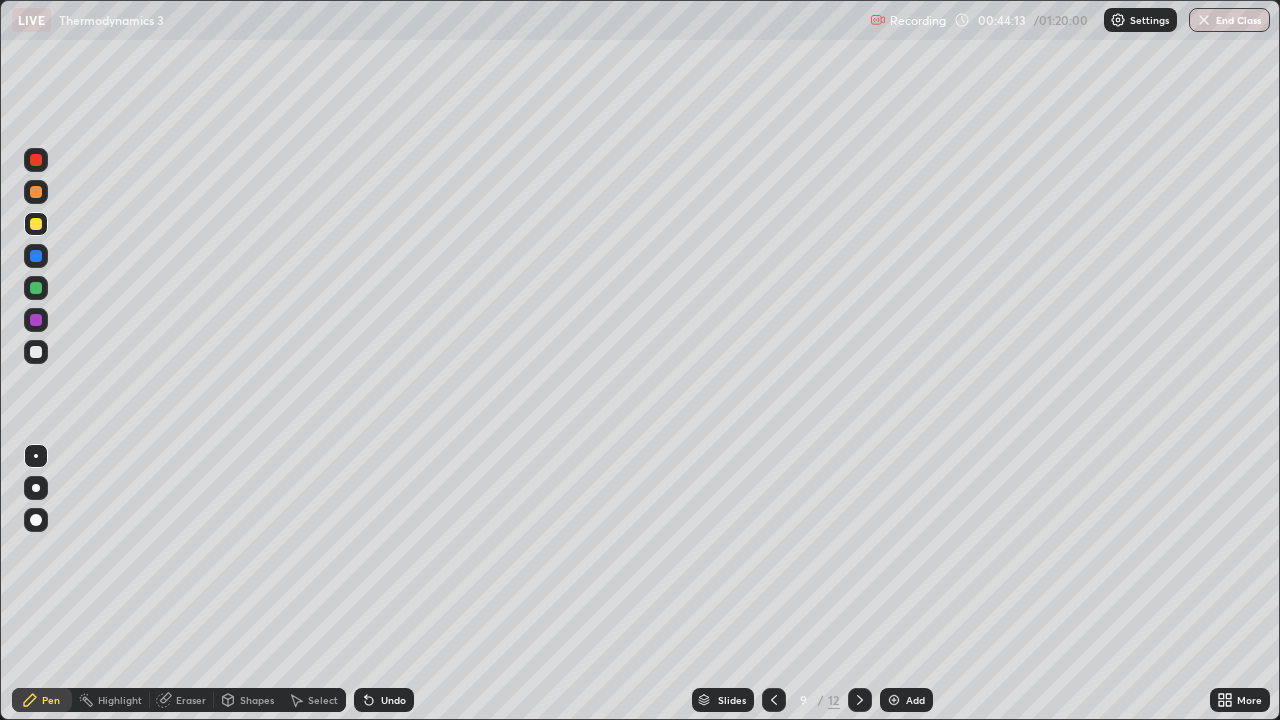 click on "Add" at bounding box center [915, 700] 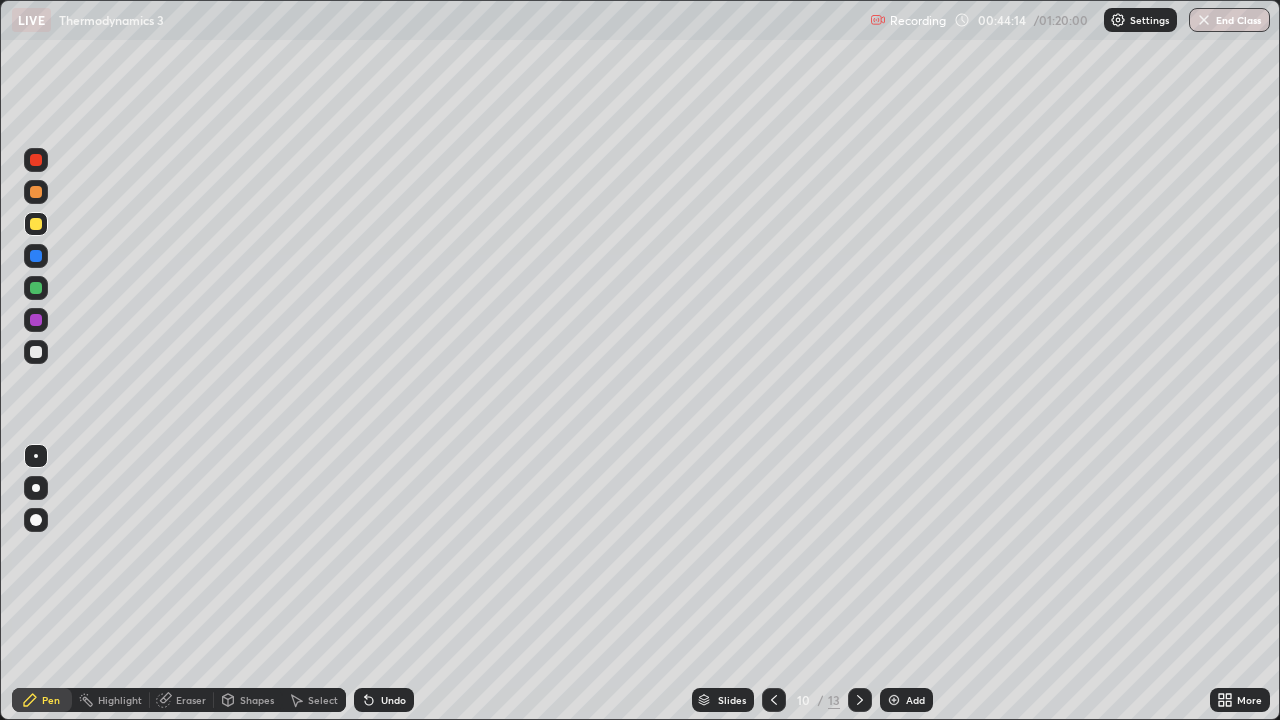 click at bounding box center [36, 288] 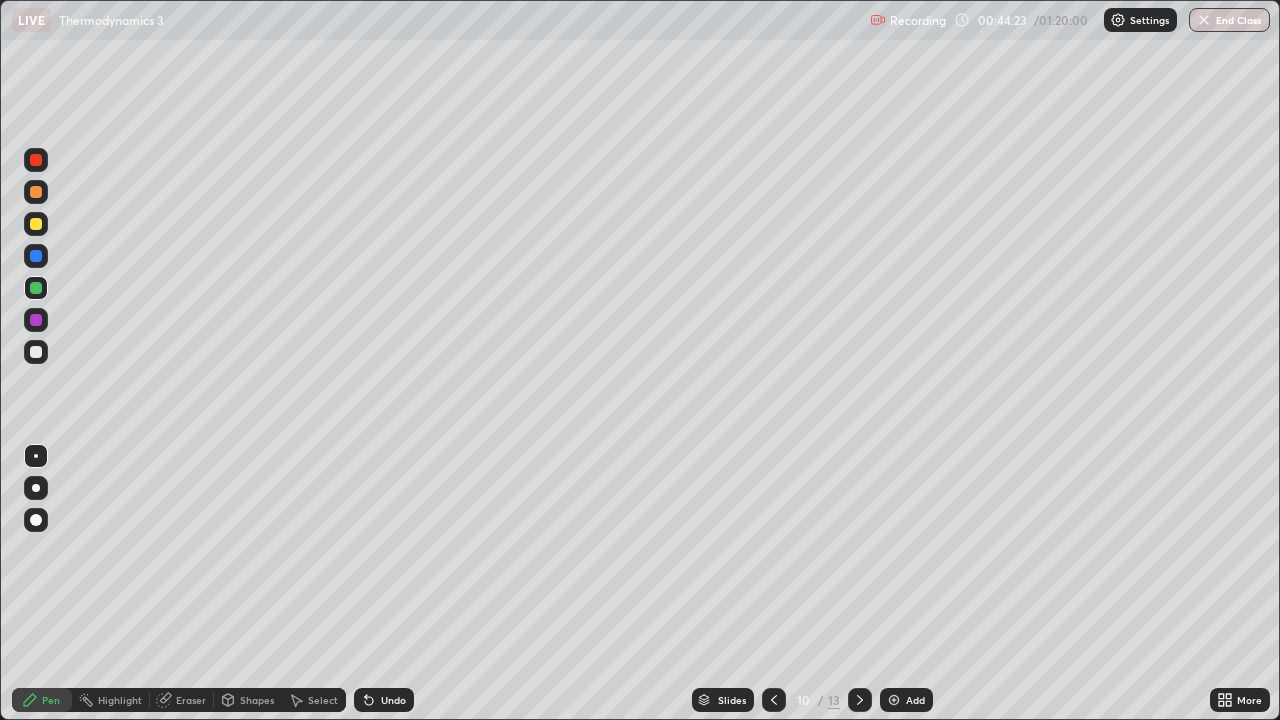 click at bounding box center (36, 192) 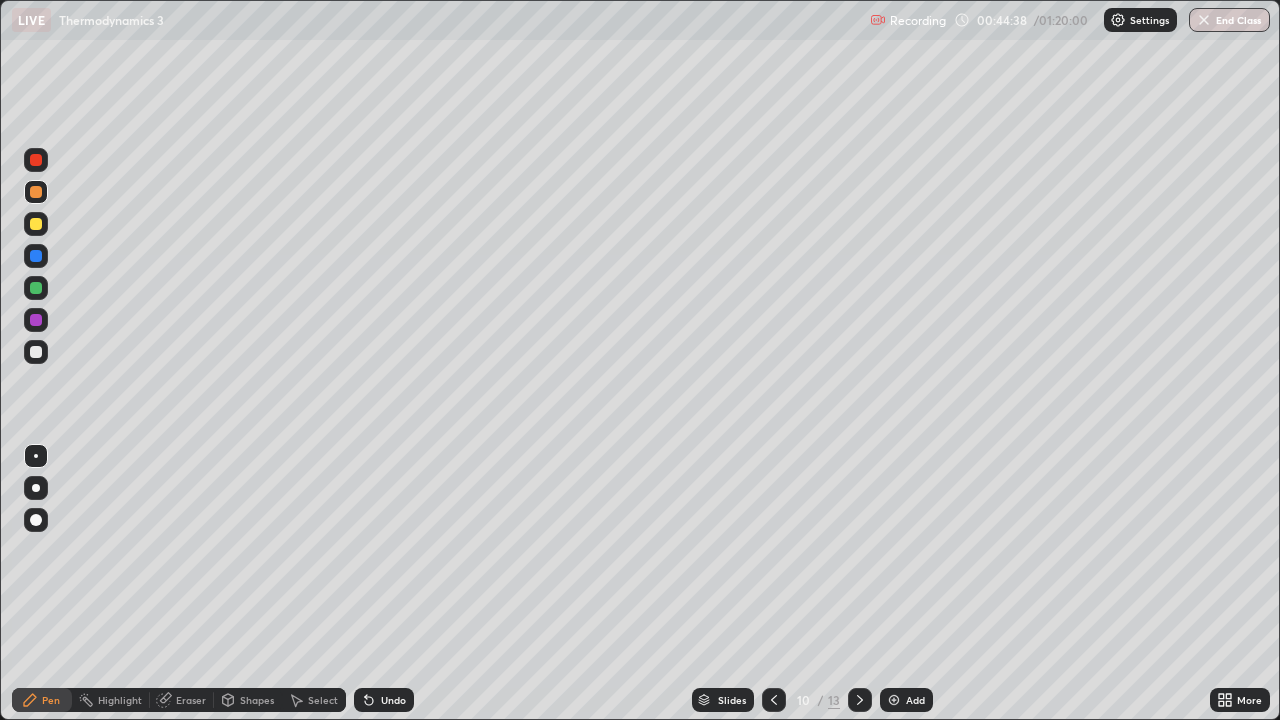 click 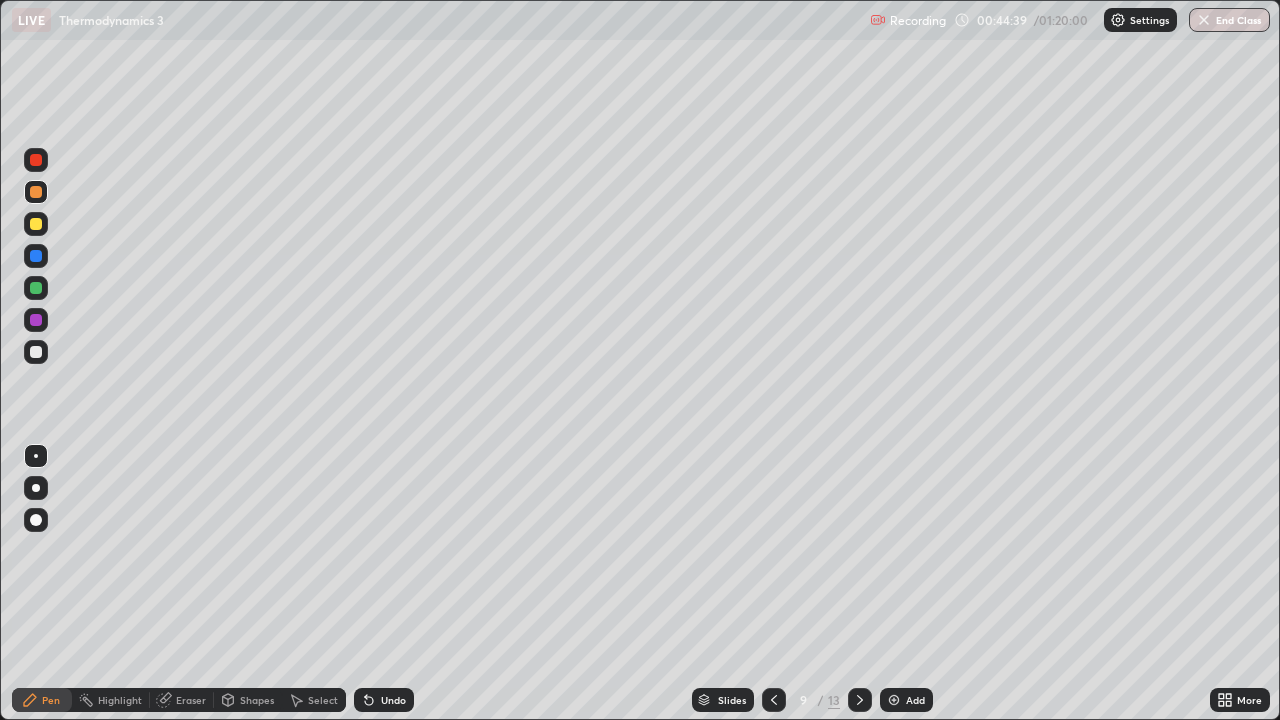 click 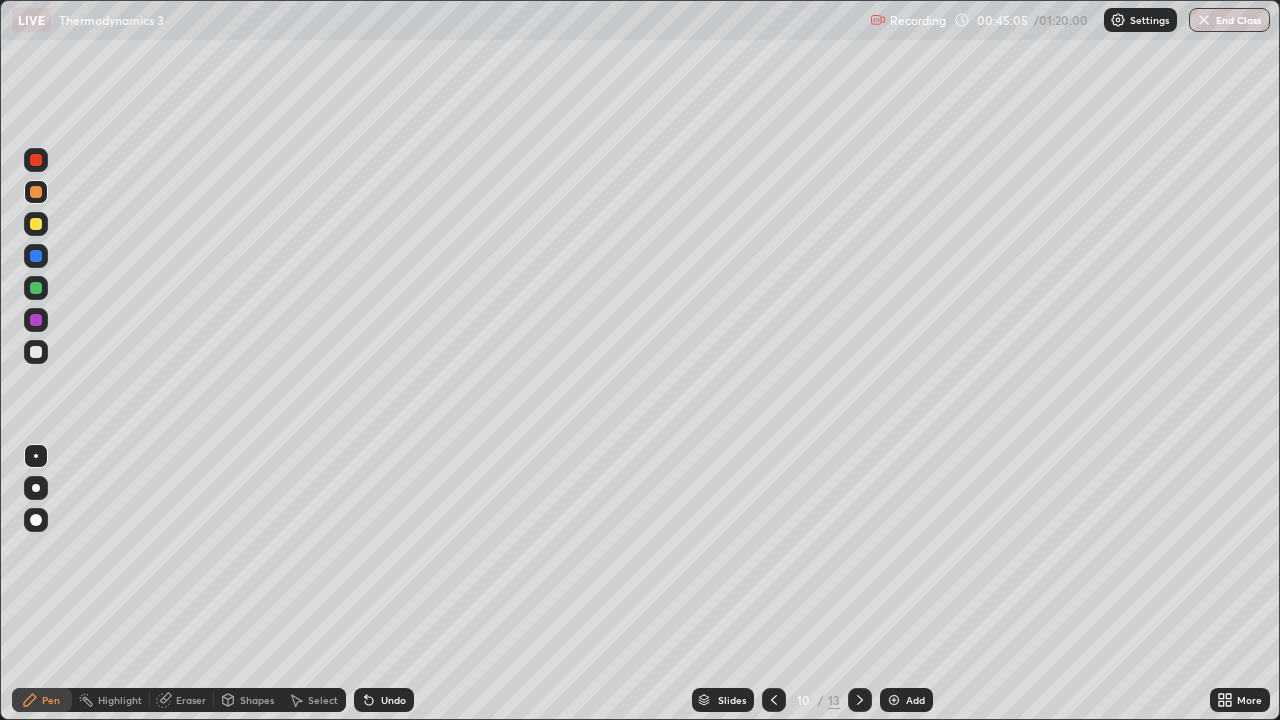 click at bounding box center [36, 288] 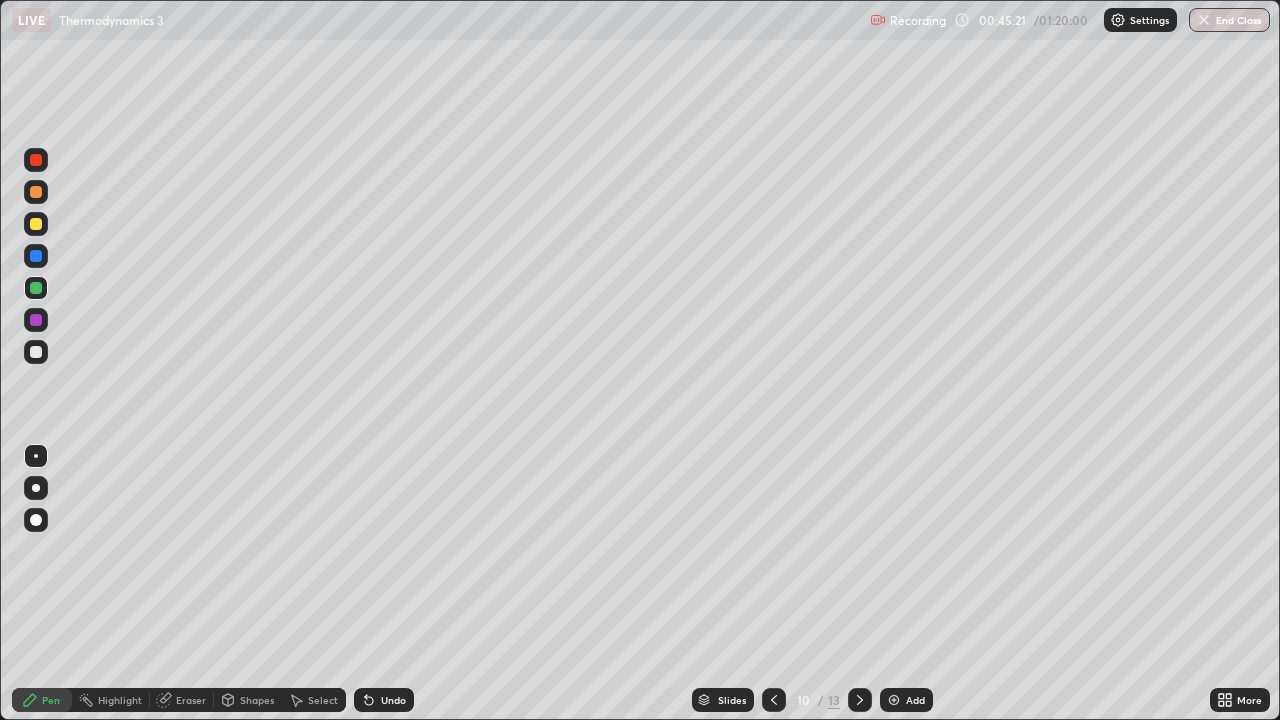 click at bounding box center (36, 352) 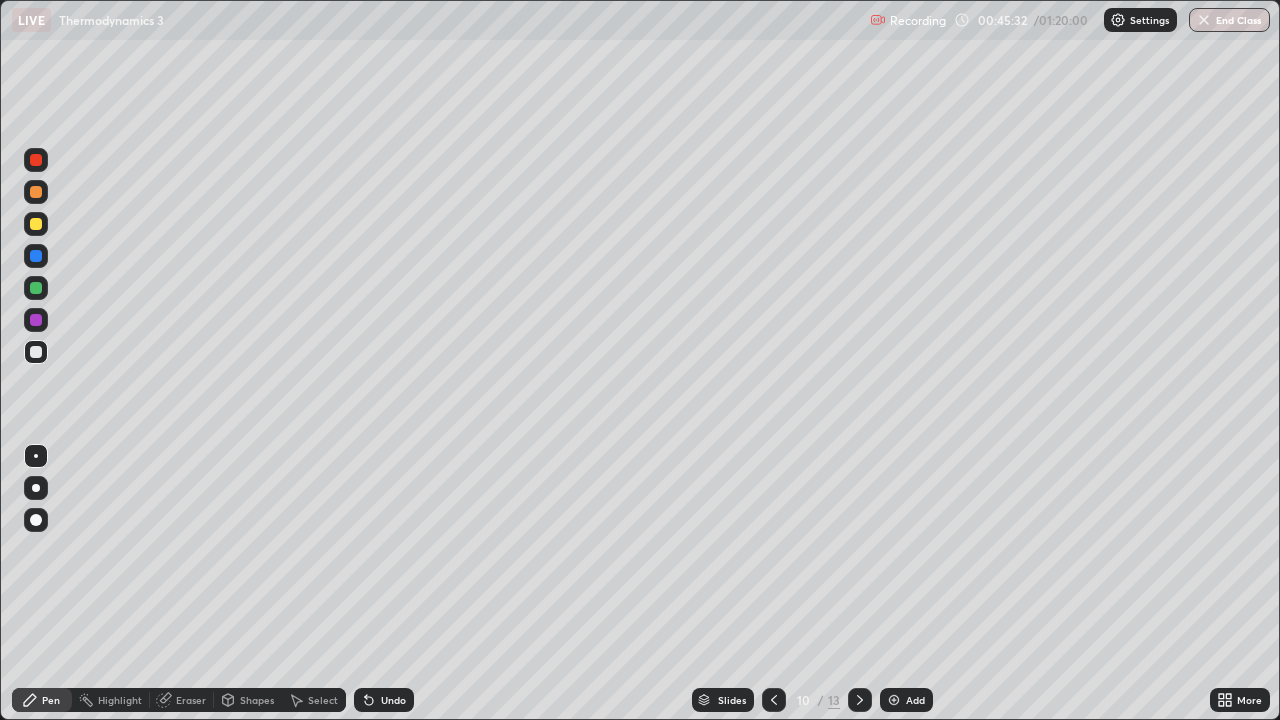click at bounding box center [36, 224] 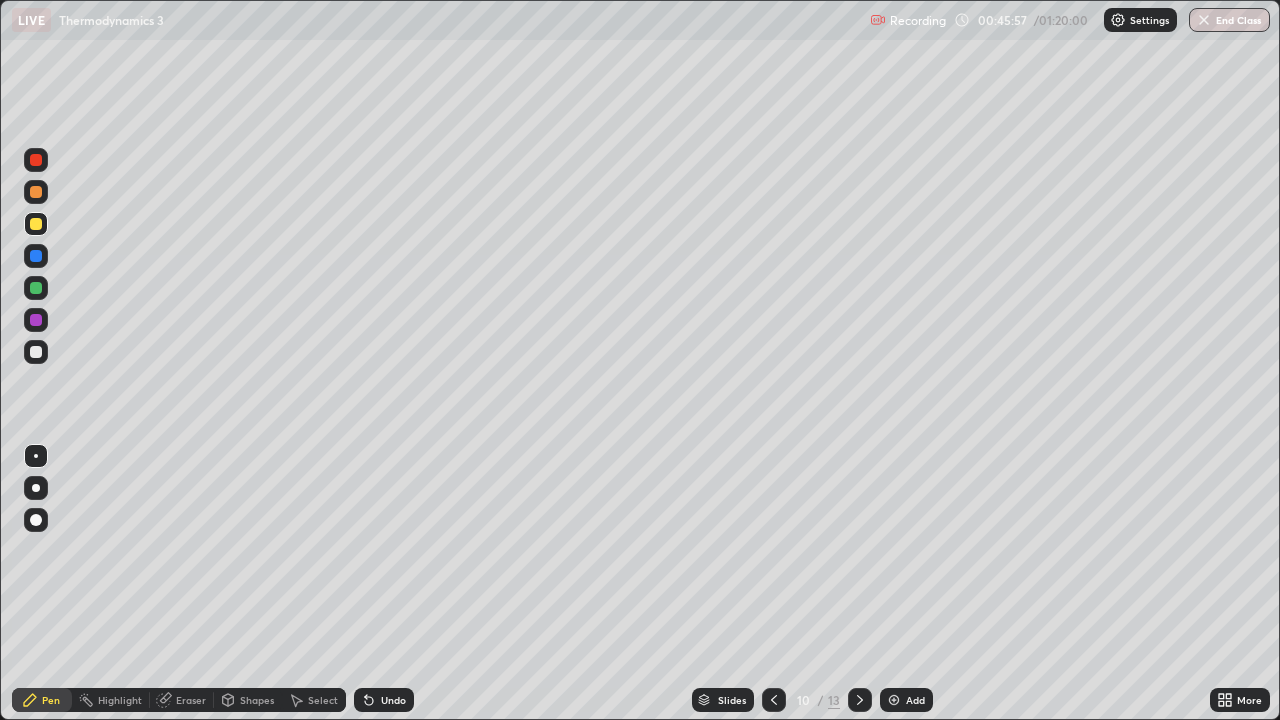 click at bounding box center [36, 352] 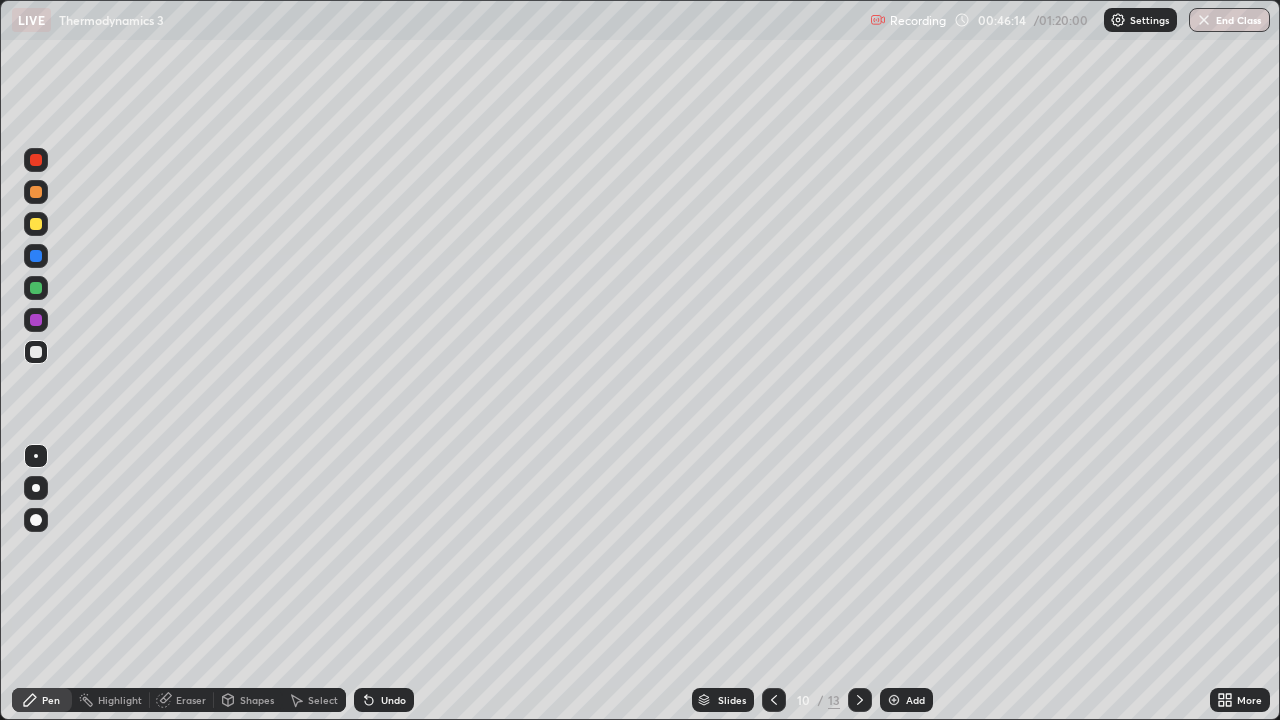click on "Shapes" at bounding box center (257, 700) 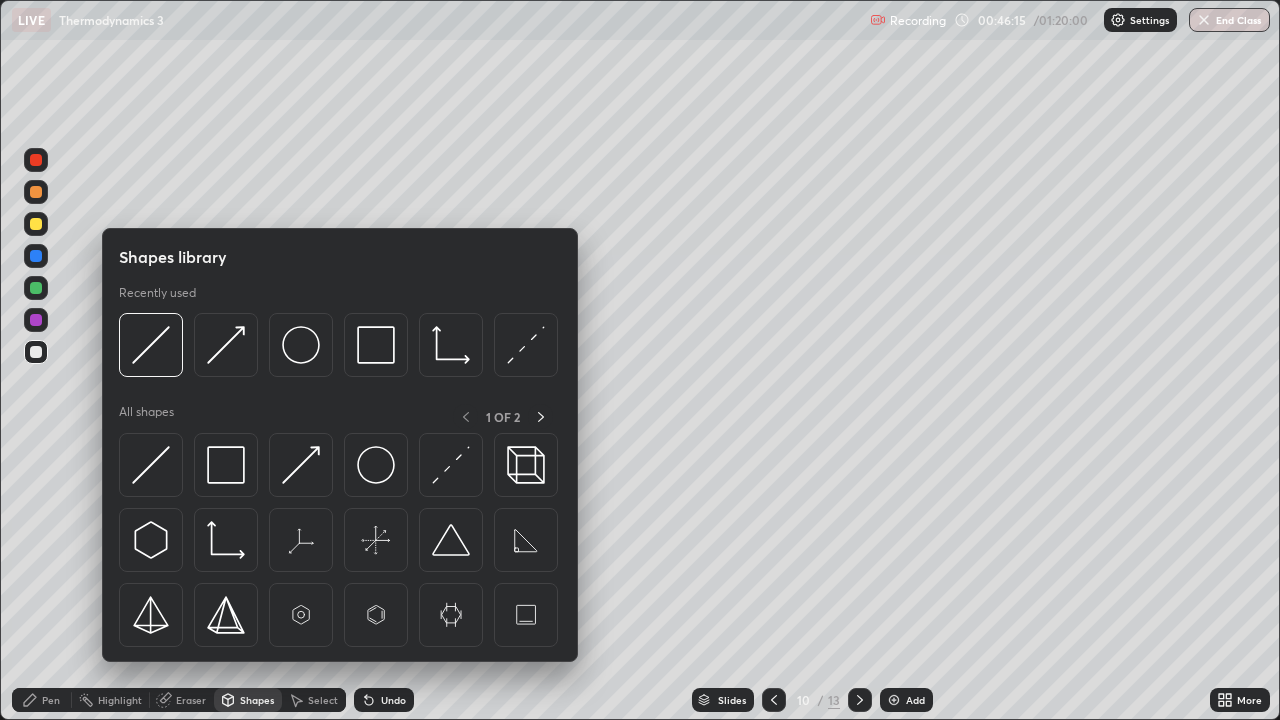 click on "Eraser" at bounding box center [182, 700] 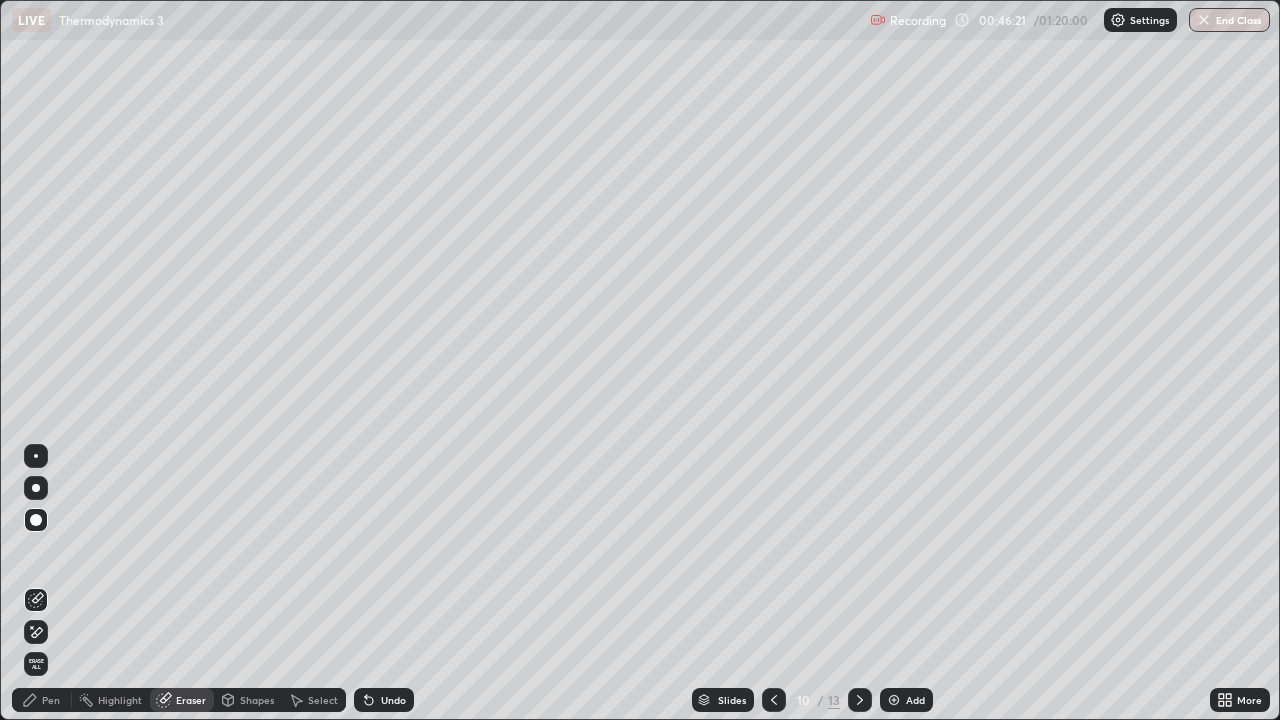 click on "Pen" at bounding box center (51, 700) 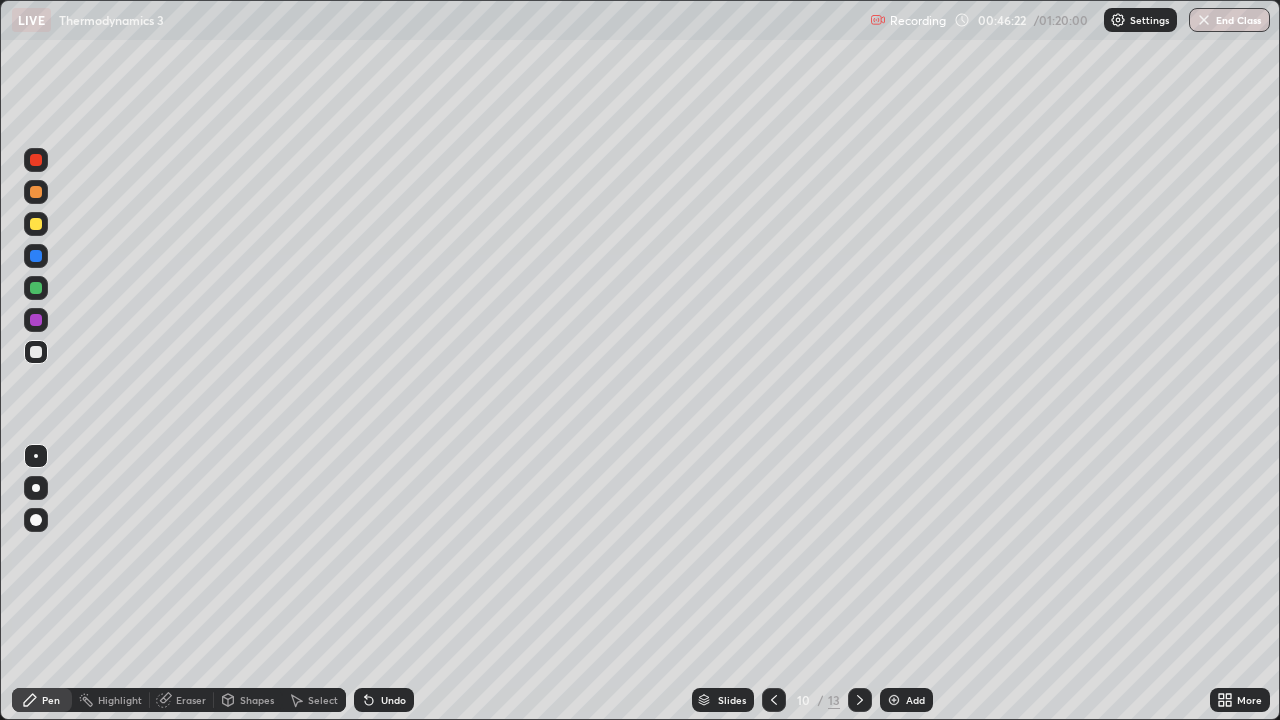 click on "Shapes" at bounding box center [257, 700] 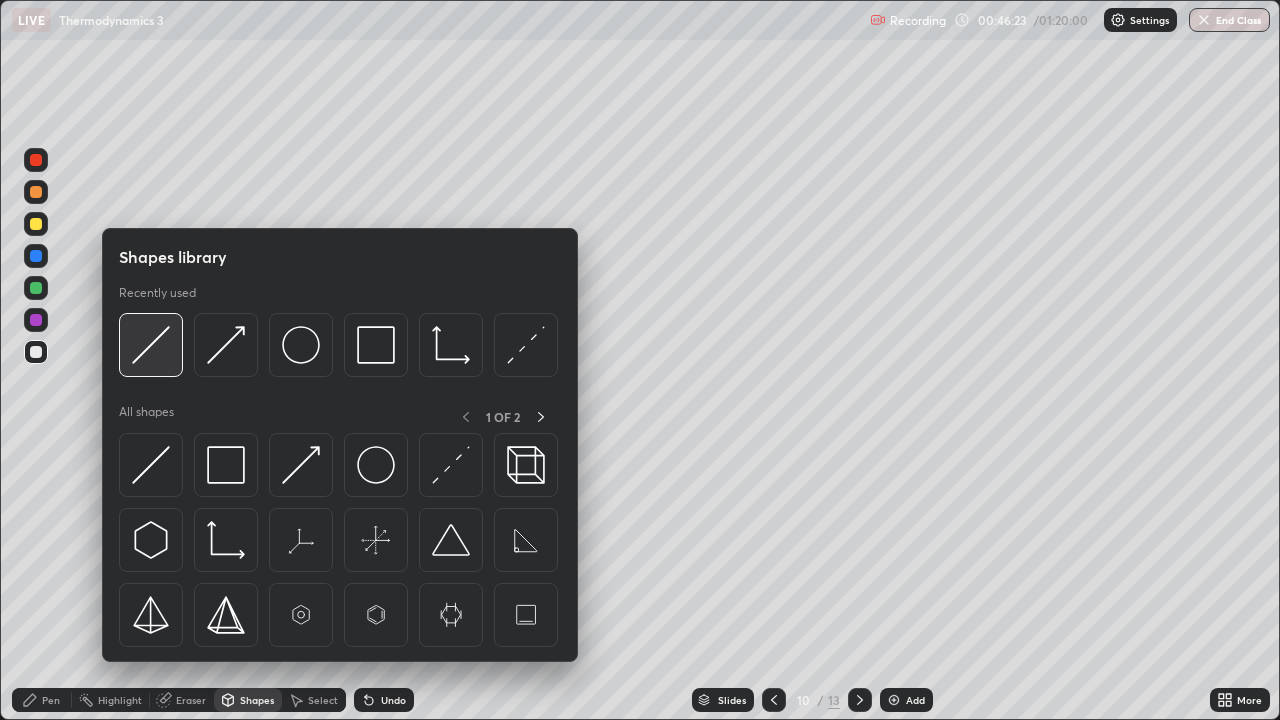 click at bounding box center (151, 345) 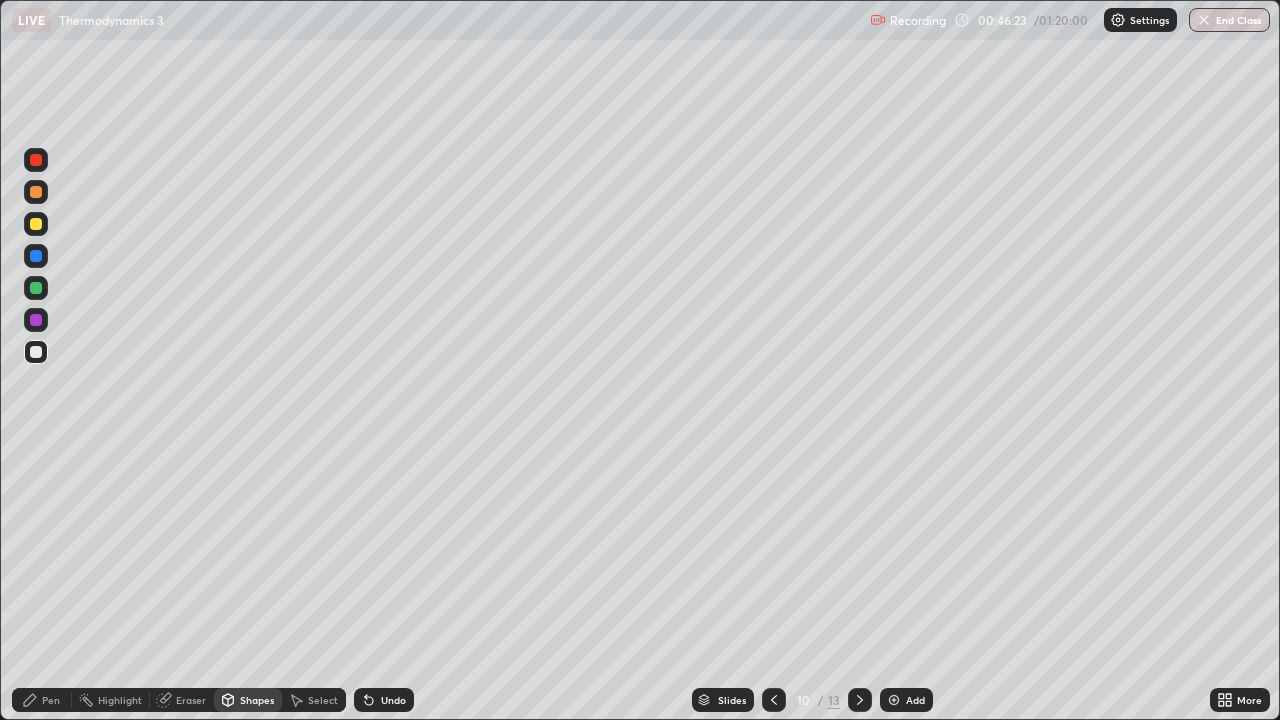 click at bounding box center (36, 224) 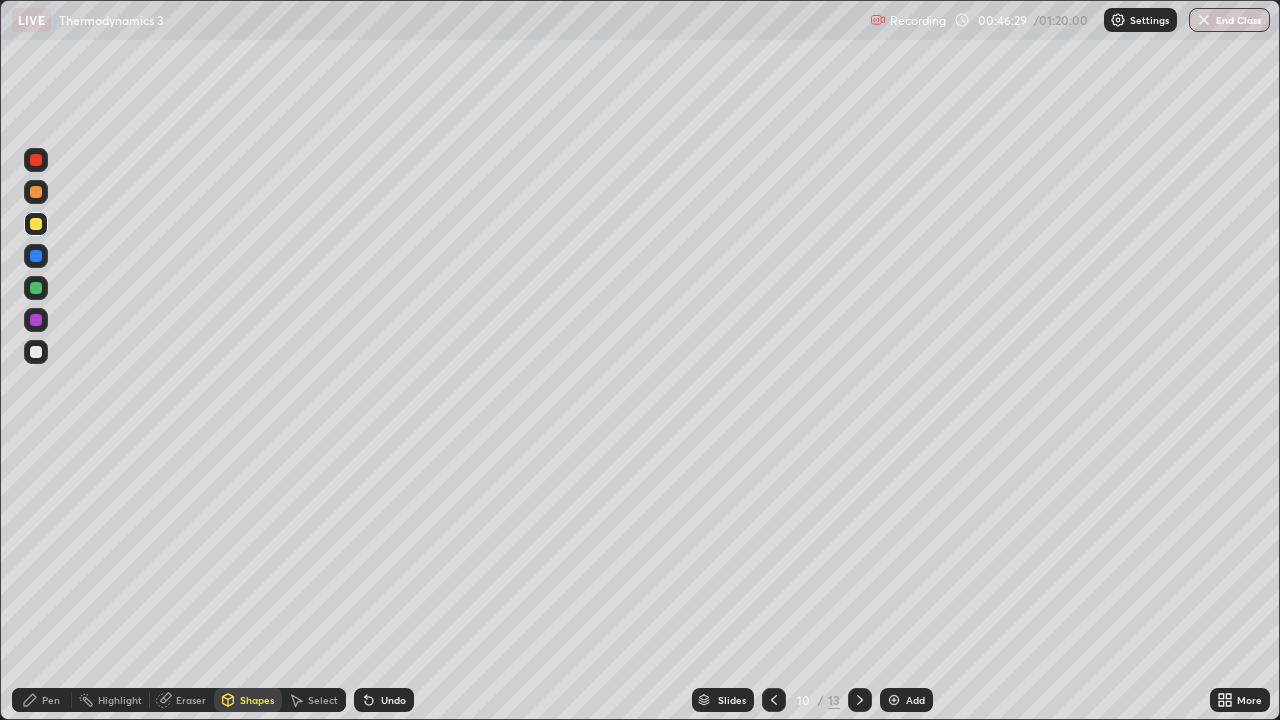click on "Pen" at bounding box center (42, 700) 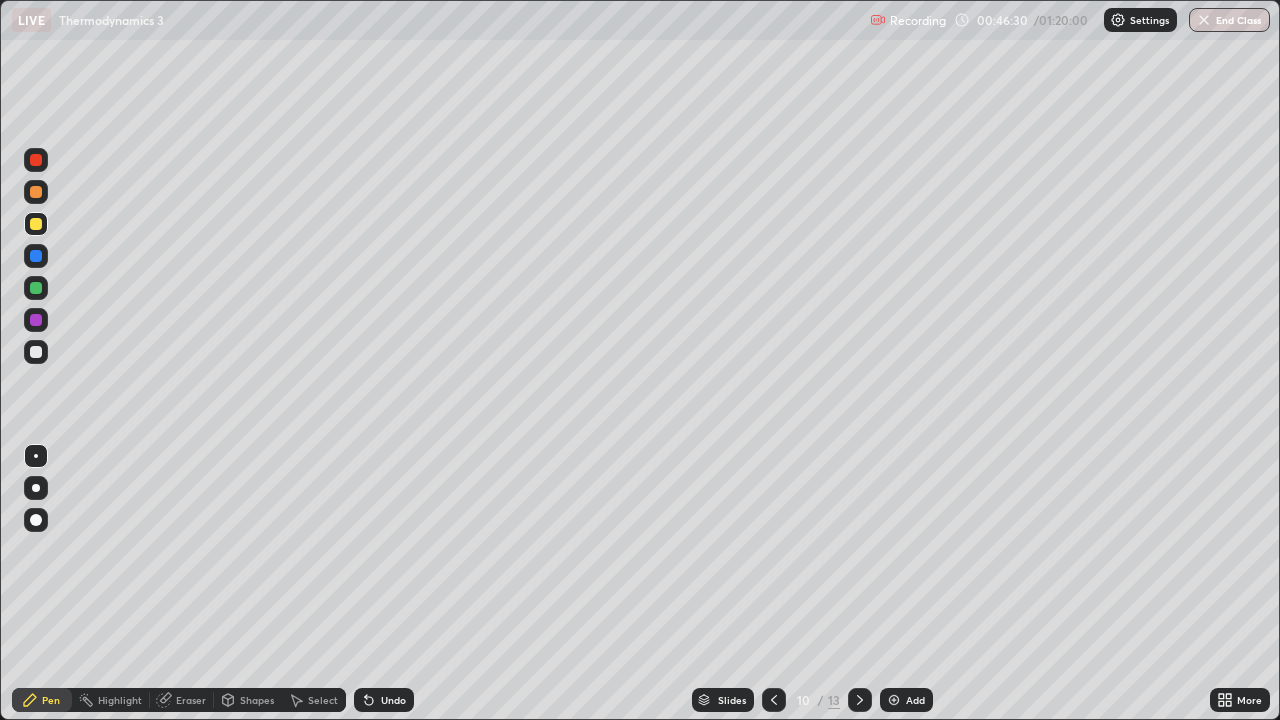 click at bounding box center (36, 288) 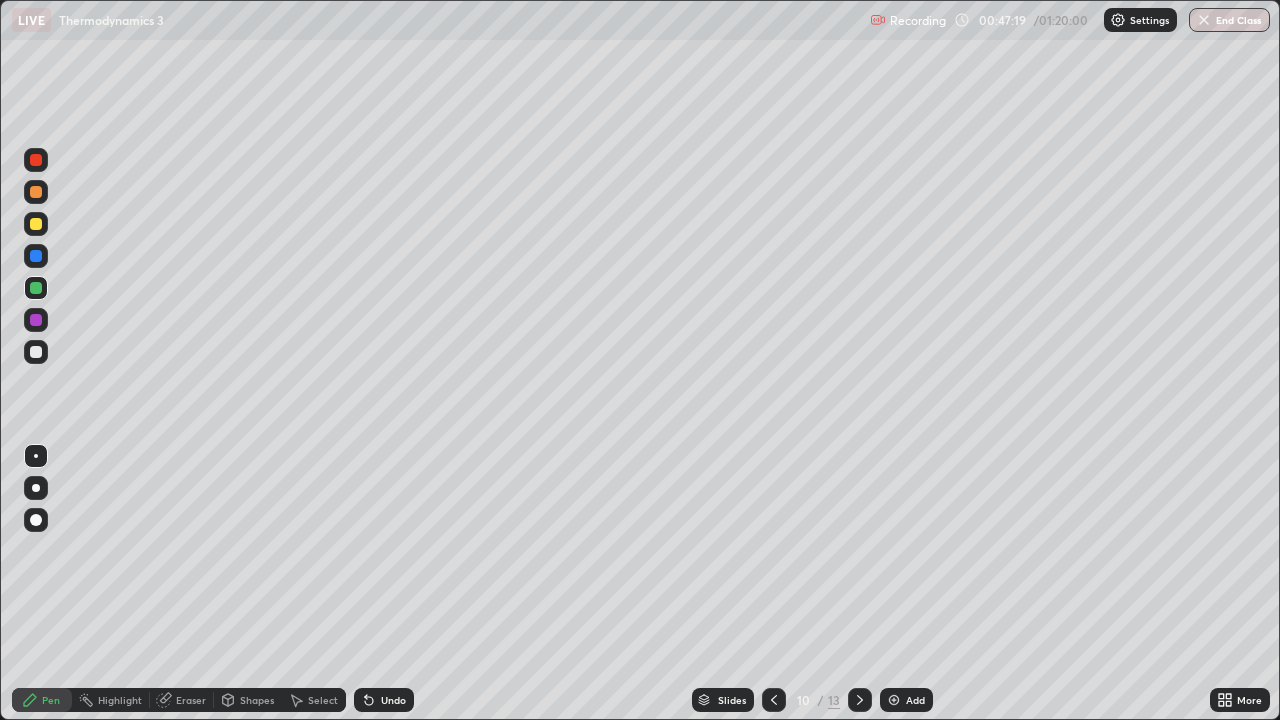 click at bounding box center [36, 352] 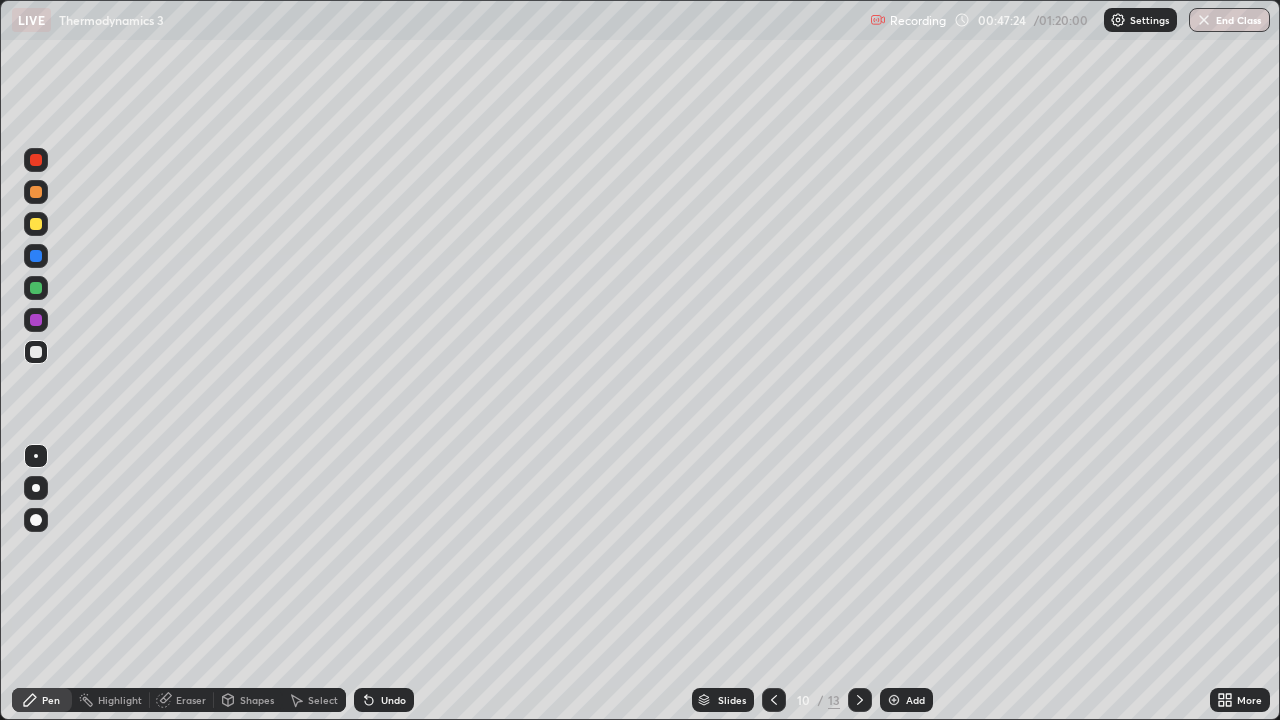 click on "Undo" at bounding box center (393, 700) 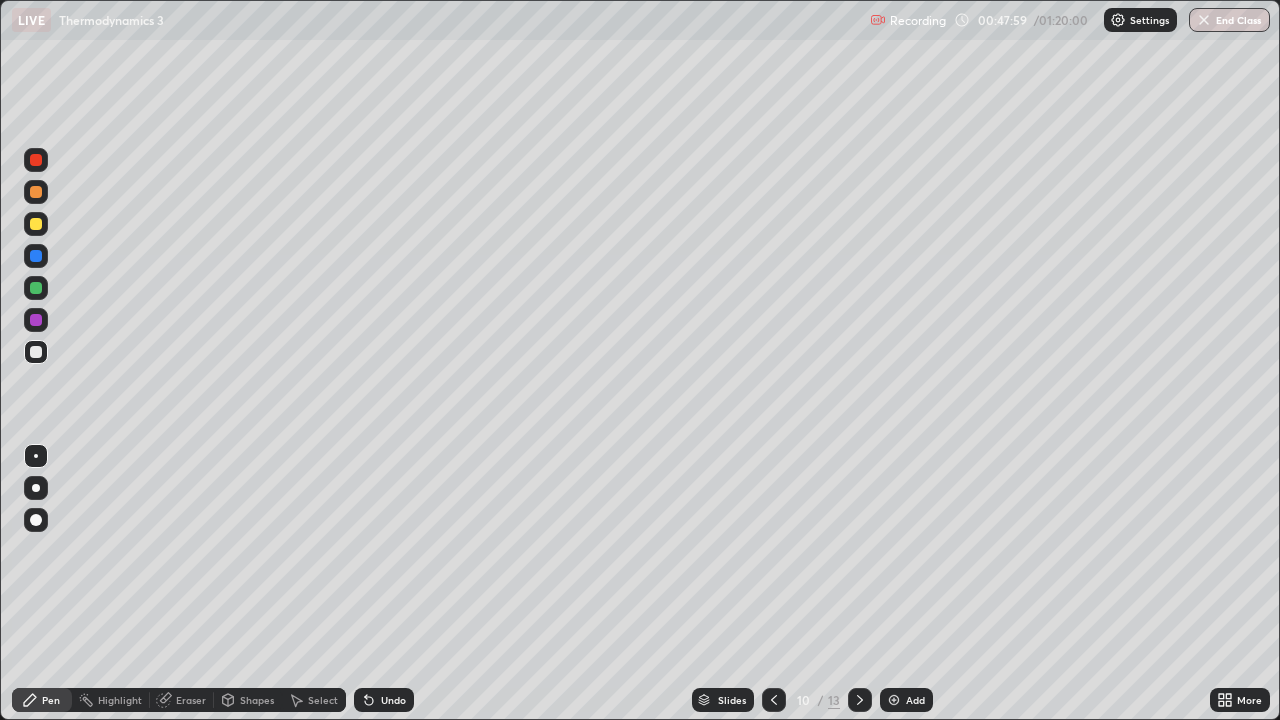 click 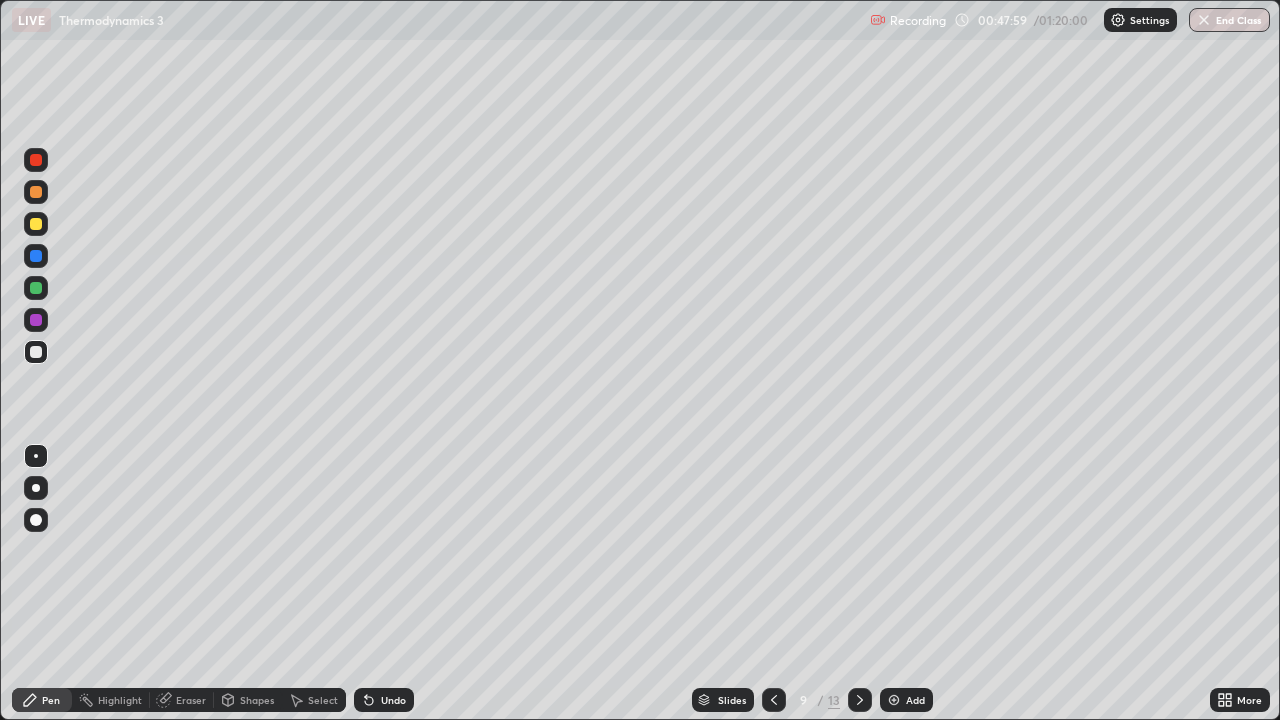 click 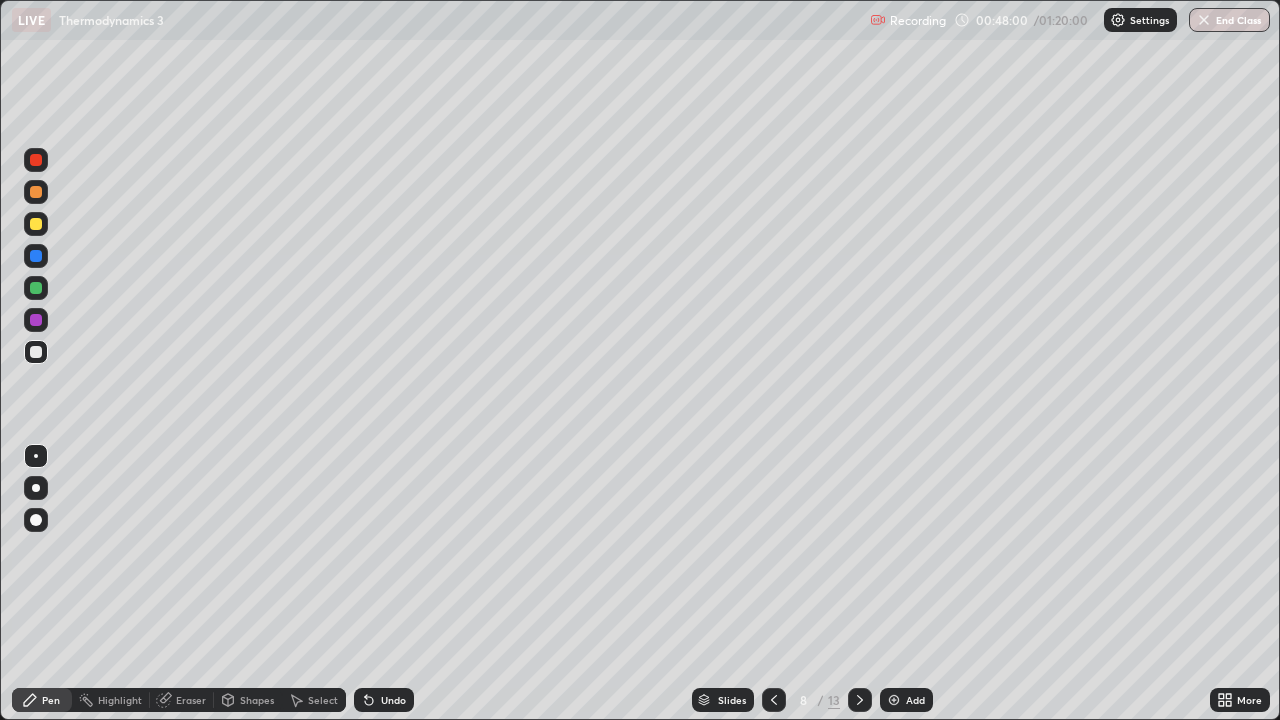 click 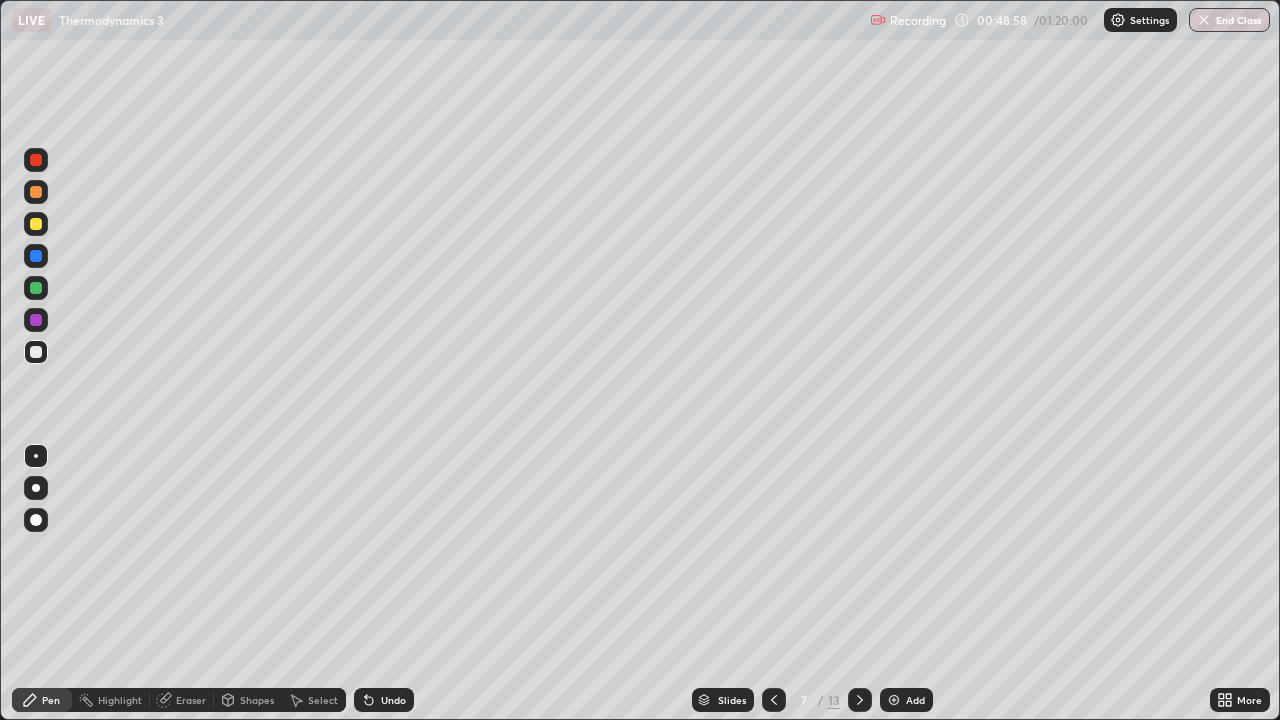 click 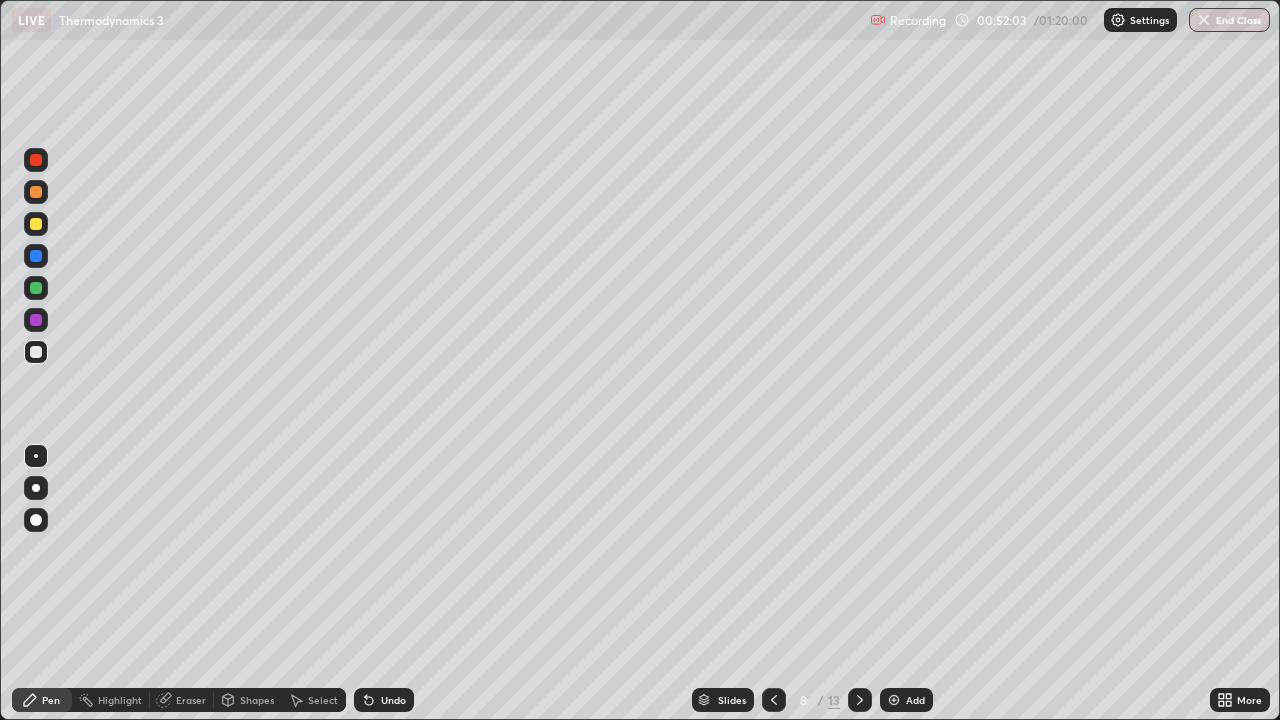 click 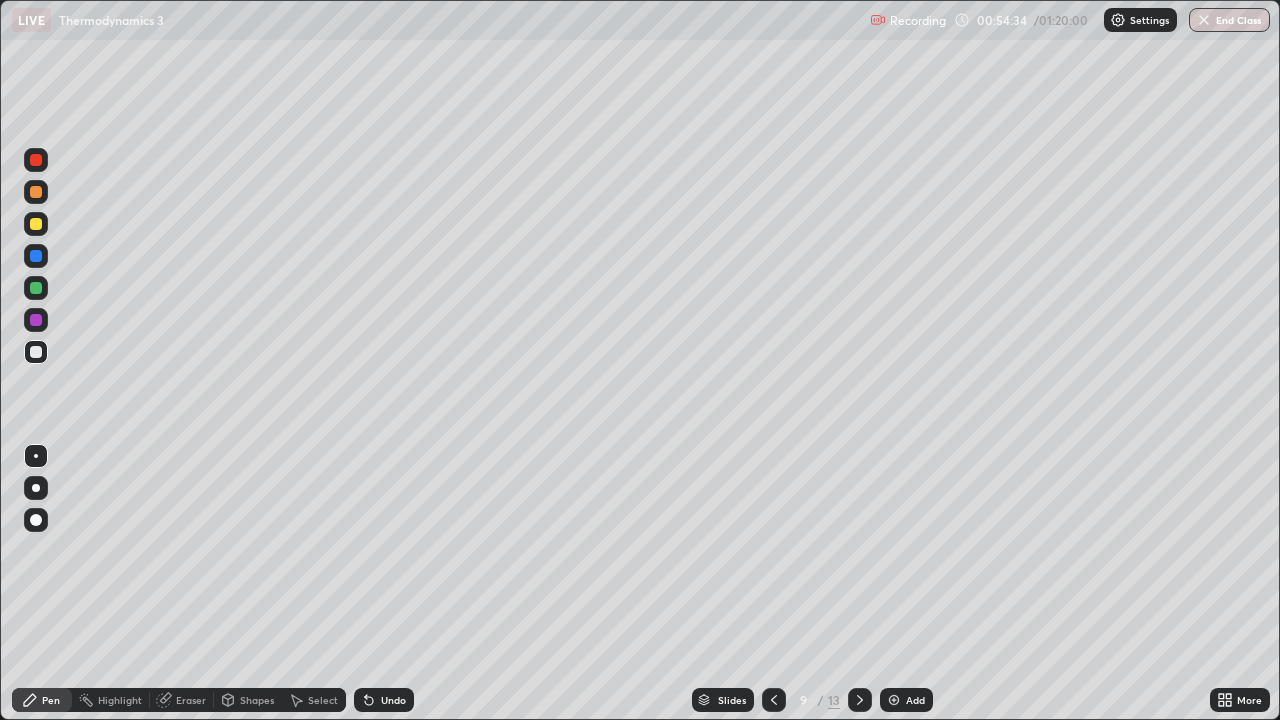 click at bounding box center [860, 700] 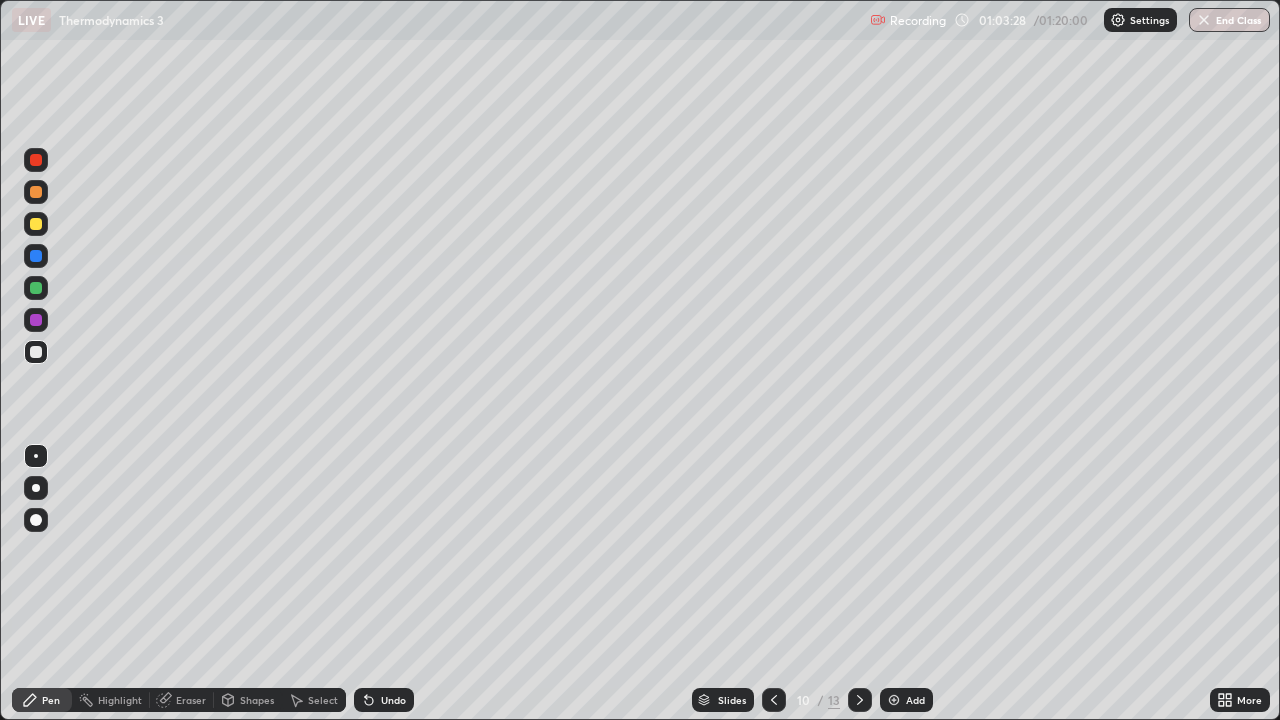 click on "Add" at bounding box center [906, 700] 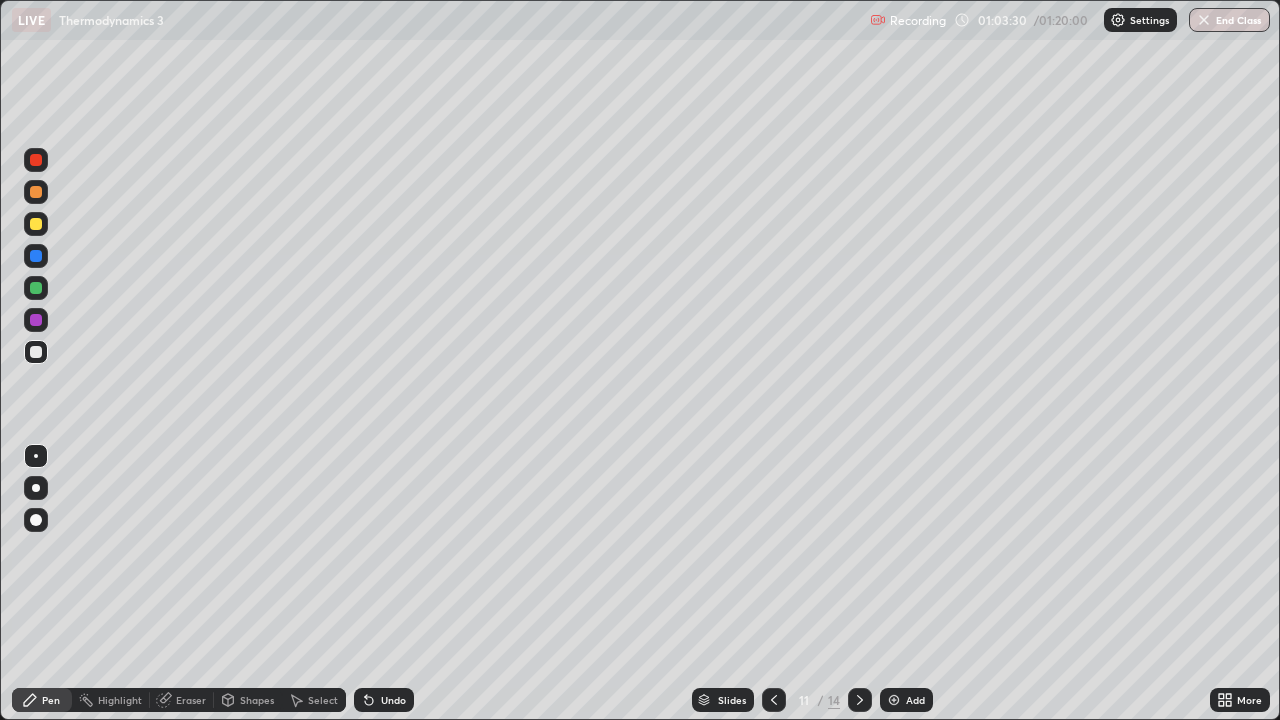 click at bounding box center [36, 224] 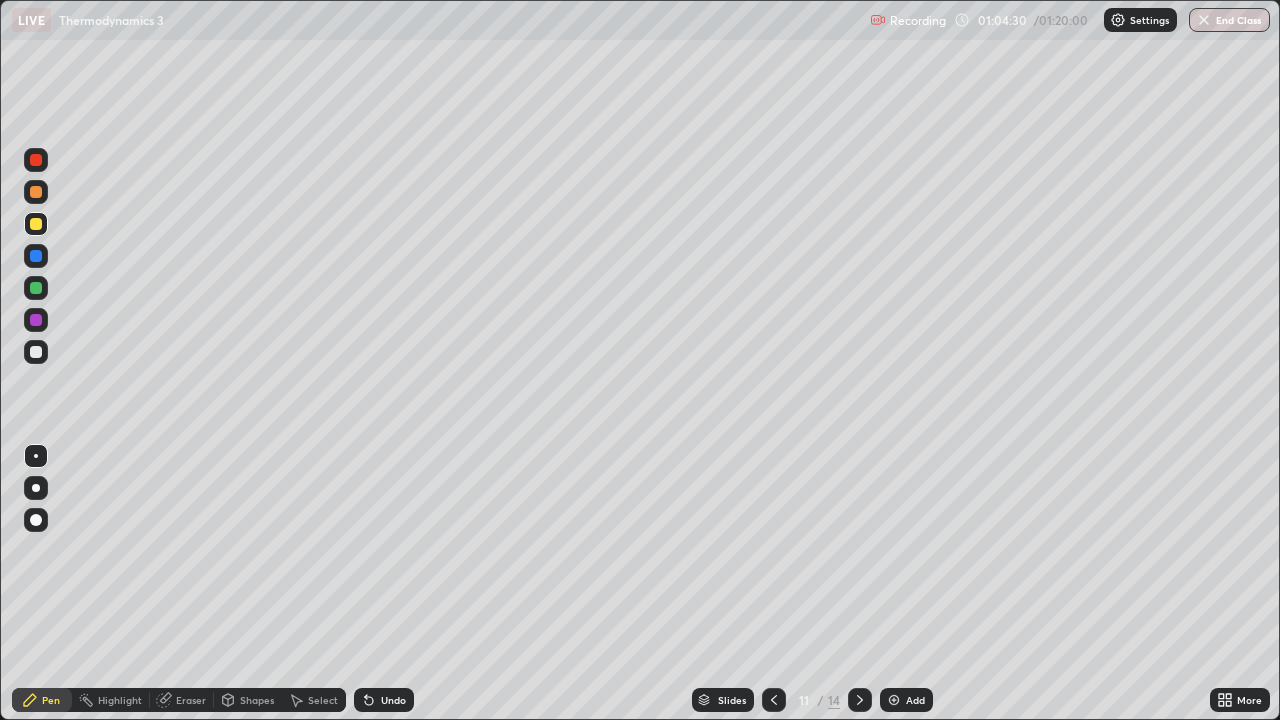 click at bounding box center [894, 700] 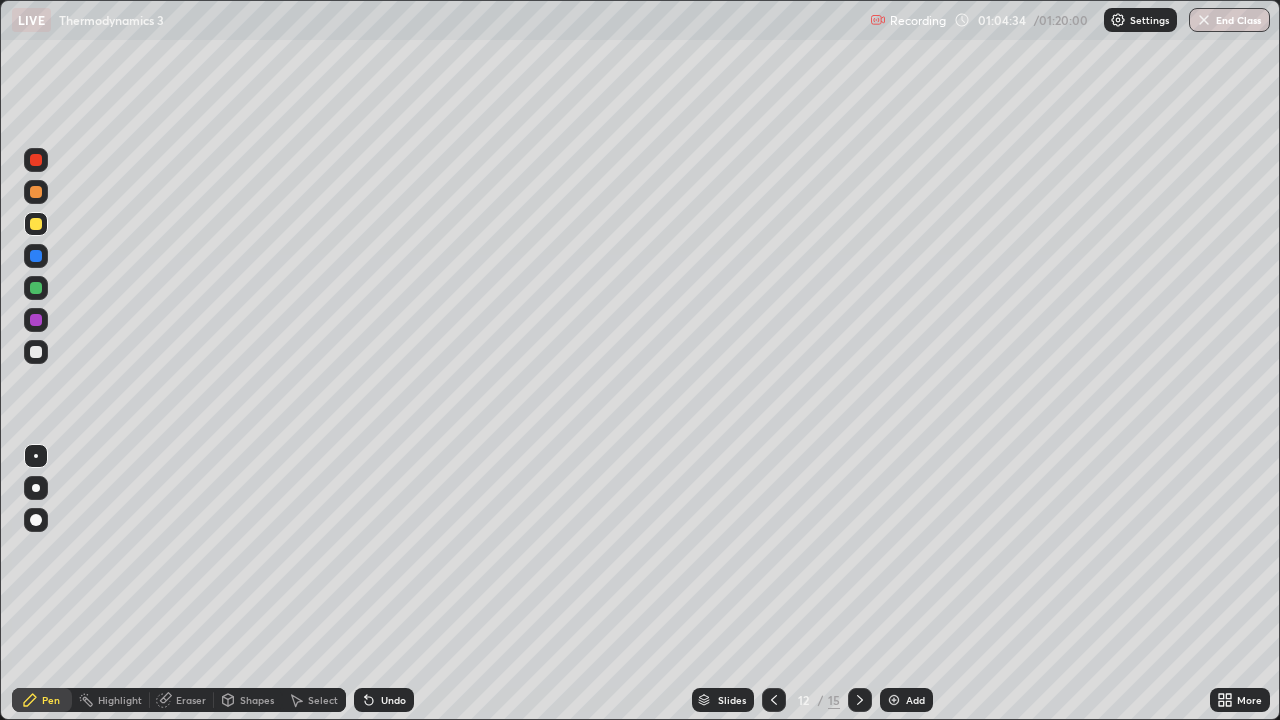 click on "Undo" at bounding box center [393, 700] 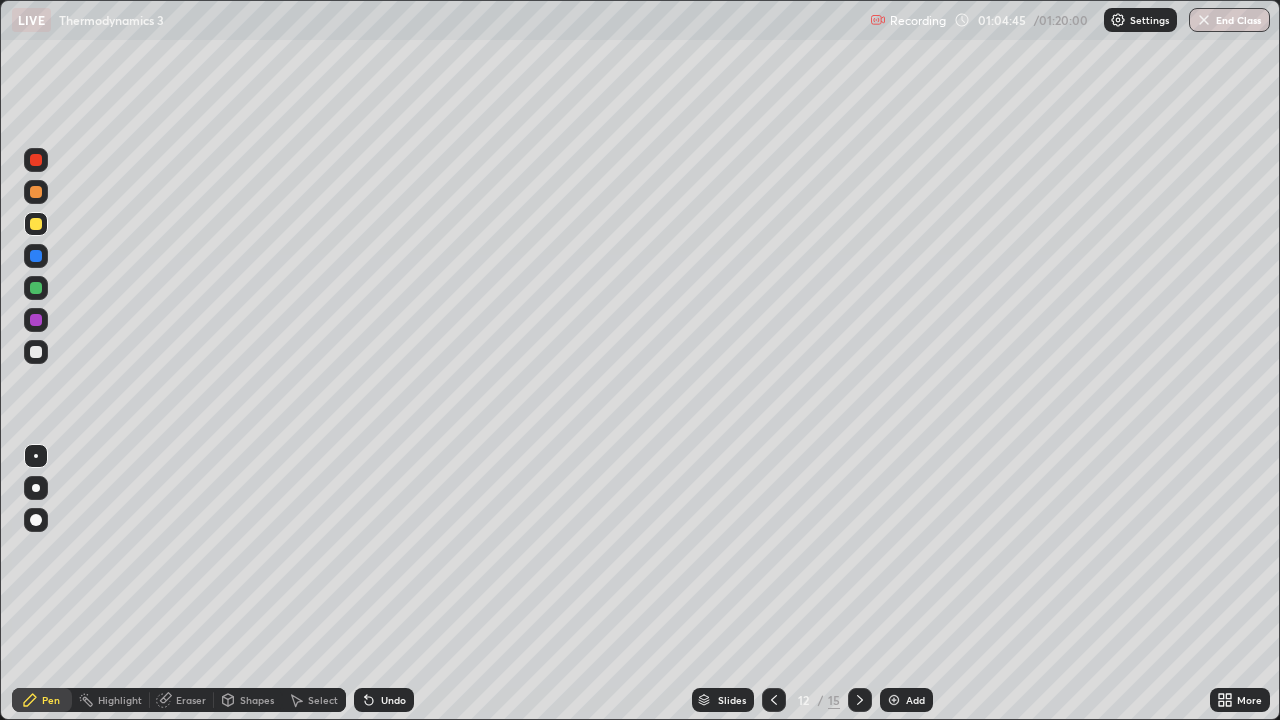 click at bounding box center [36, 192] 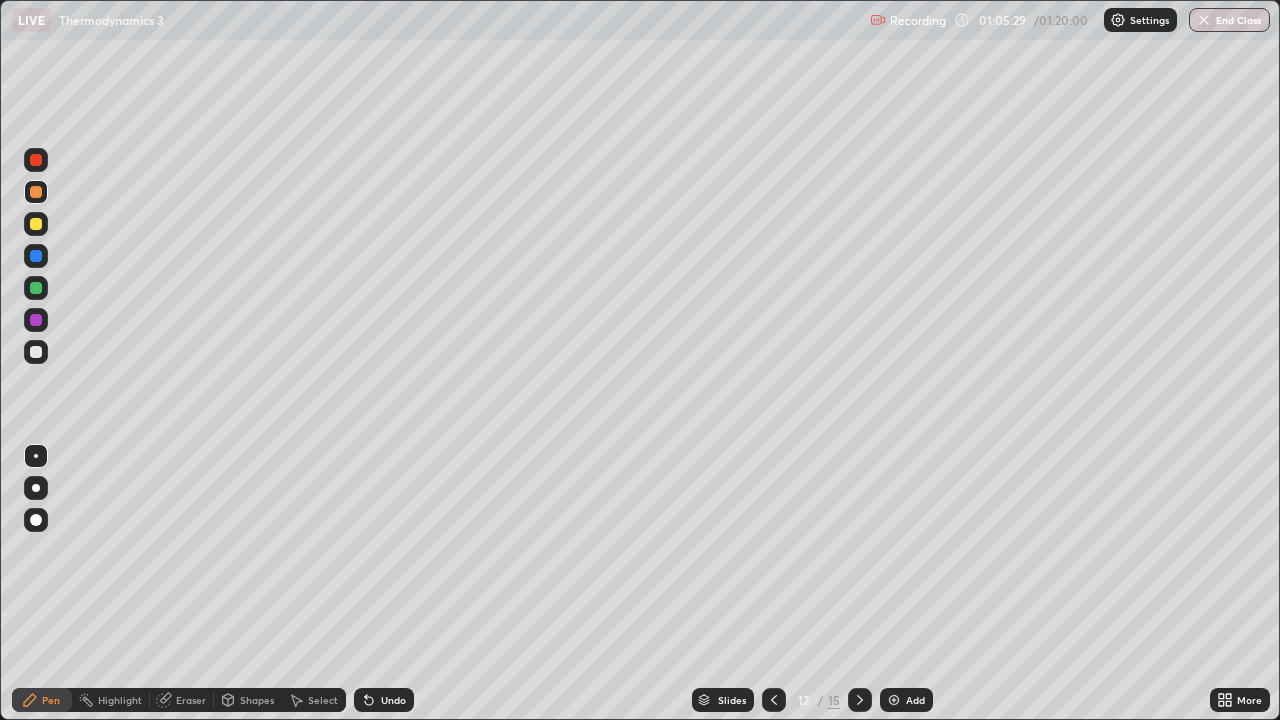 click at bounding box center (36, 256) 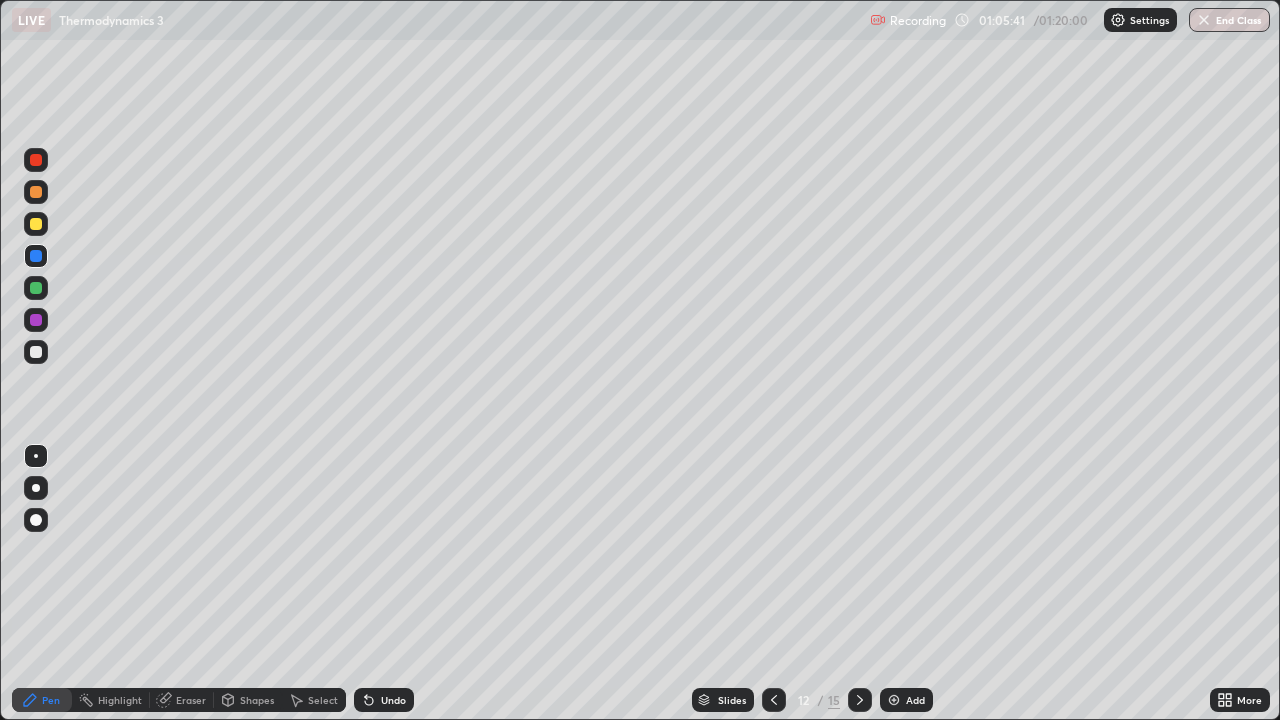 click at bounding box center (36, 352) 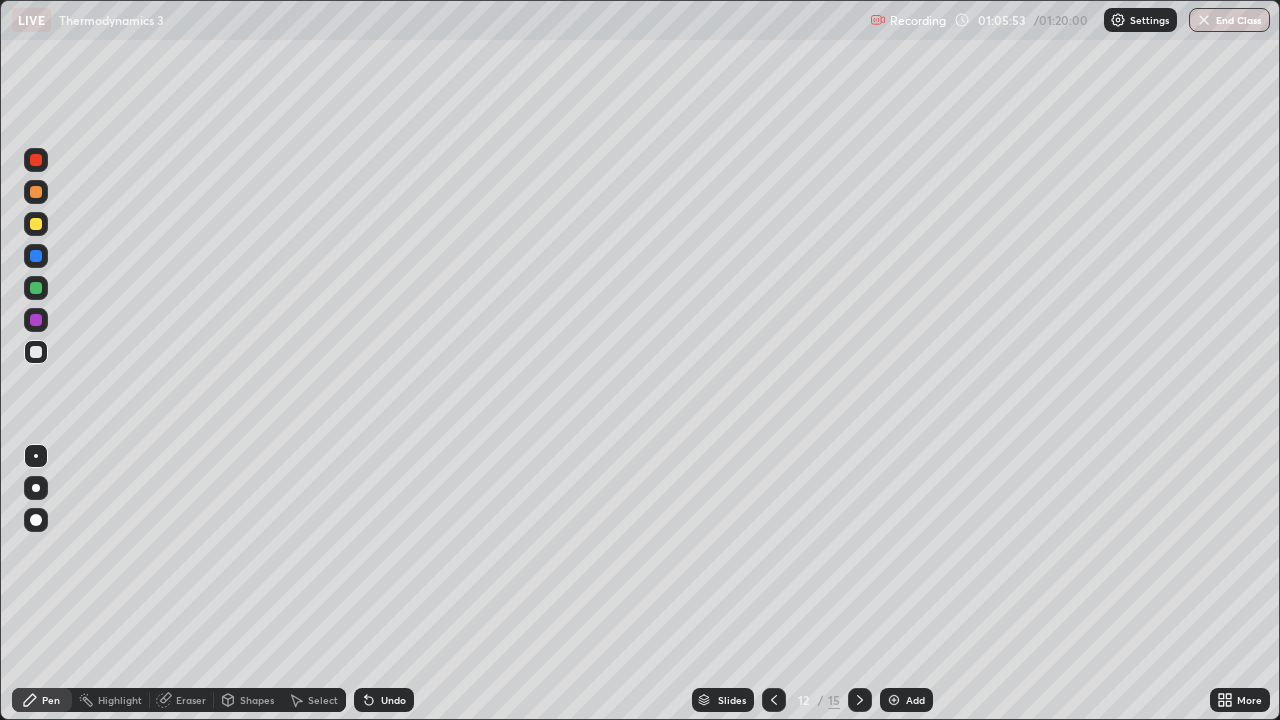 click at bounding box center (36, 288) 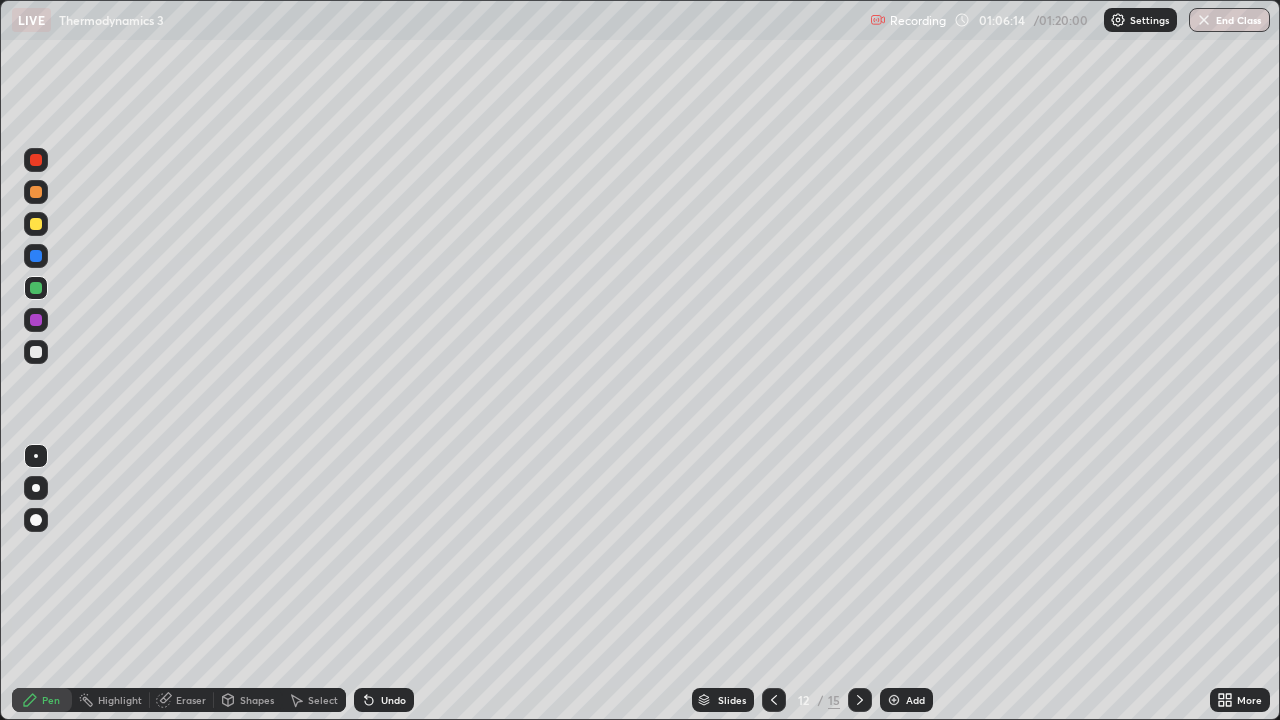 click at bounding box center (36, 352) 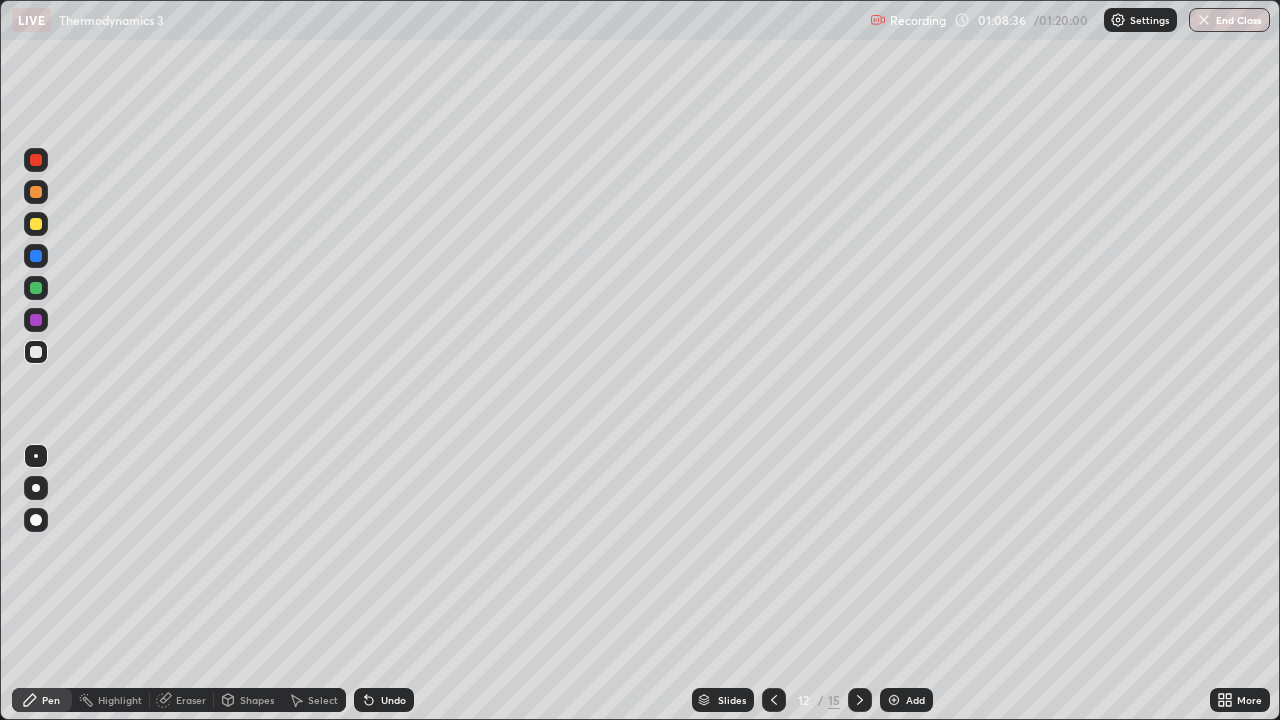 click on "Add" at bounding box center (906, 700) 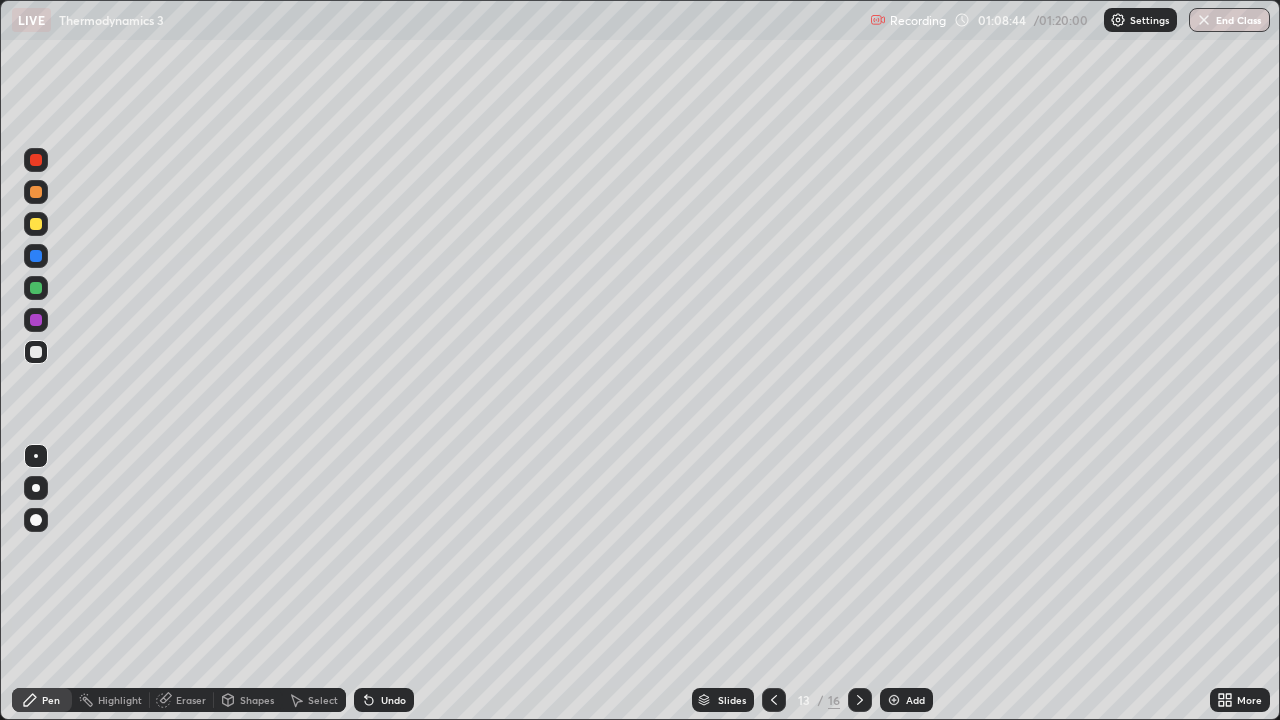 click 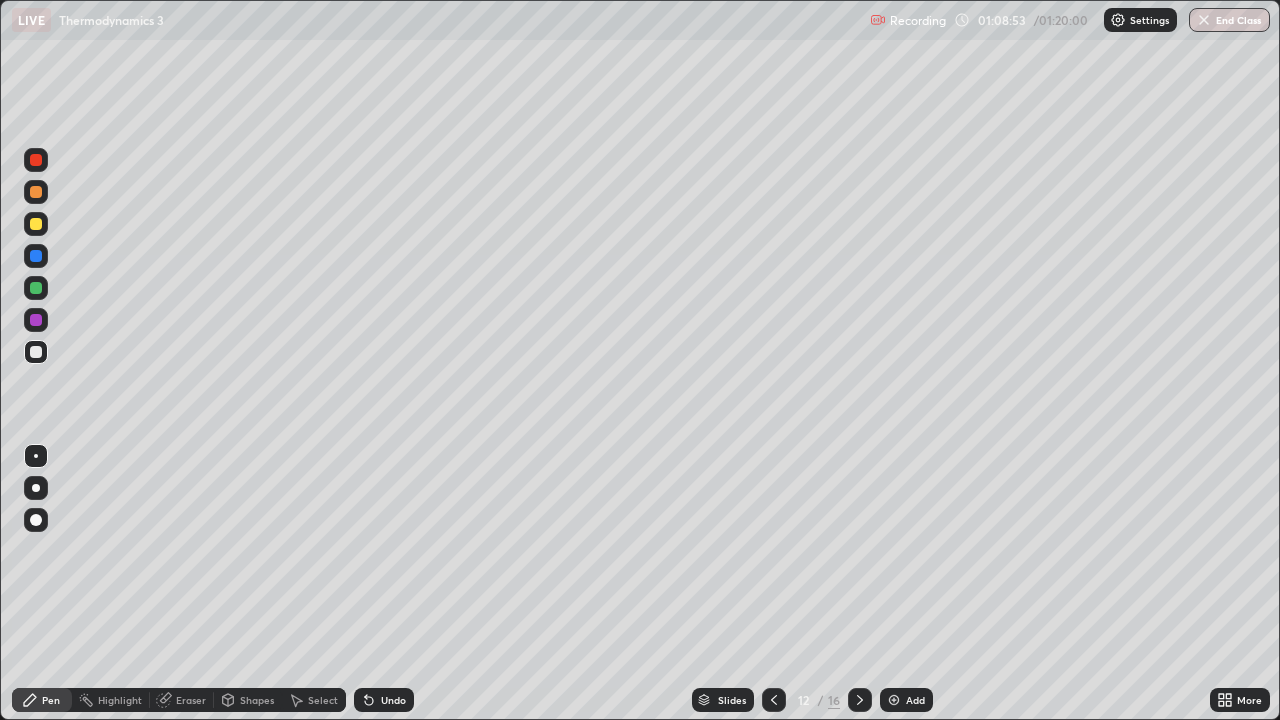 click at bounding box center [860, 700] 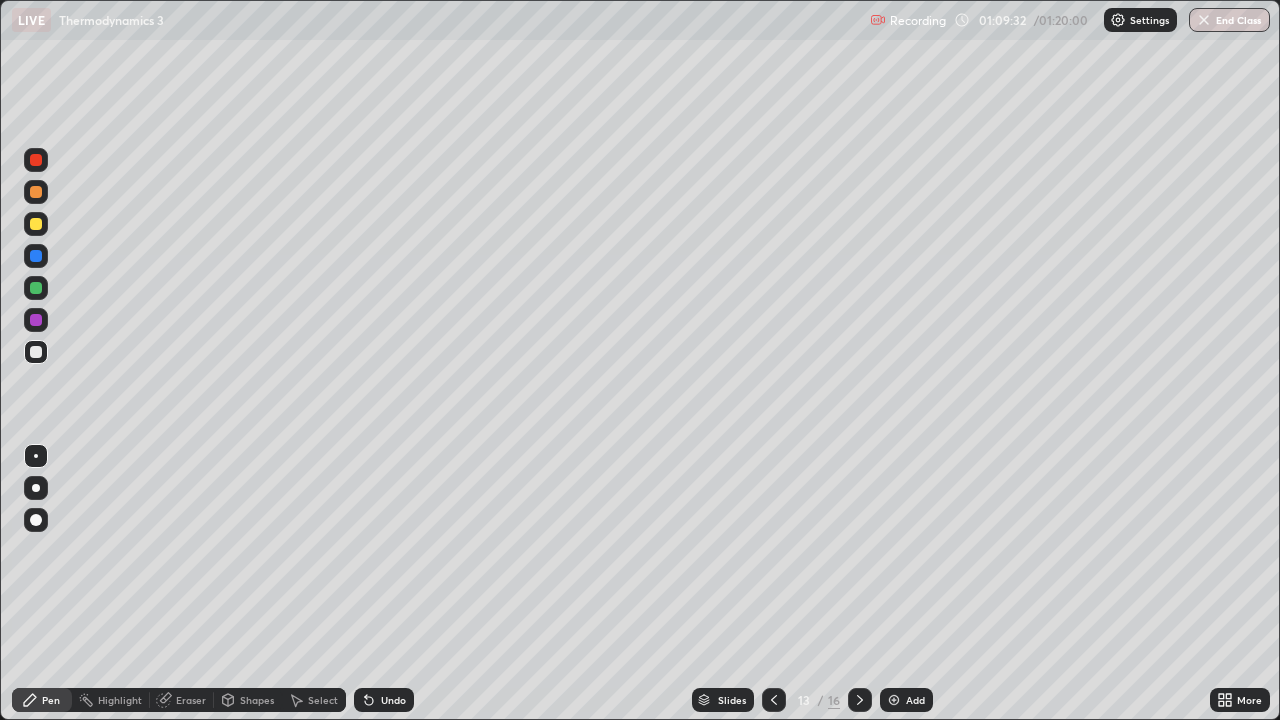 click at bounding box center [36, 224] 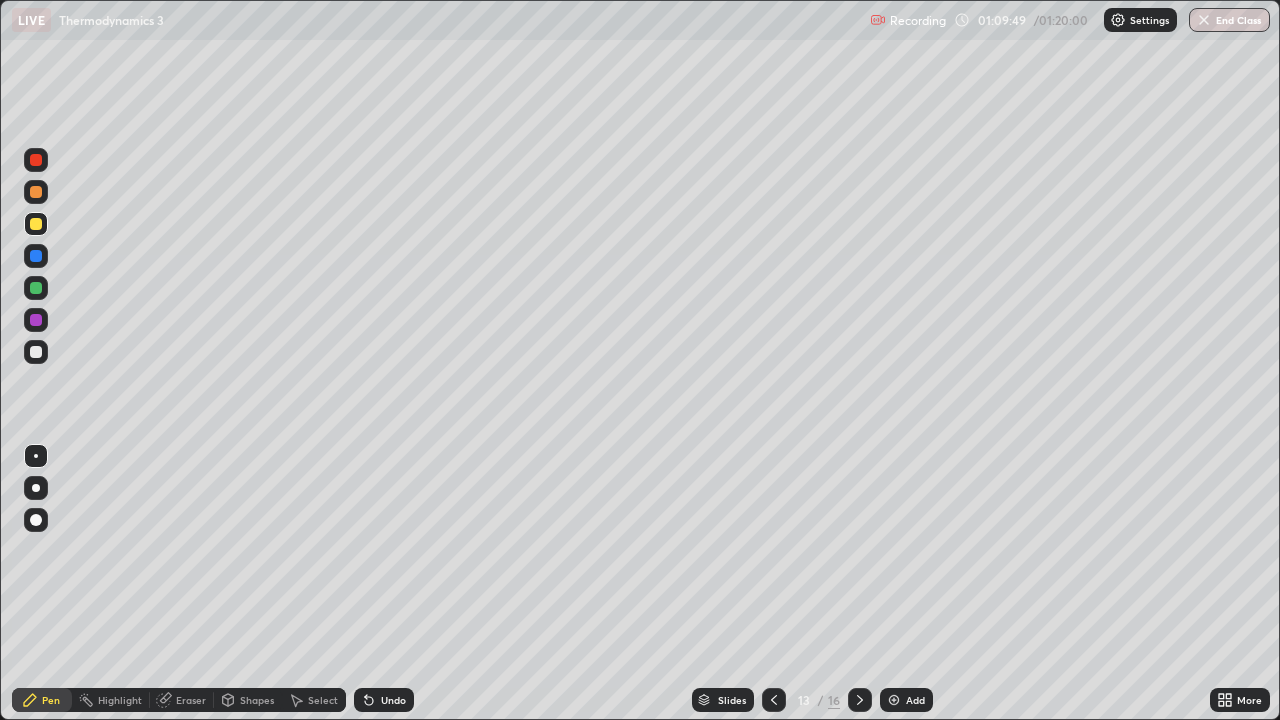click at bounding box center (36, 352) 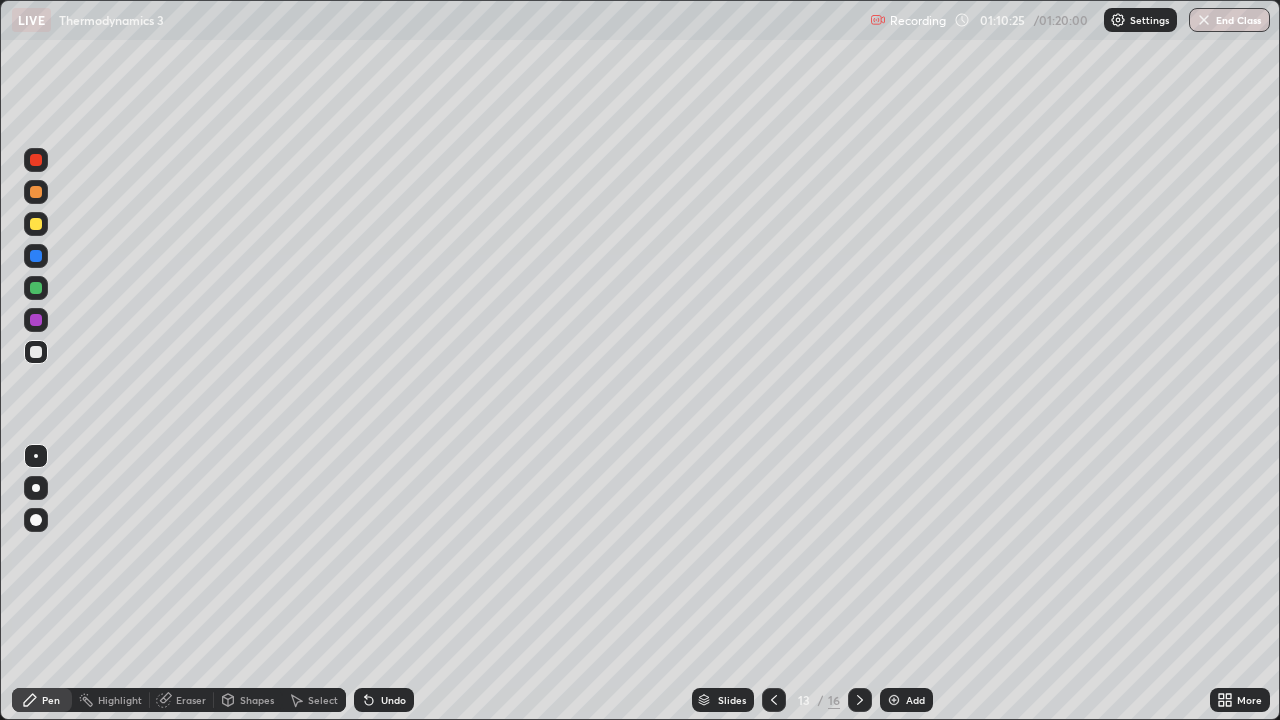 click on "Add" at bounding box center (906, 700) 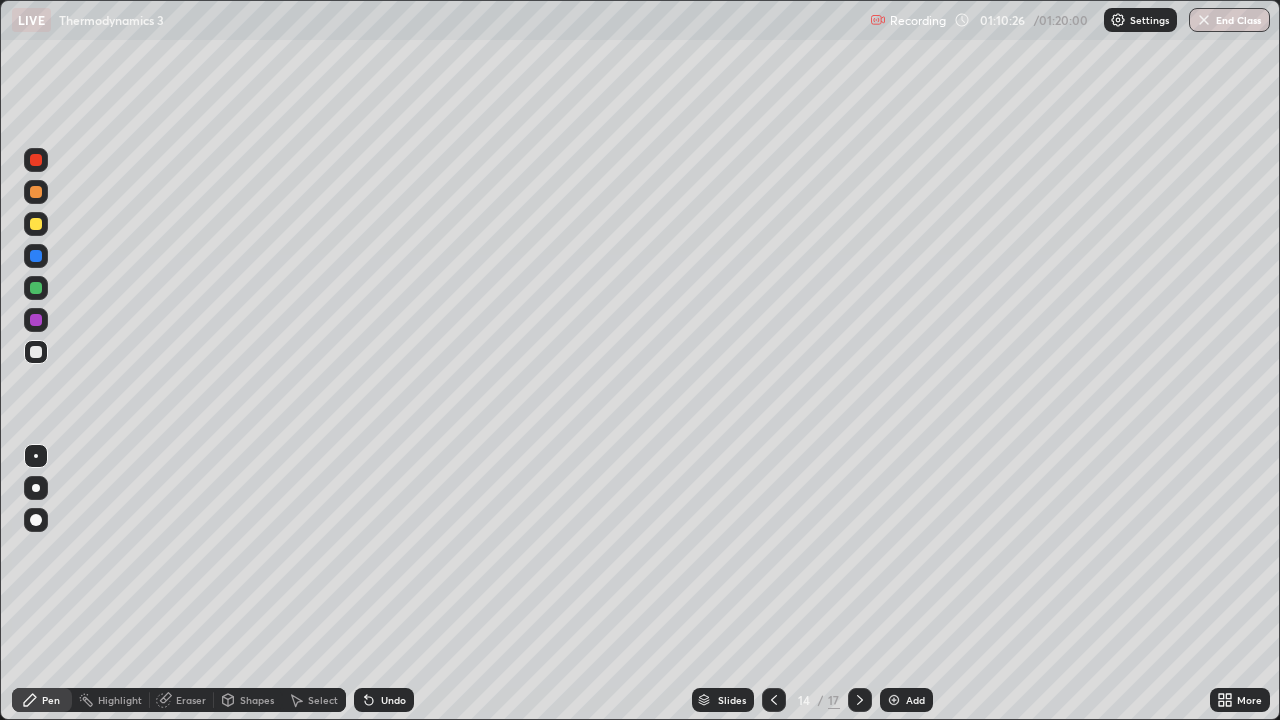 click at bounding box center [36, 224] 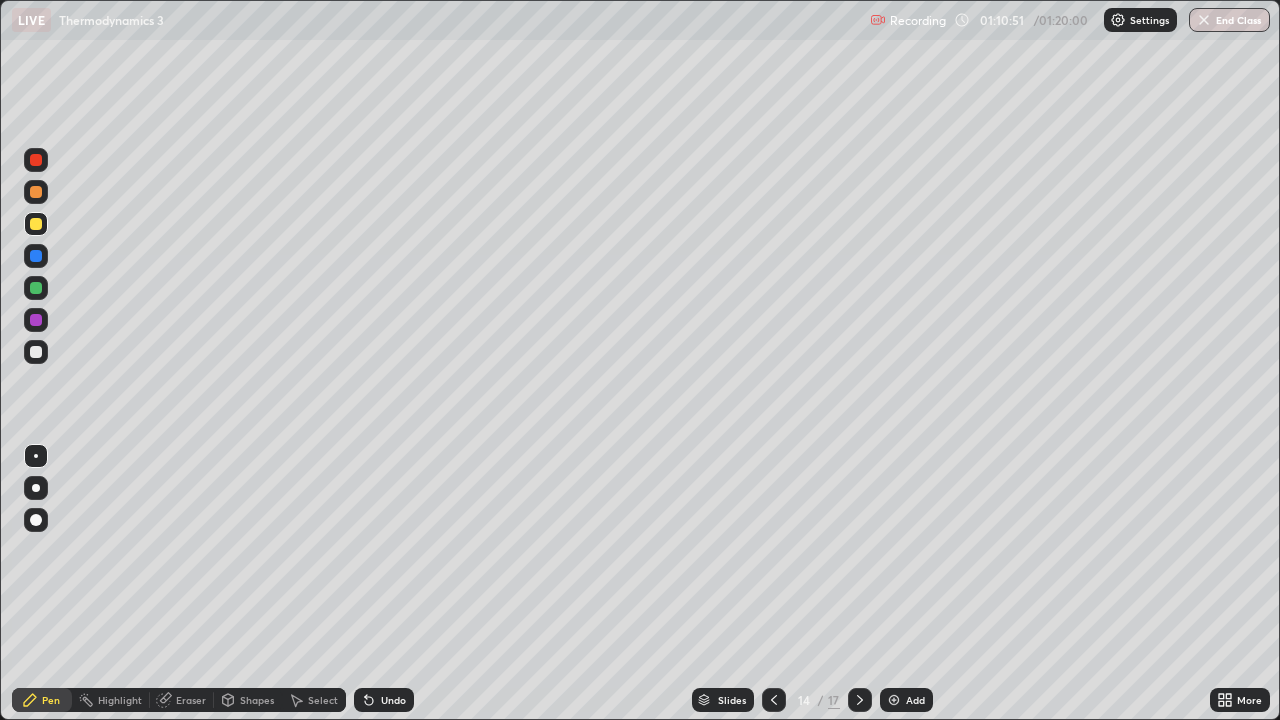 click on "Undo" at bounding box center [393, 700] 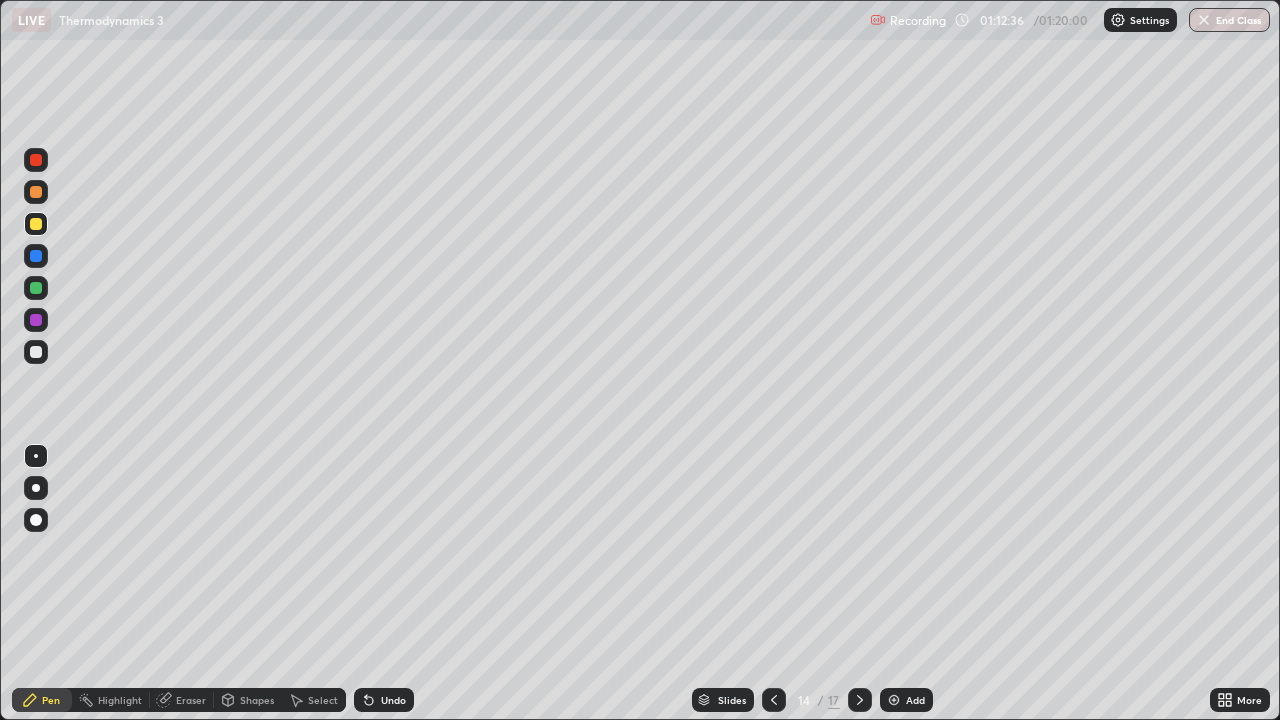 click on "Add" at bounding box center (915, 700) 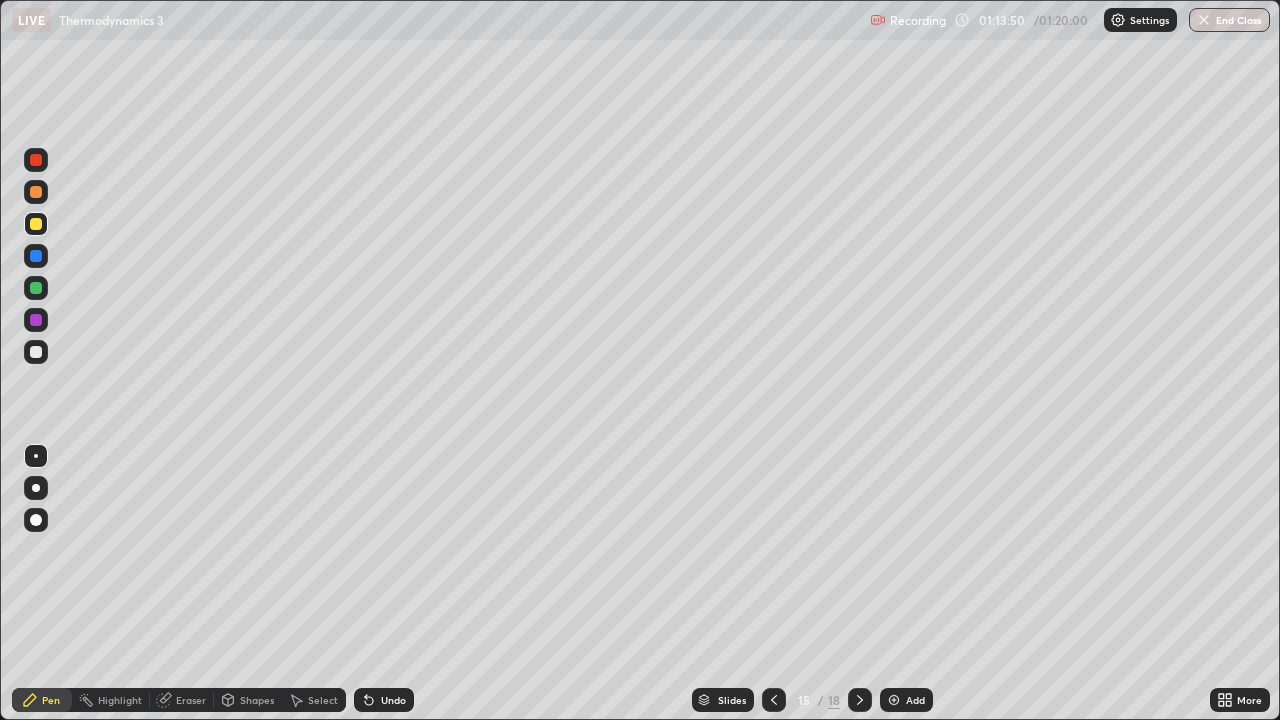click on "Add" at bounding box center (906, 700) 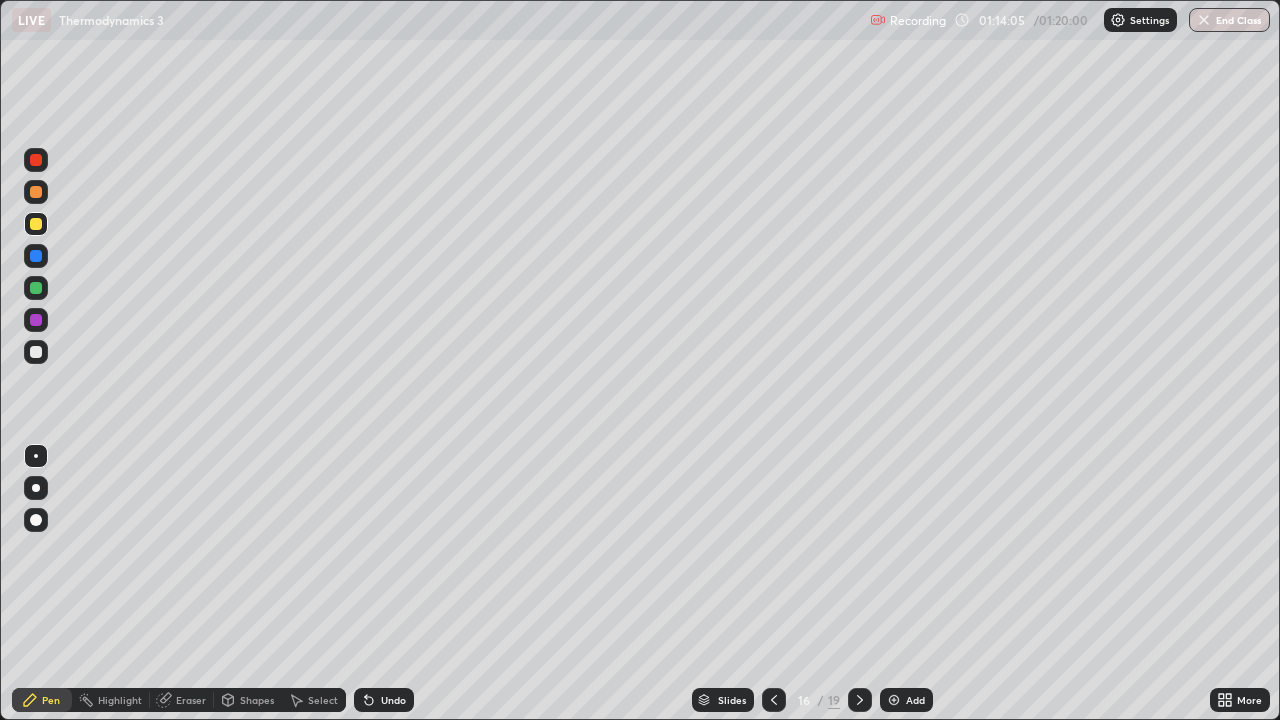 click on "Undo" at bounding box center [393, 700] 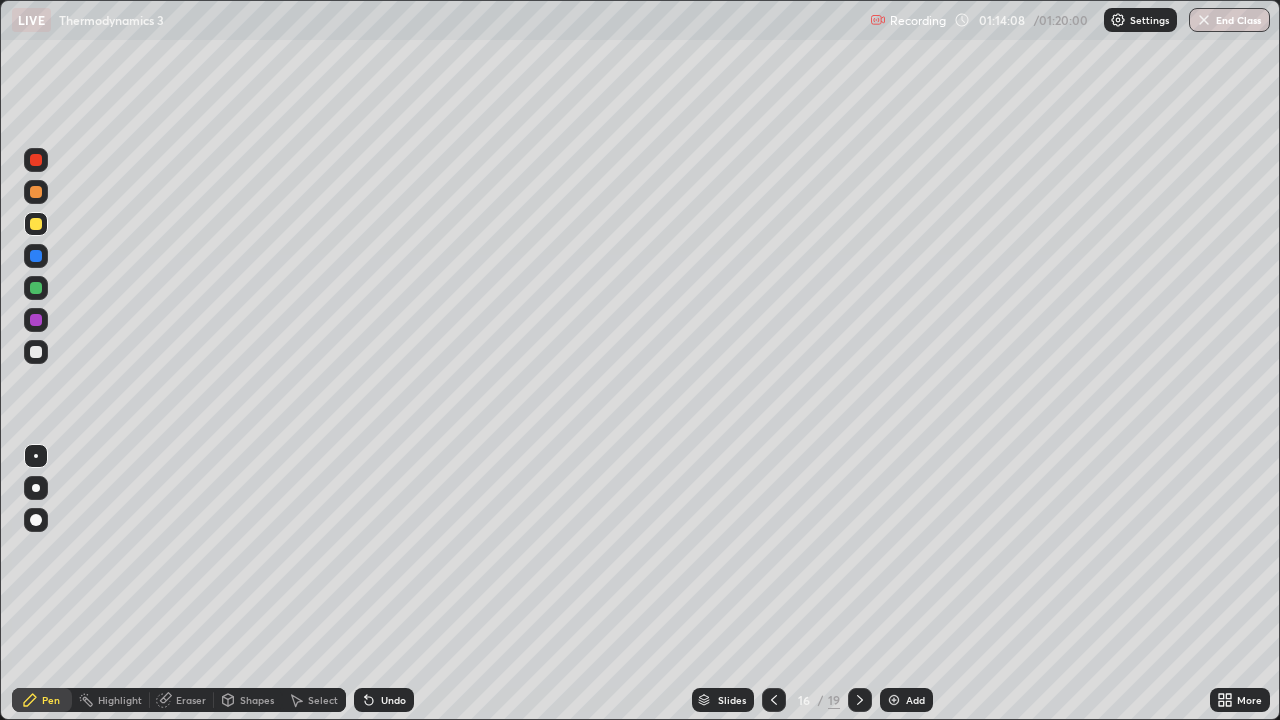 click on "Eraser" at bounding box center (182, 700) 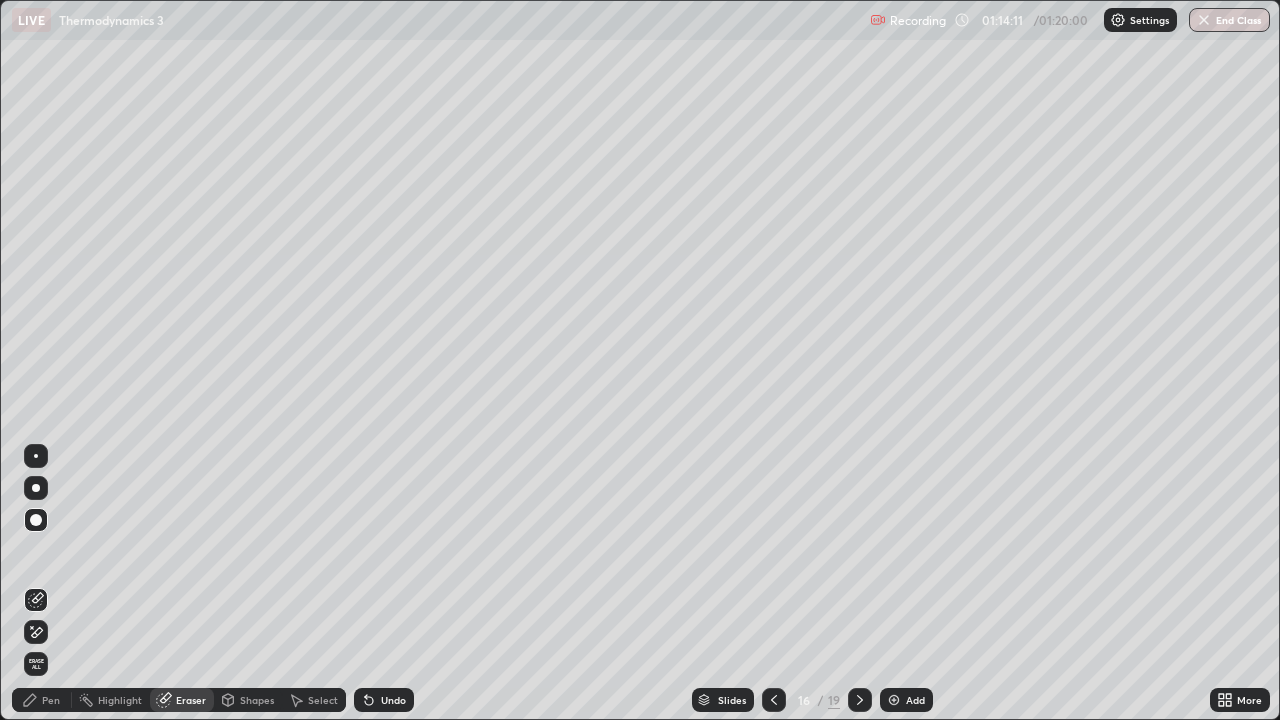 click on "Pen" at bounding box center [51, 700] 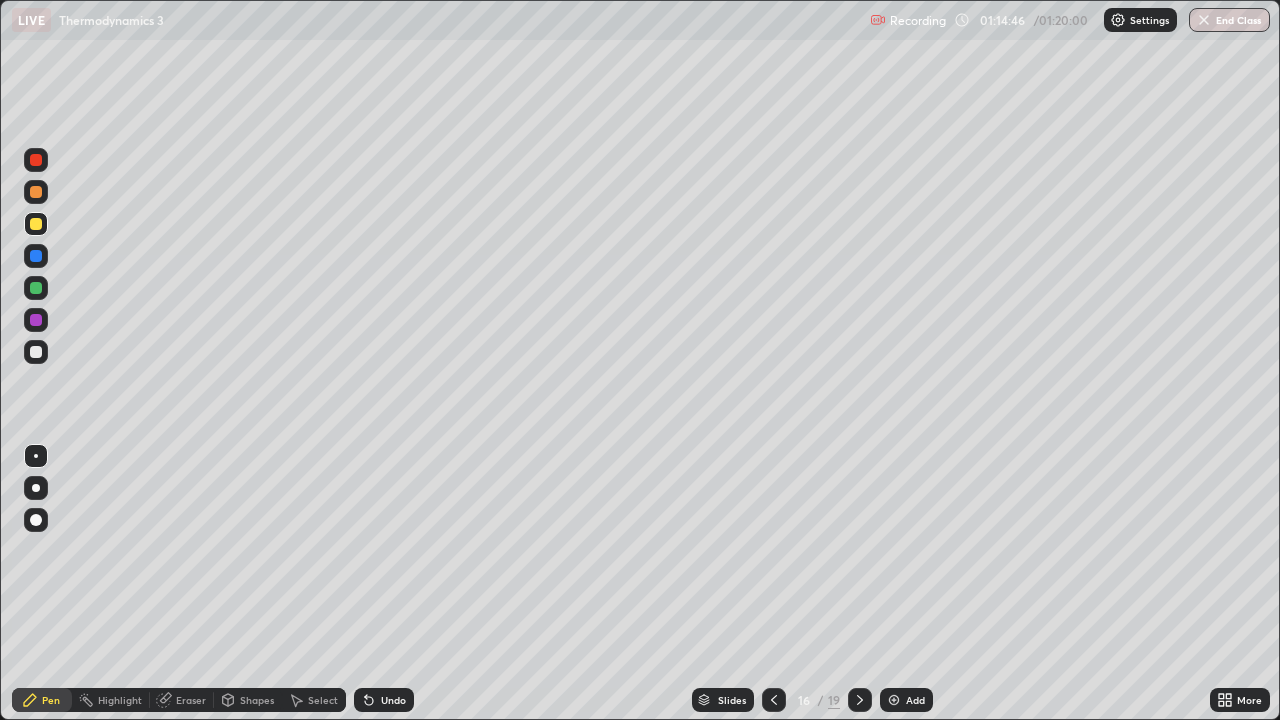 click on "Shapes" at bounding box center (257, 700) 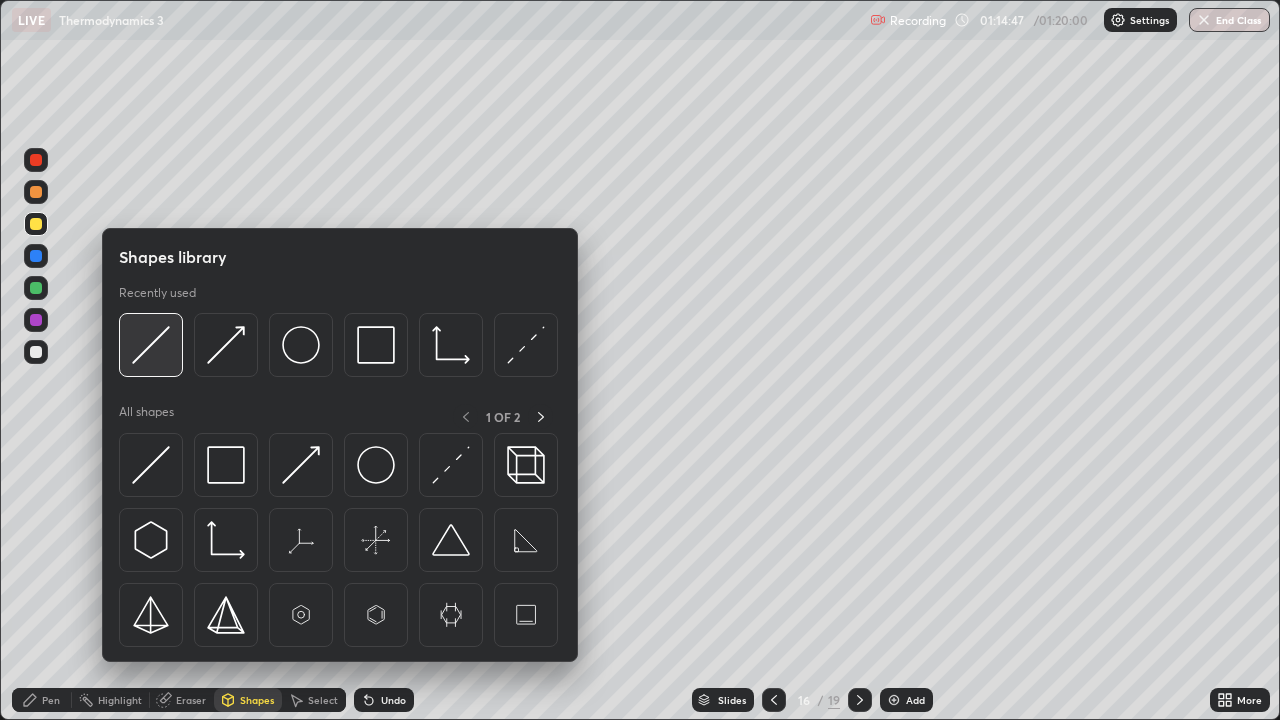 click at bounding box center (151, 345) 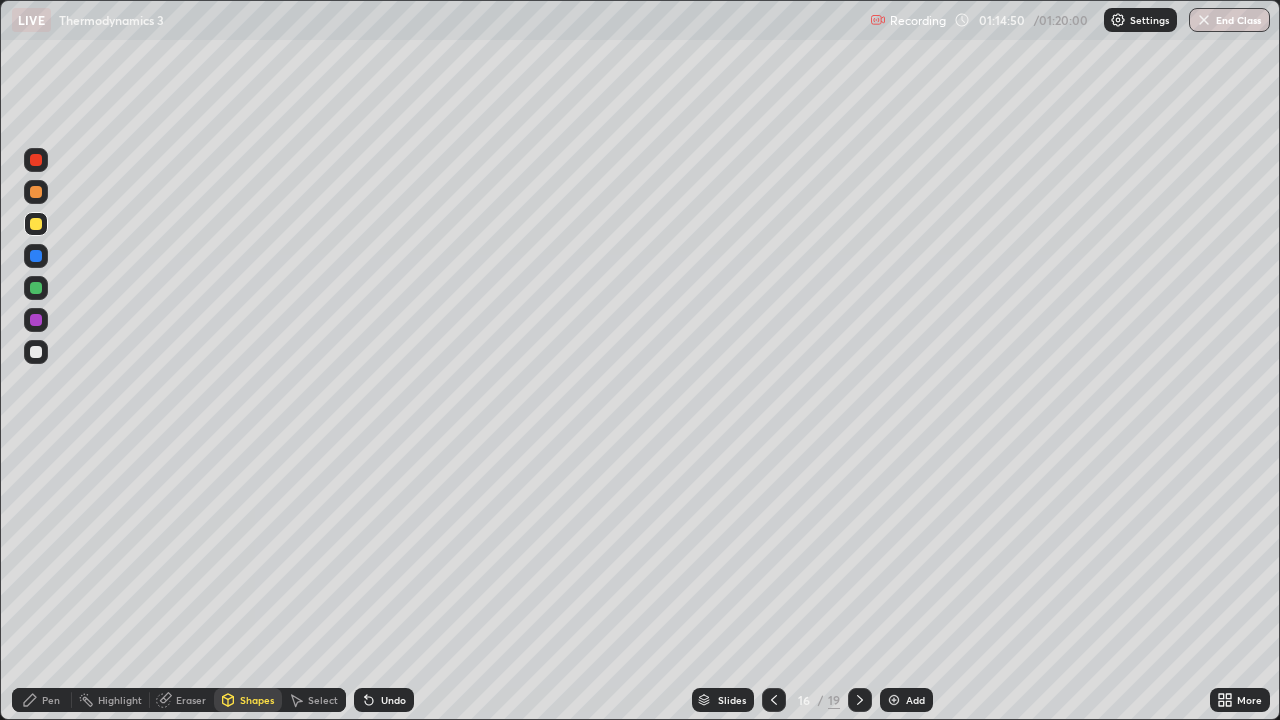 click on "Pen" at bounding box center [42, 700] 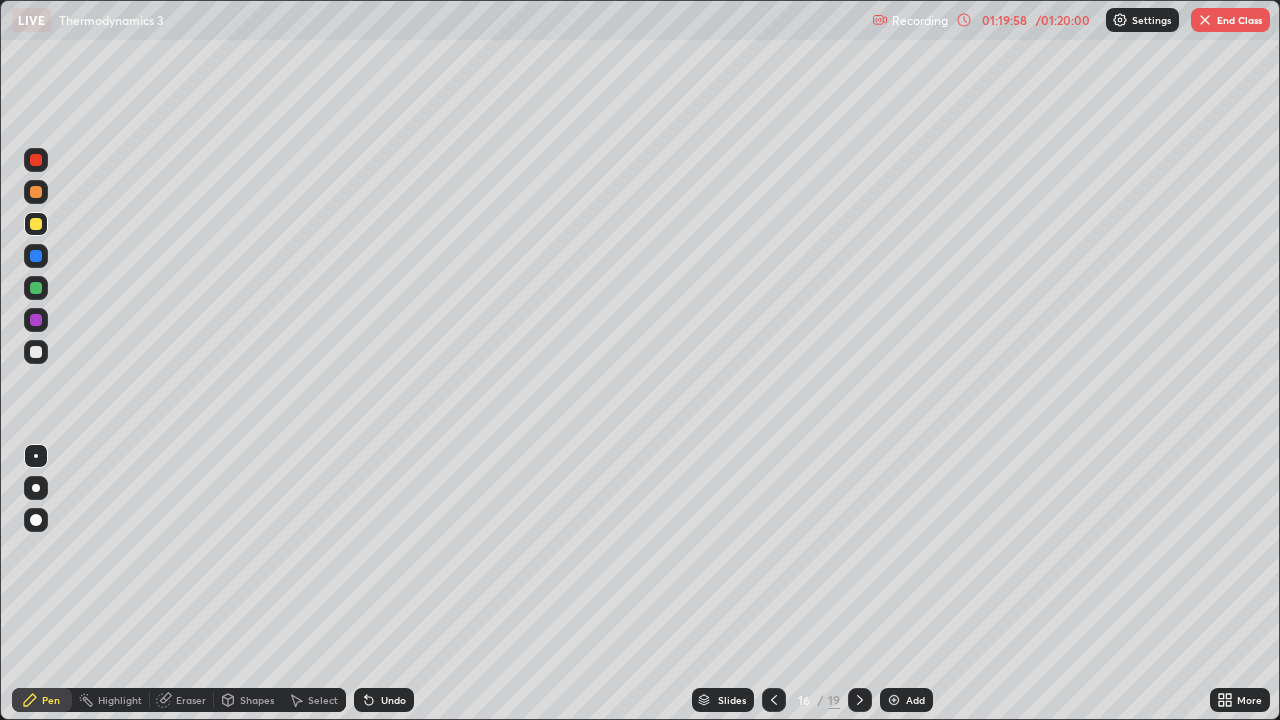 click on "End Class" at bounding box center (1230, 20) 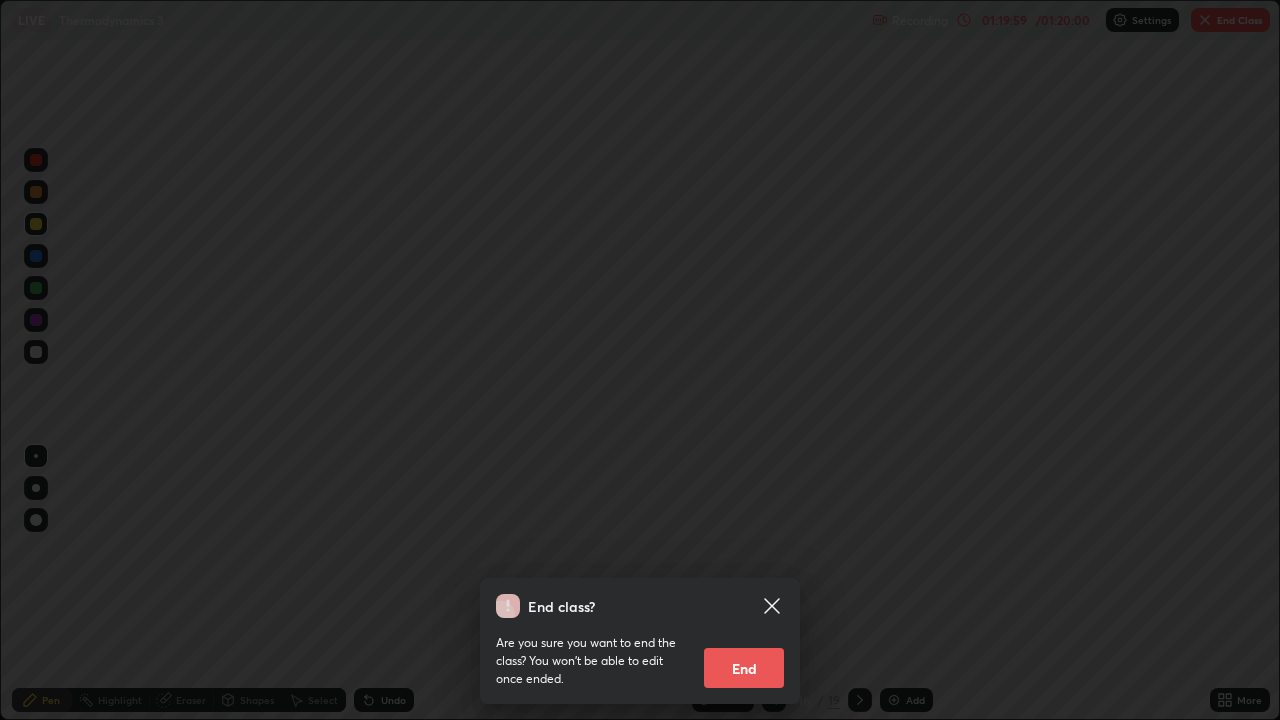 click on "End" at bounding box center [744, 668] 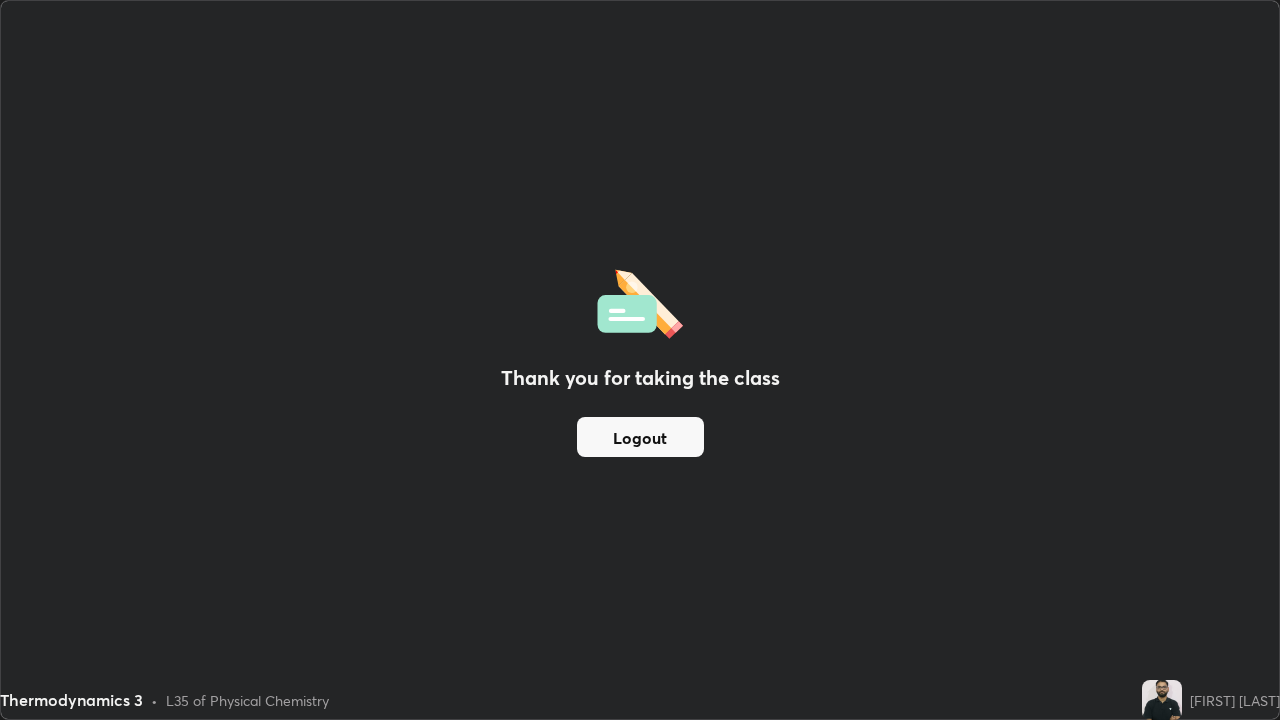 click on "Logout" at bounding box center (640, 437) 